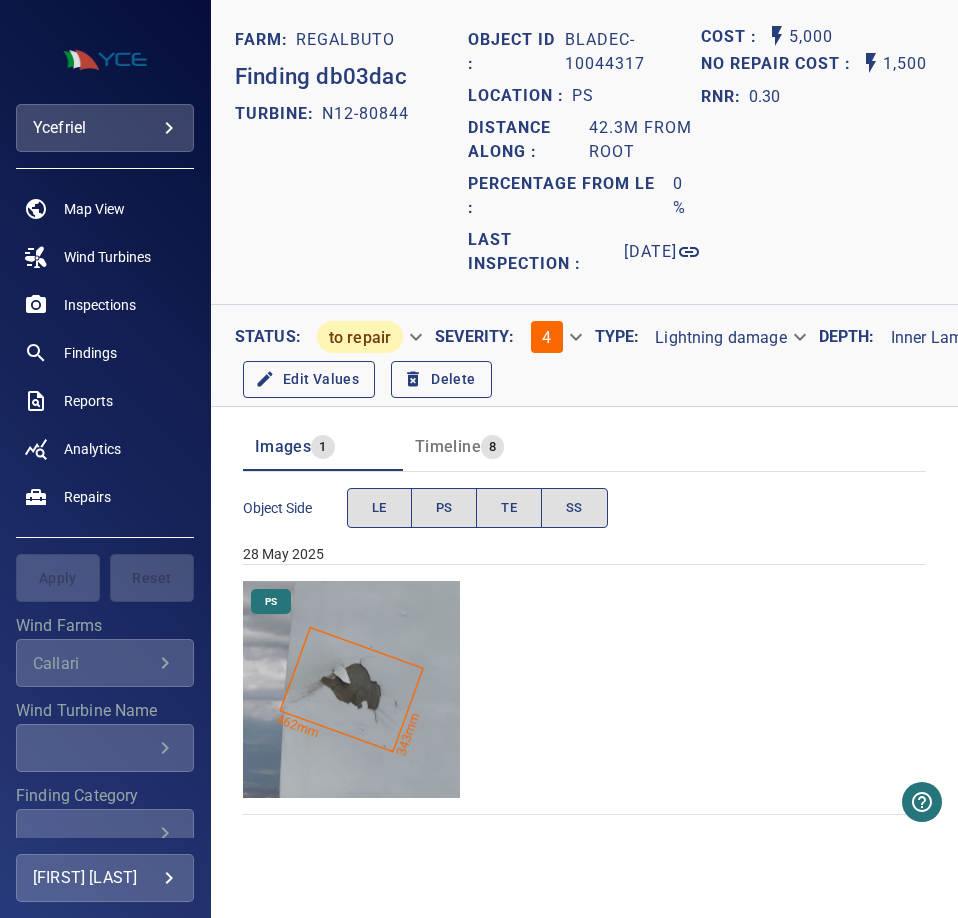 scroll, scrollTop: 0, scrollLeft: 0, axis: both 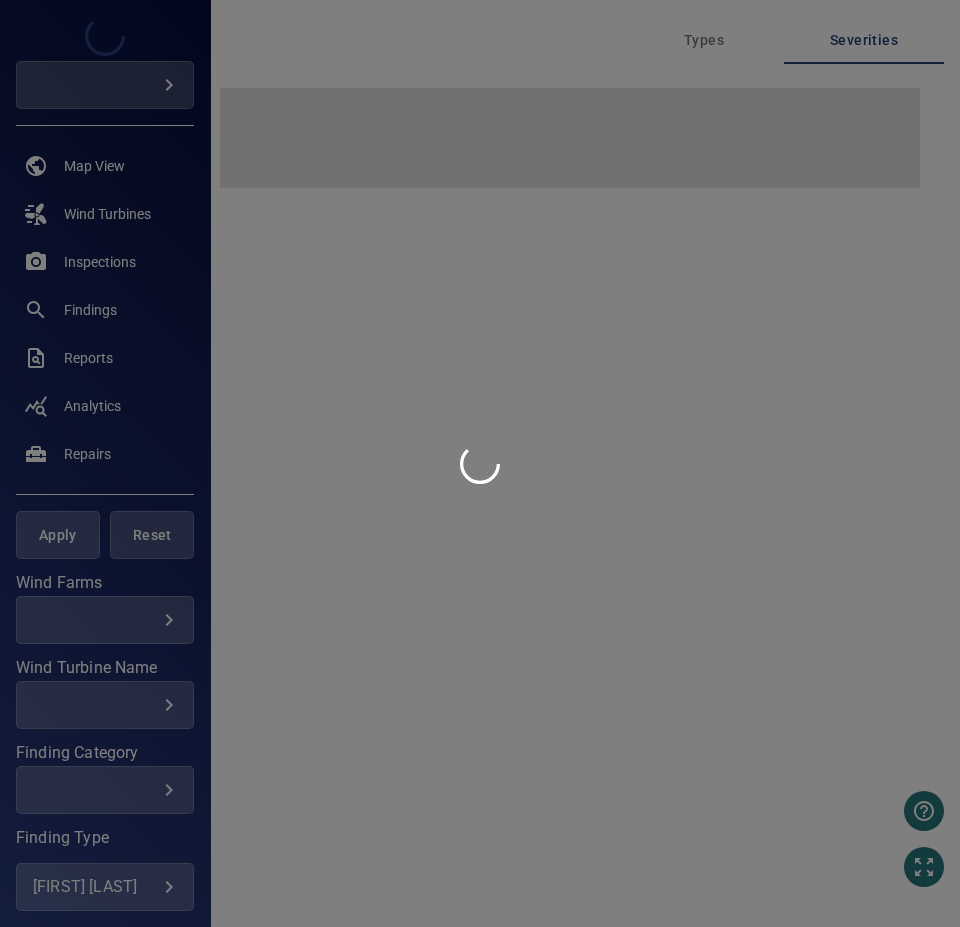 type on "***" 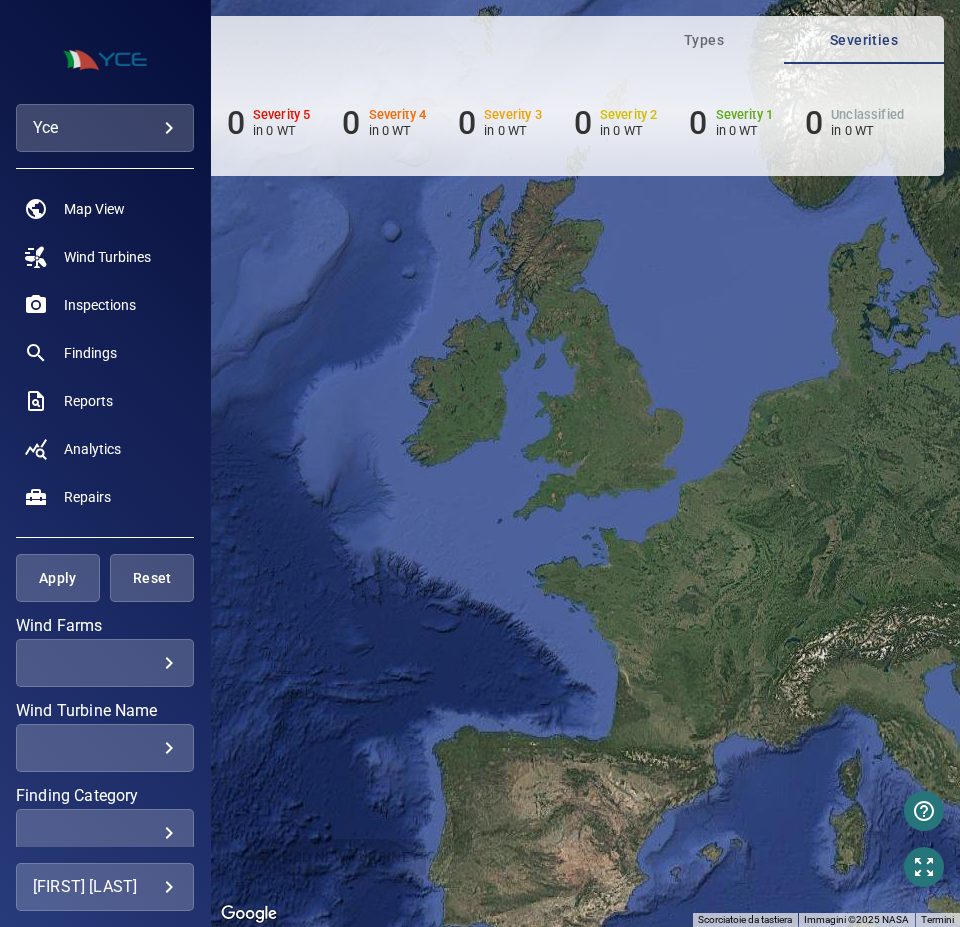 click on "**********" at bounding box center [480, 463] 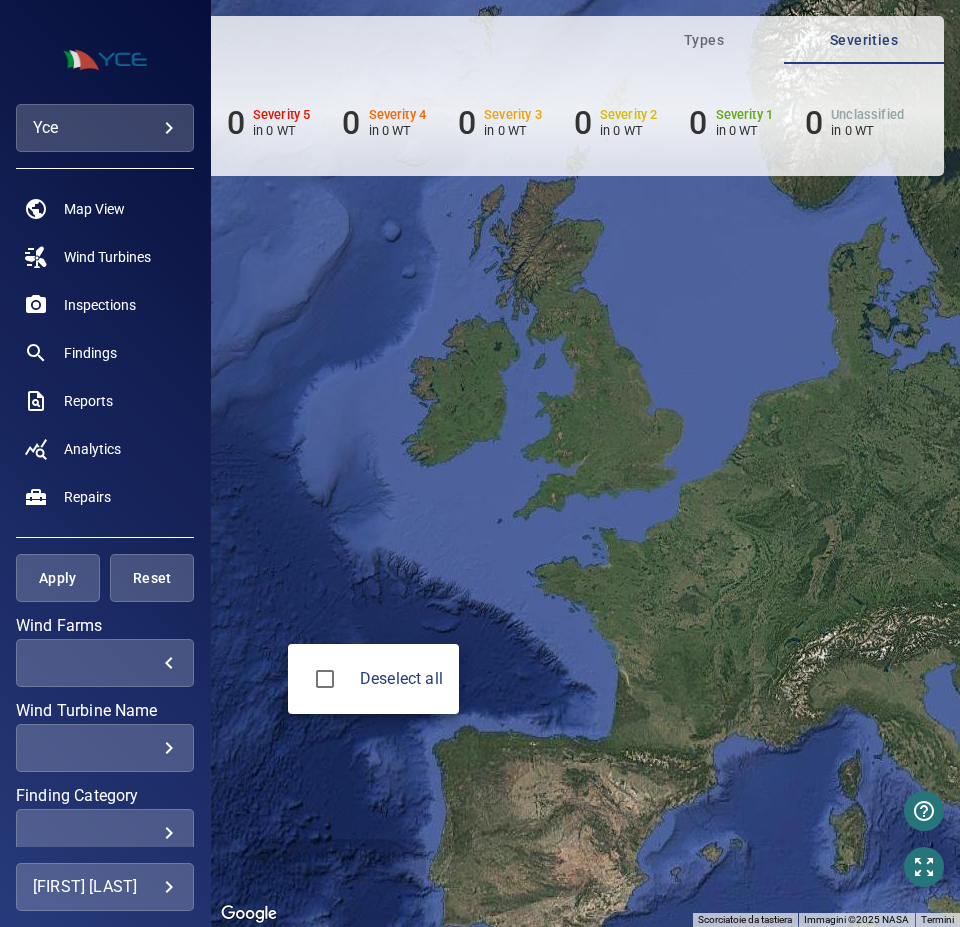 click at bounding box center [480, 463] 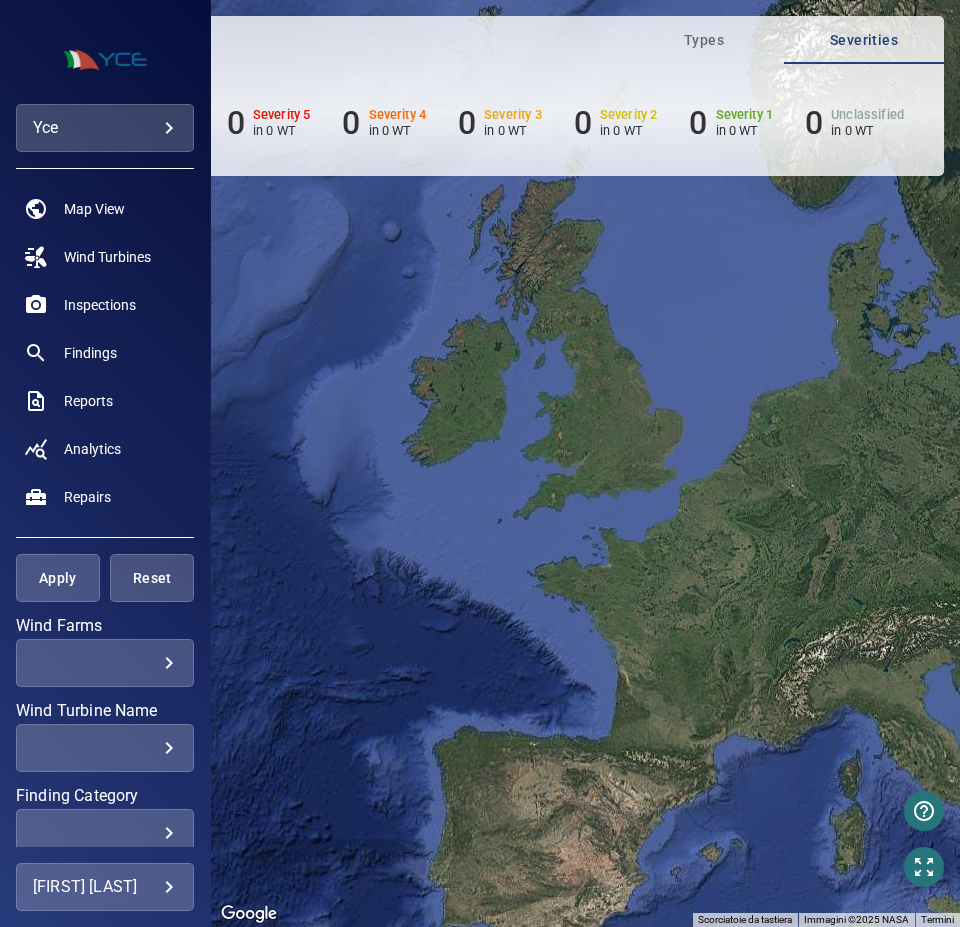 click on "​ ​" at bounding box center (105, 663) 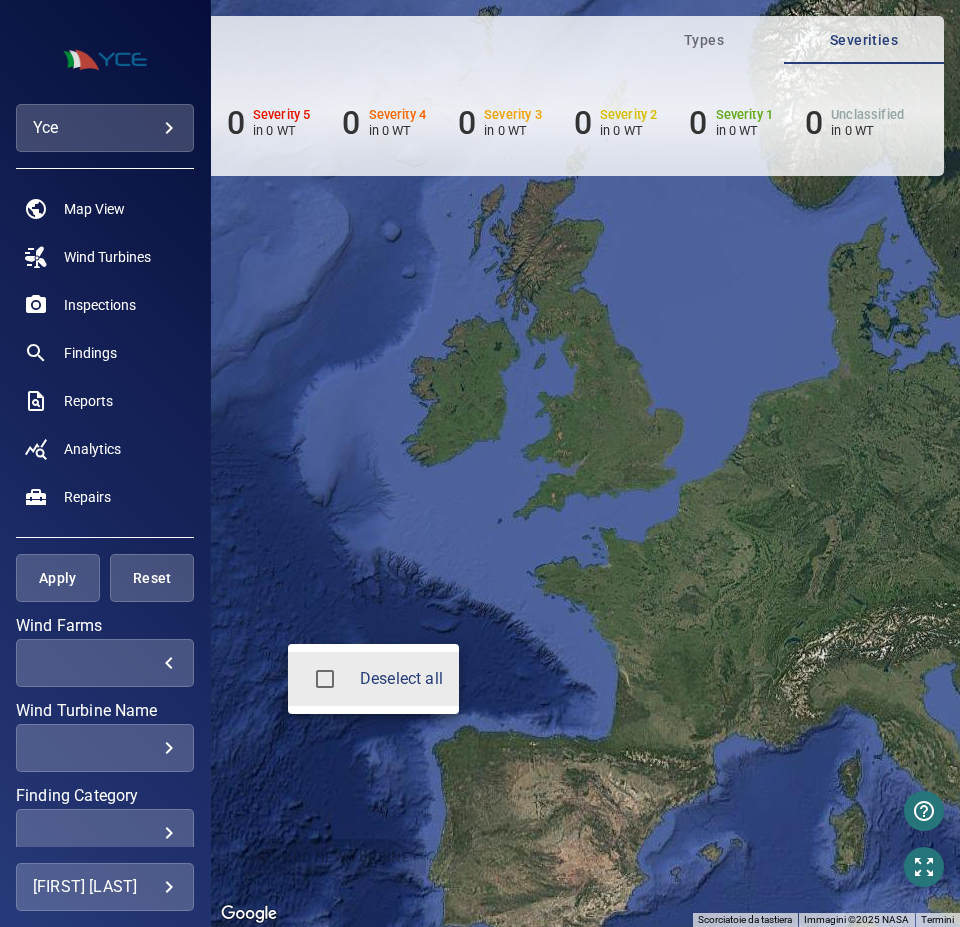 click on "**********" at bounding box center [480, 463] 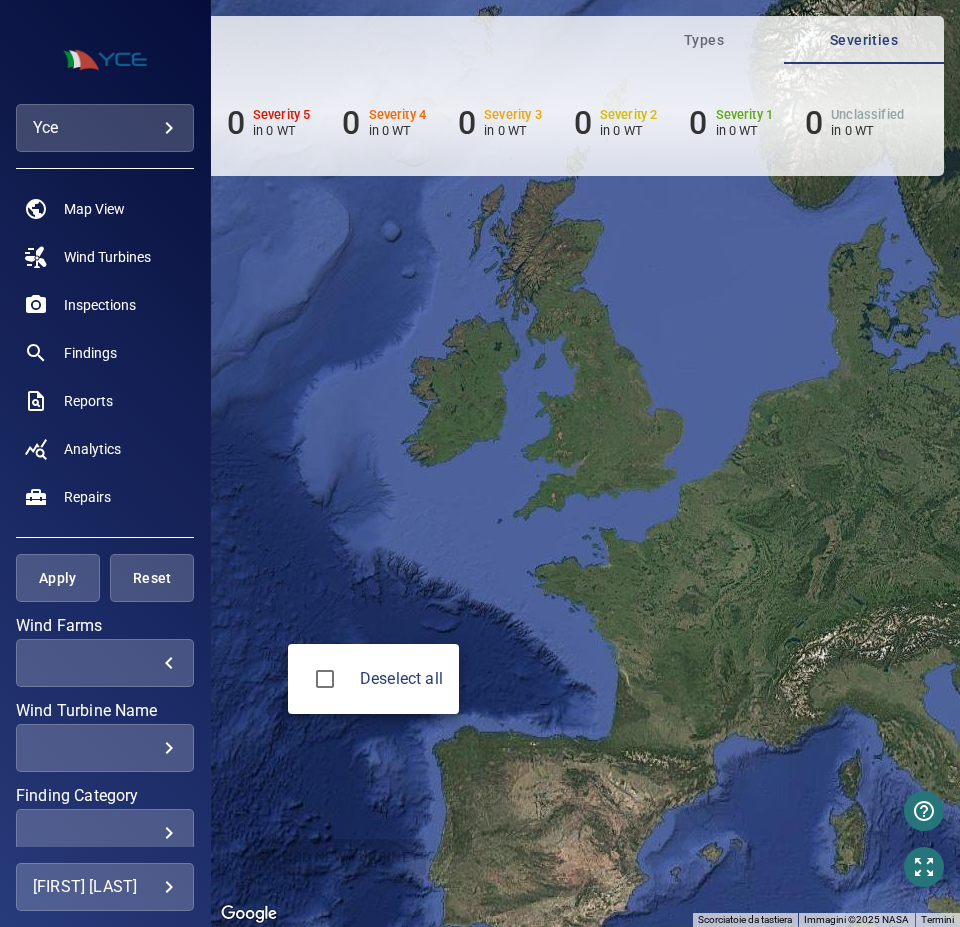 drag, startPoint x: 154, startPoint y: 670, endPoint x: 107, endPoint y: 246, distance: 426.597 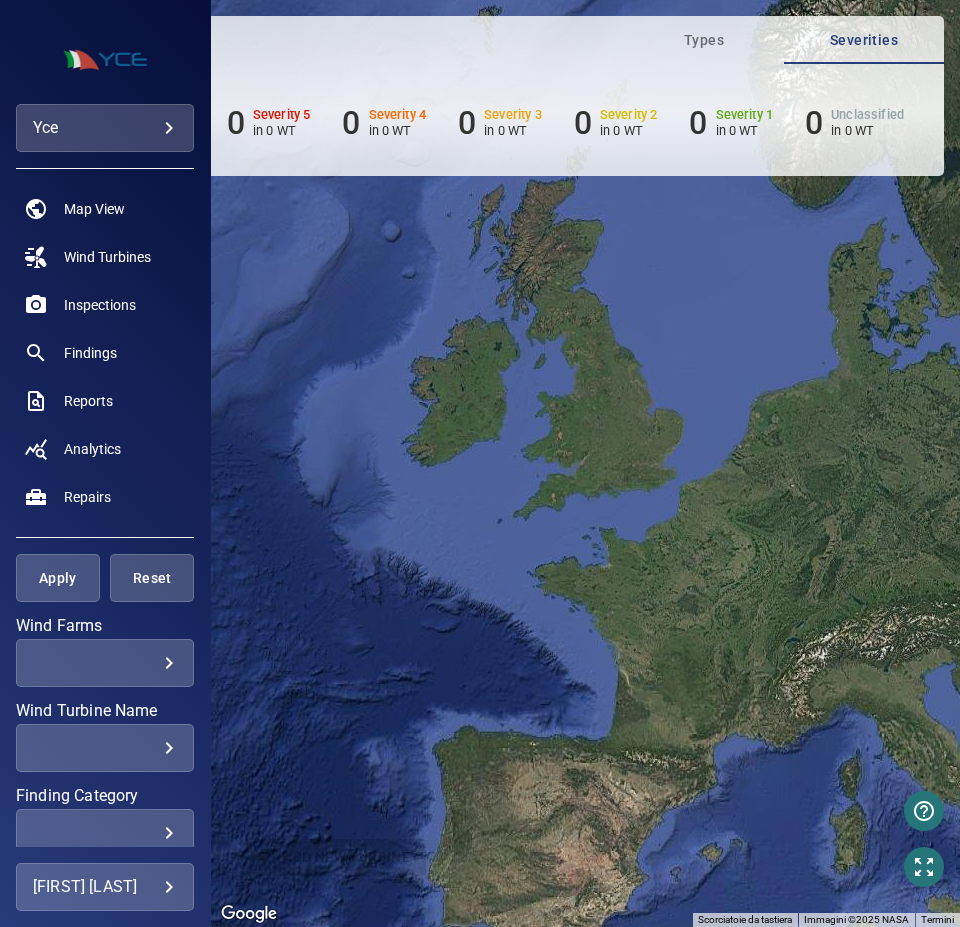 click on "**********" at bounding box center [480, 463] 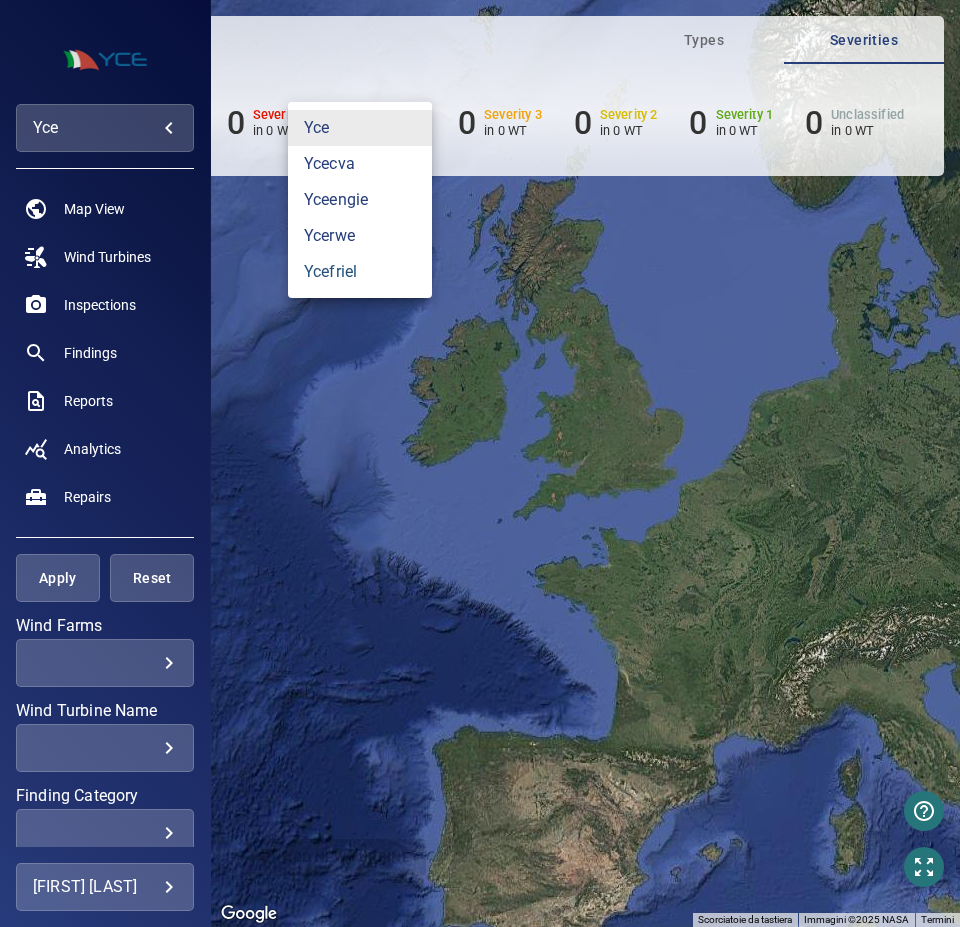 click on "ycefriel" at bounding box center [360, 272] 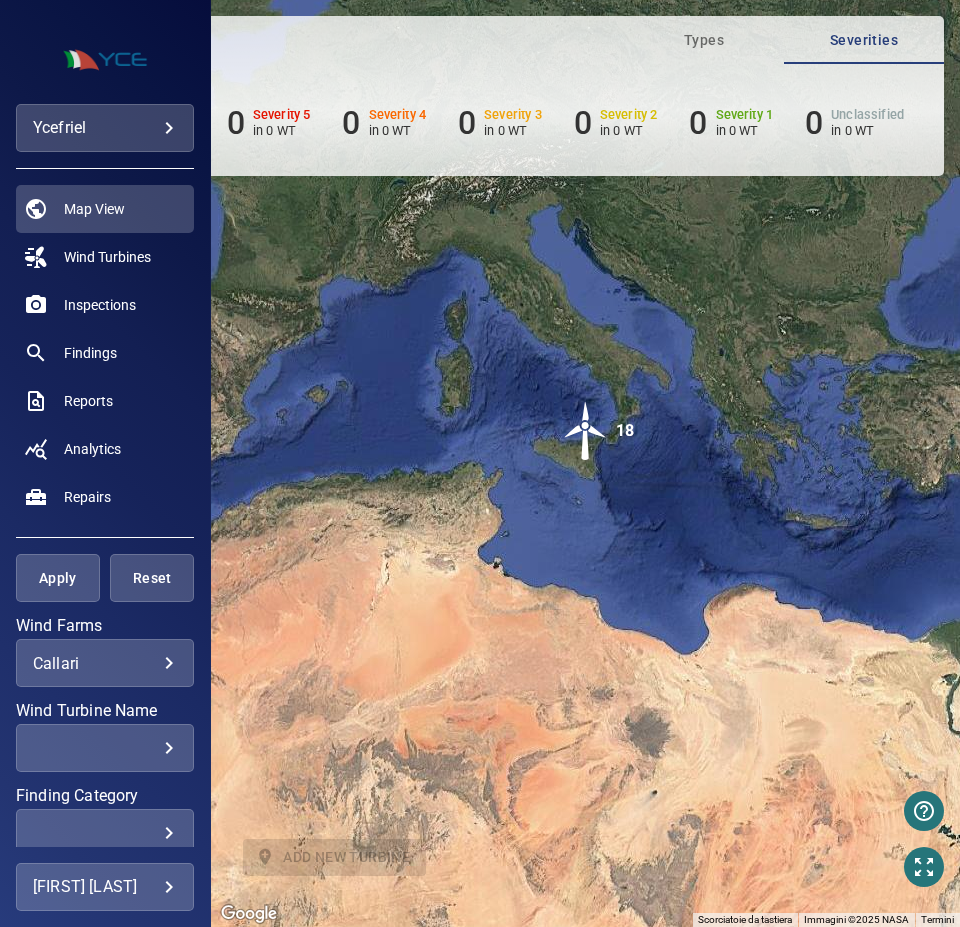 click on "Callari ******* ​" at bounding box center (105, 663) 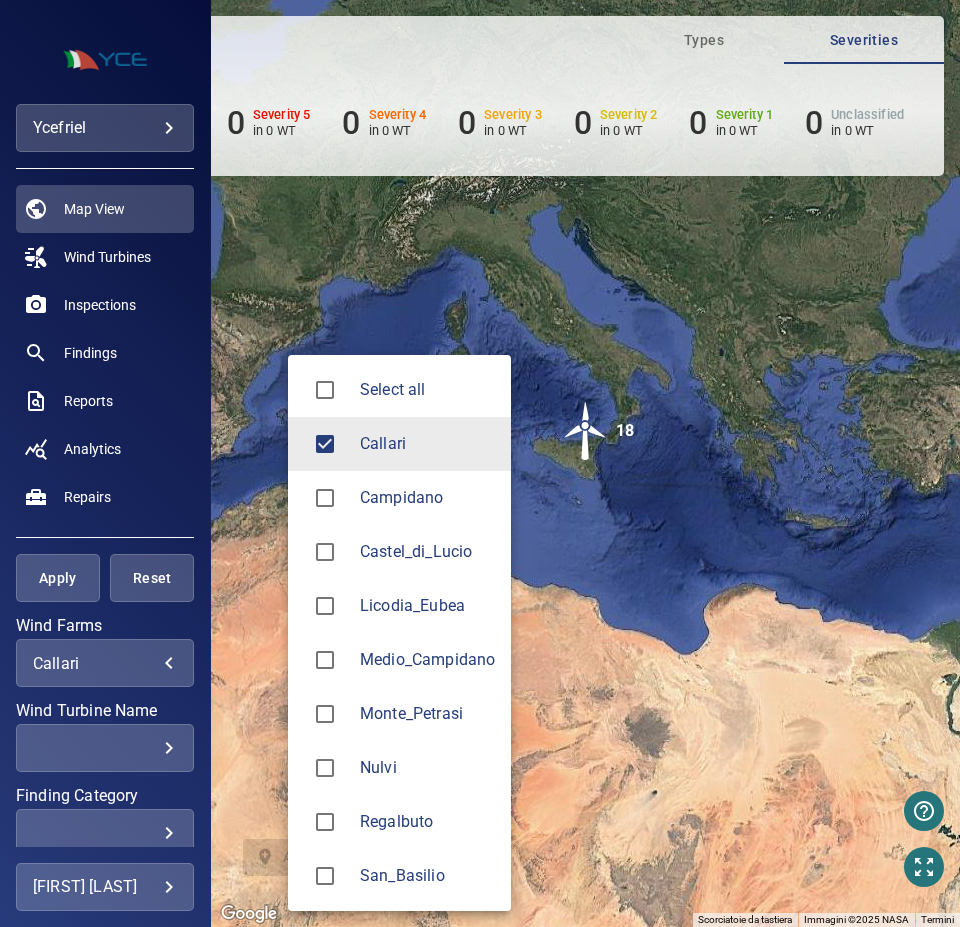 click on "**********" at bounding box center [480, 463] 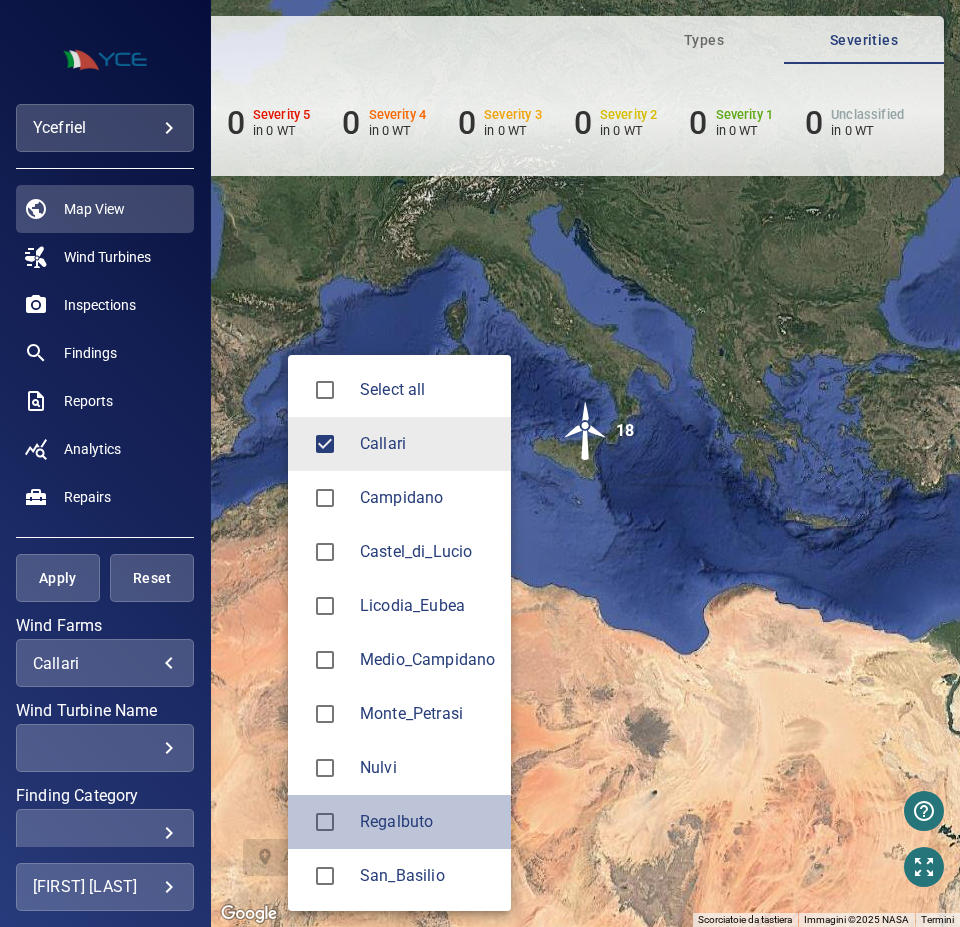 click on "Regalbuto" at bounding box center (427, 822) 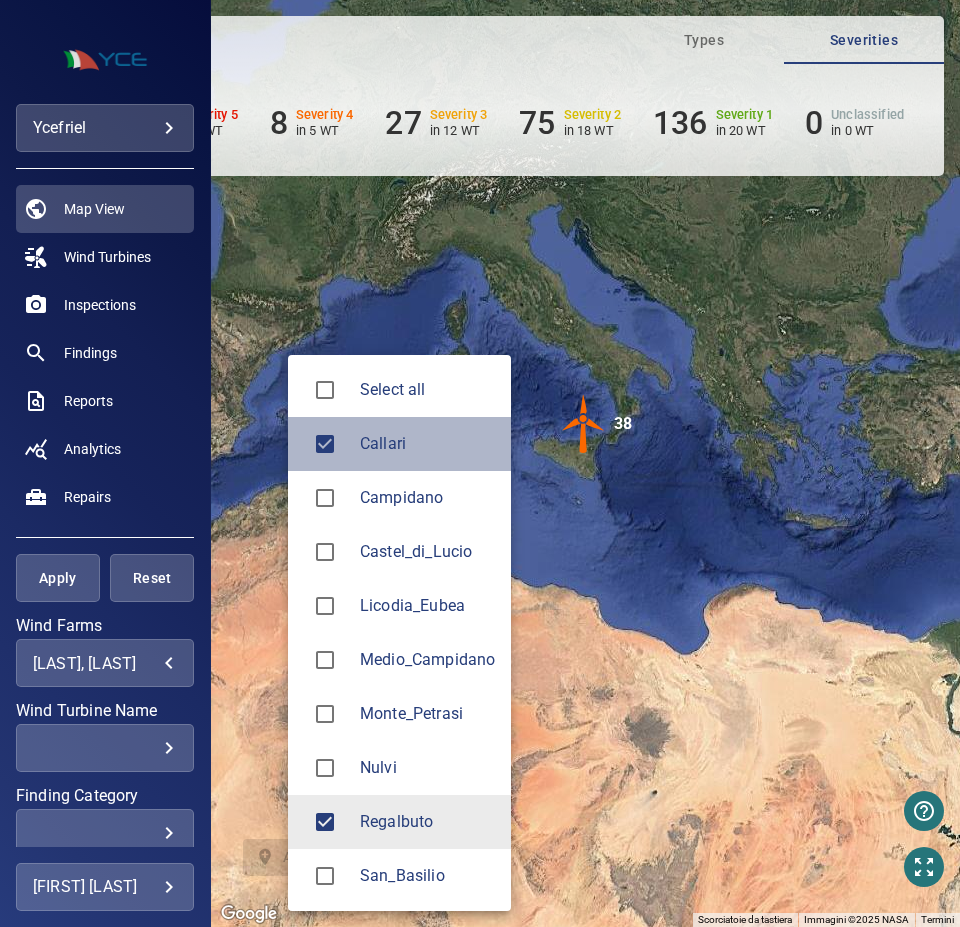 click on "Callari" at bounding box center [399, 444] 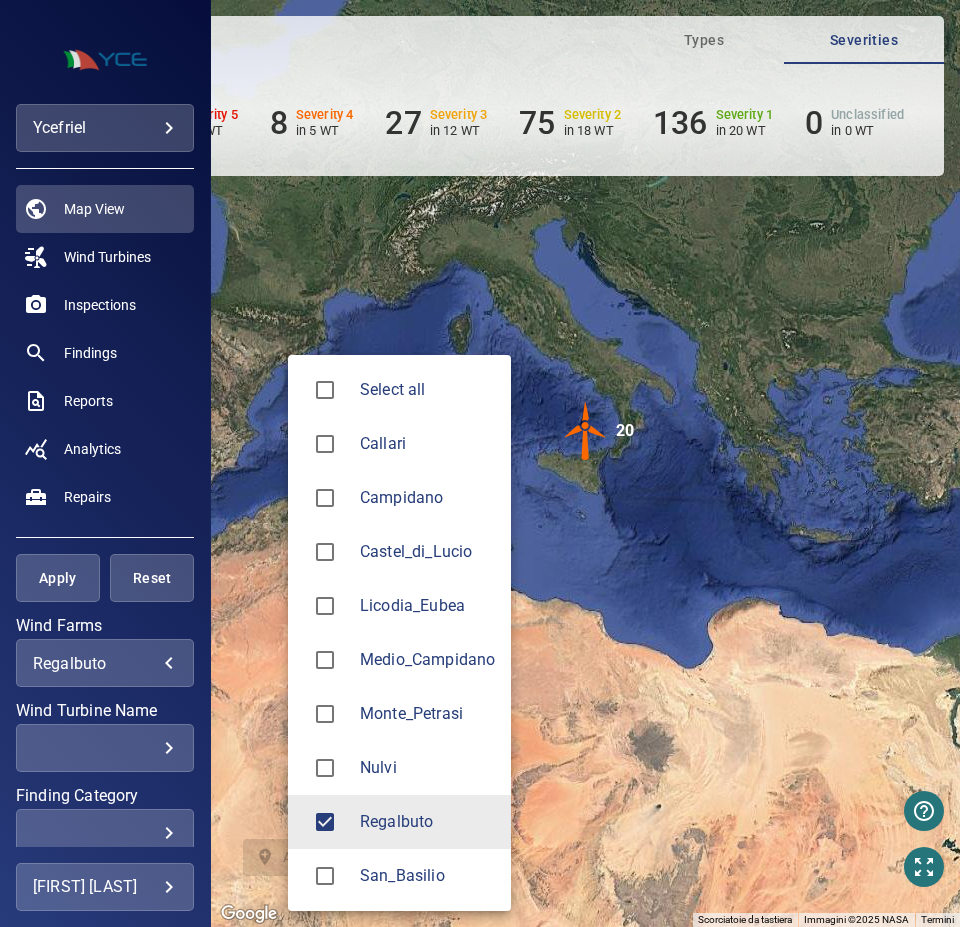 click at bounding box center (480, 463) 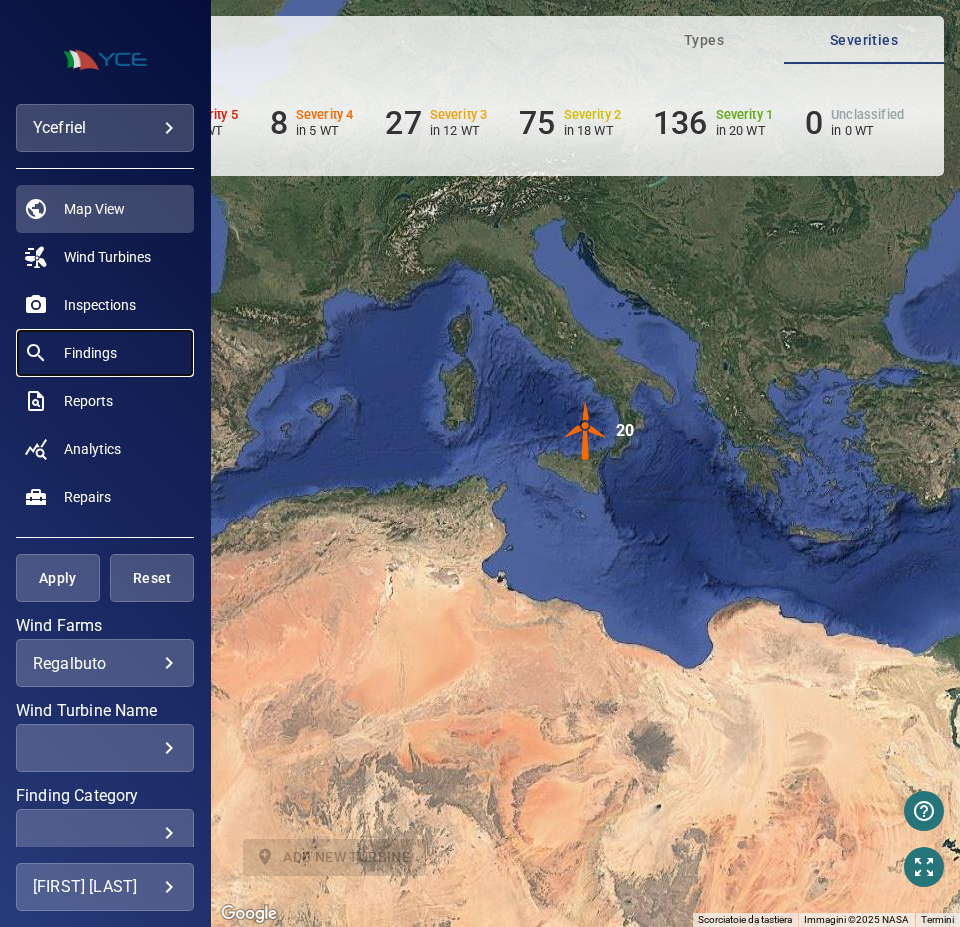 click on "Findings" at bounding box center (90, 353) 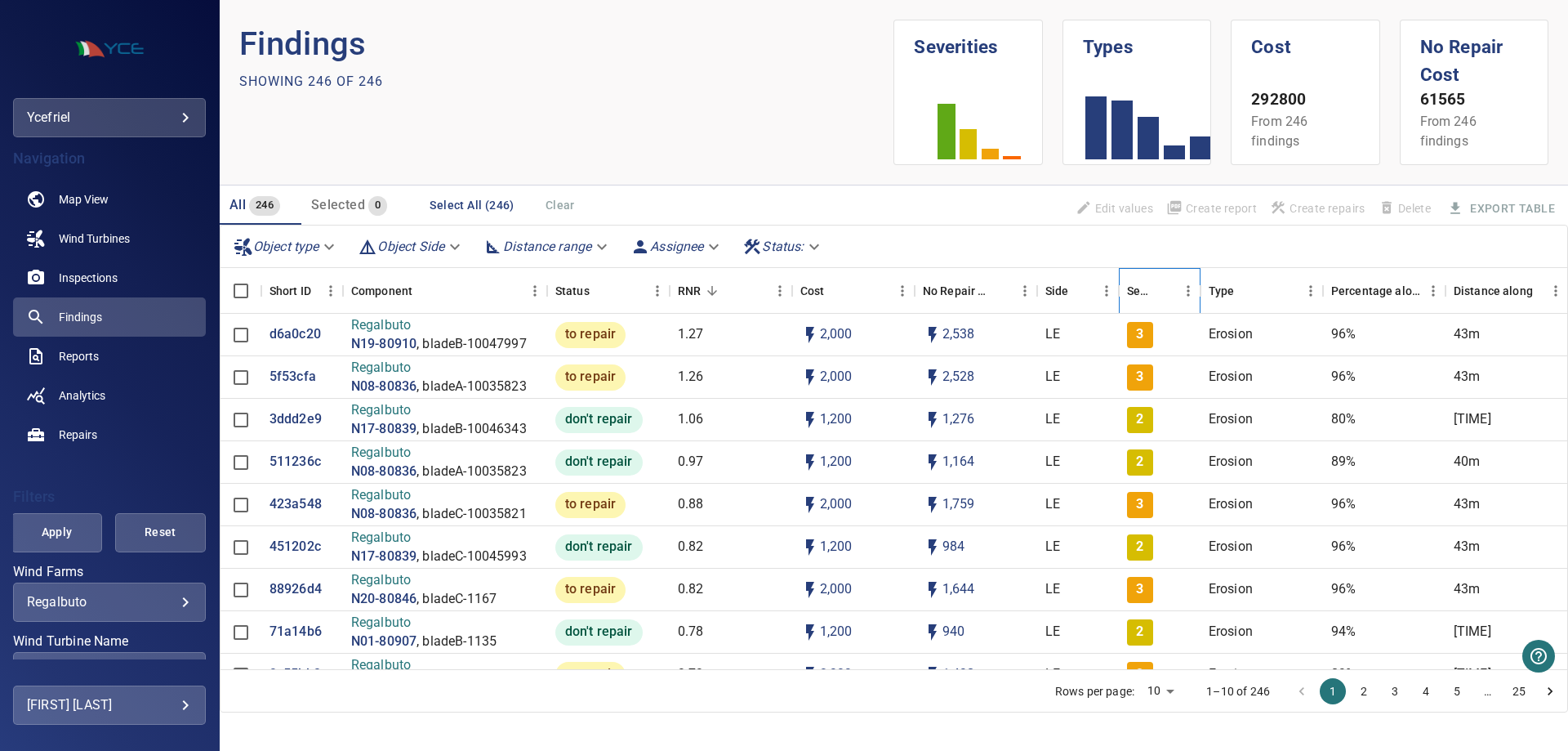 click at bounding box center (1165, 291) 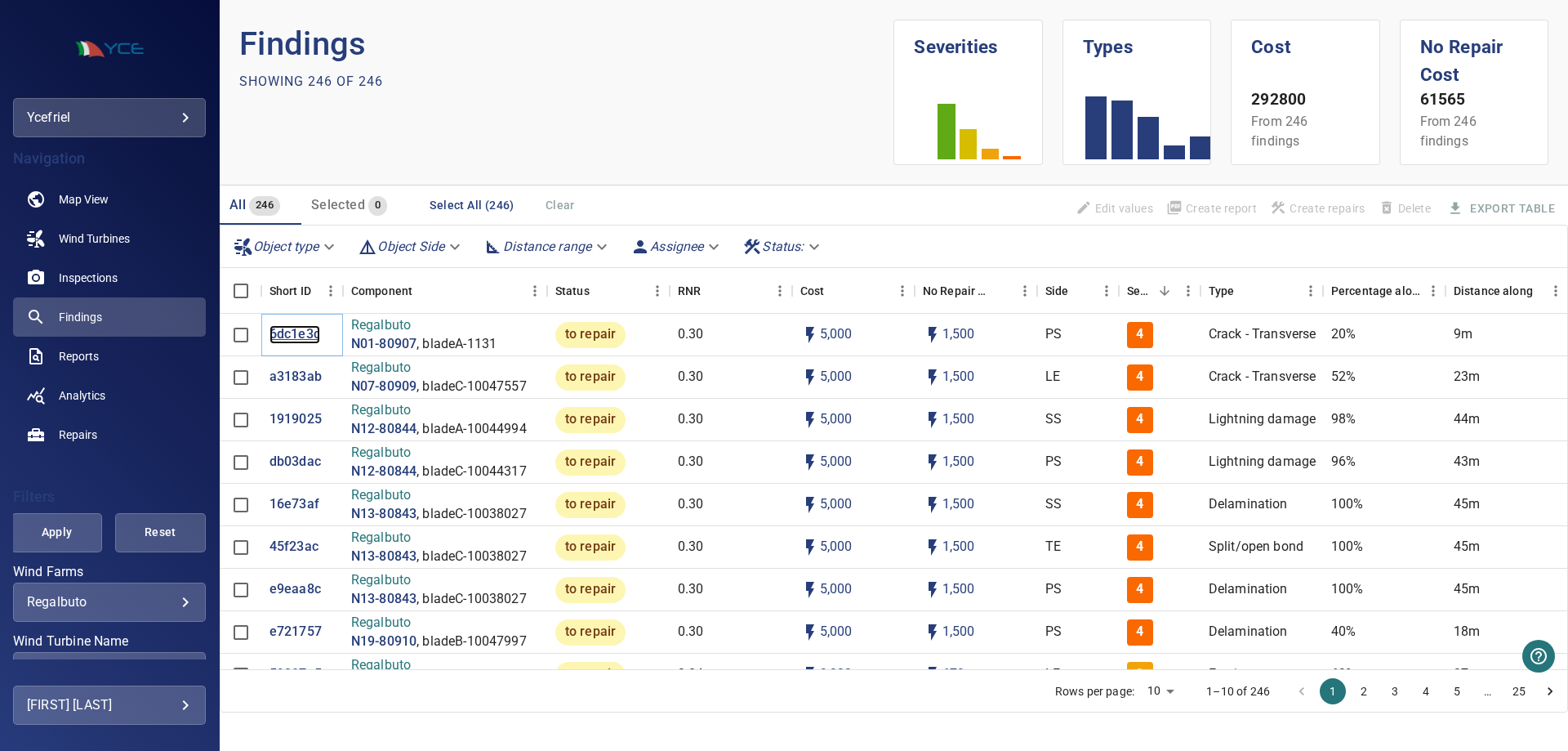 click on "[UUID]" at bounding box center (295, 334) 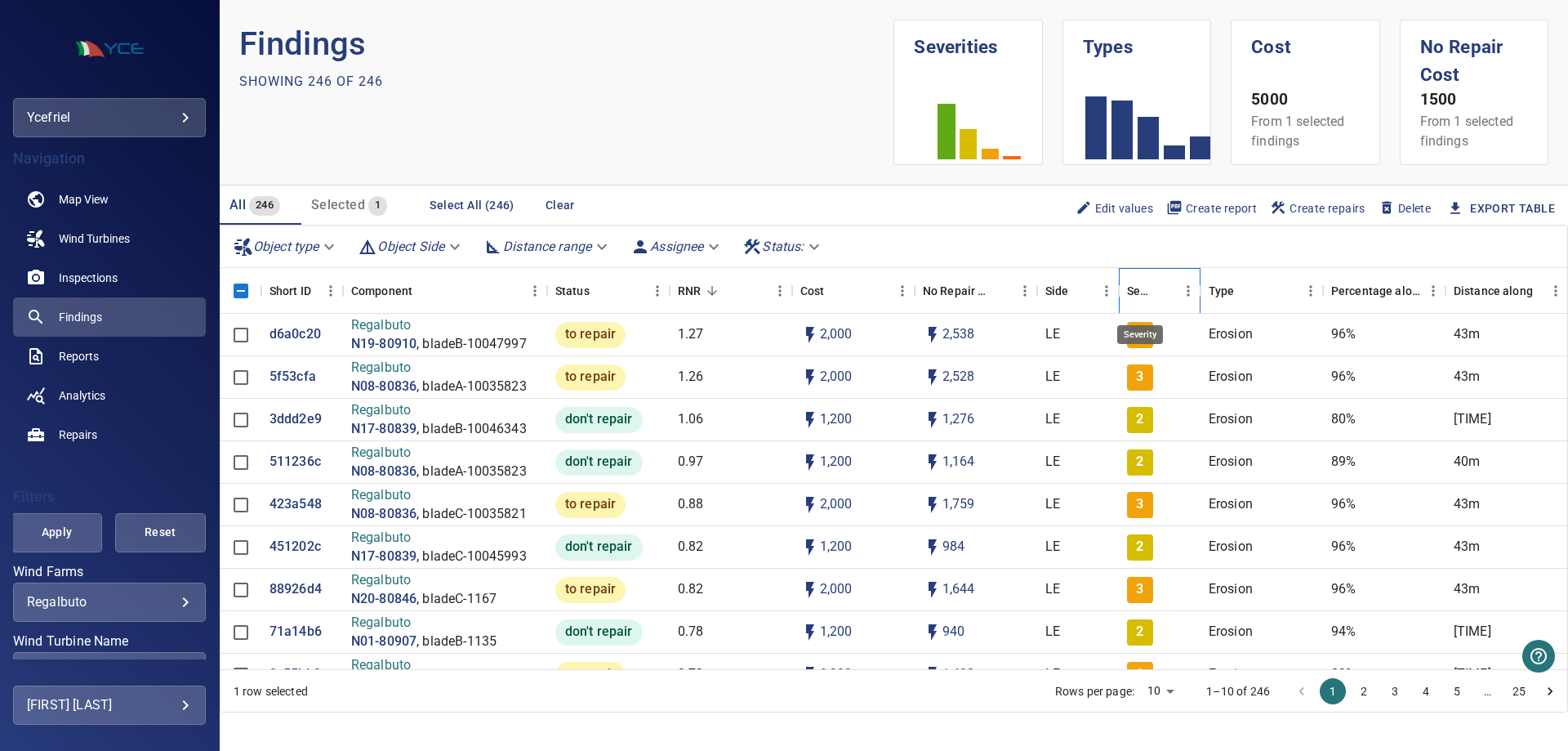 click on "Severity" at bounding box center (1140, 291) 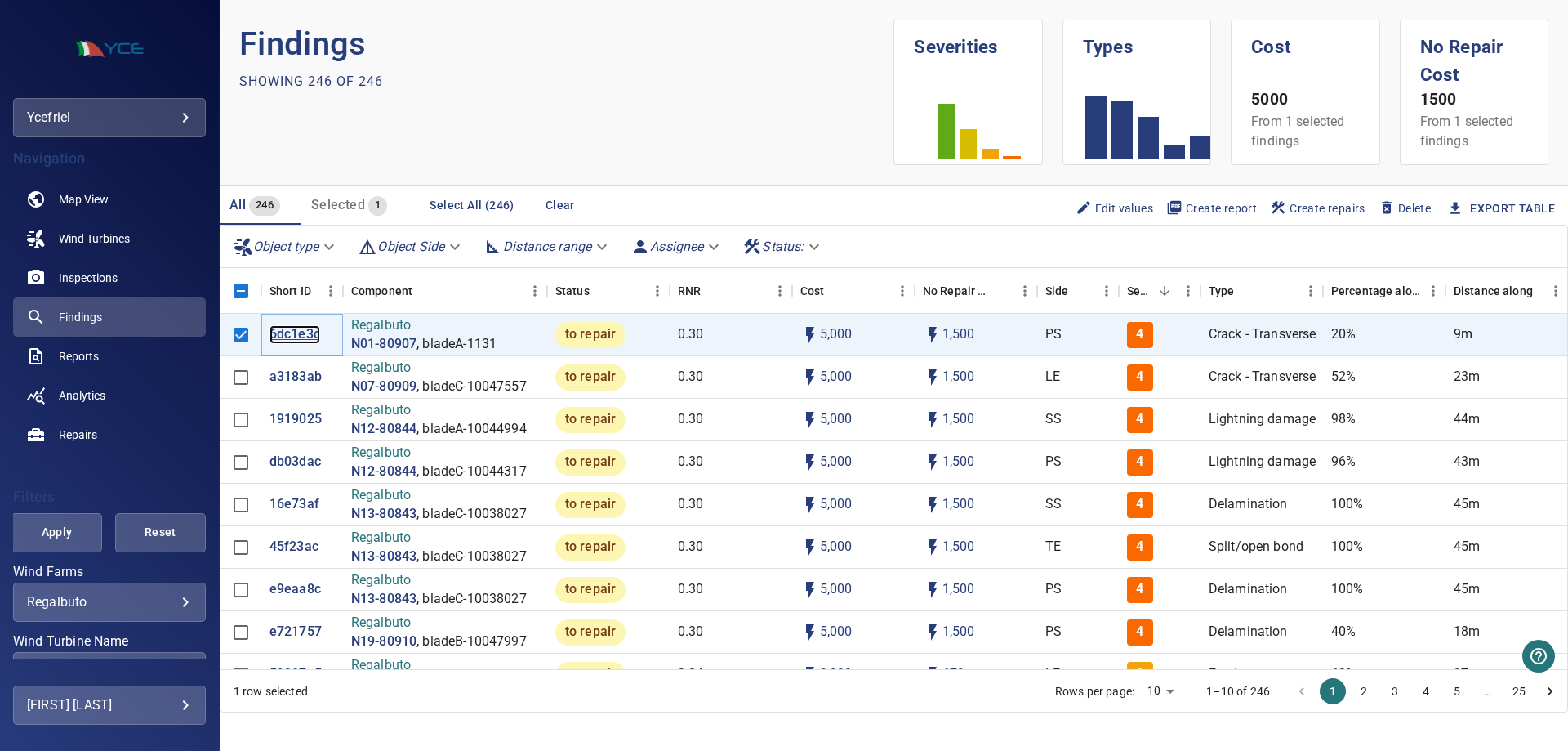 click on "[UUID]" at bounding box center (295, 334) 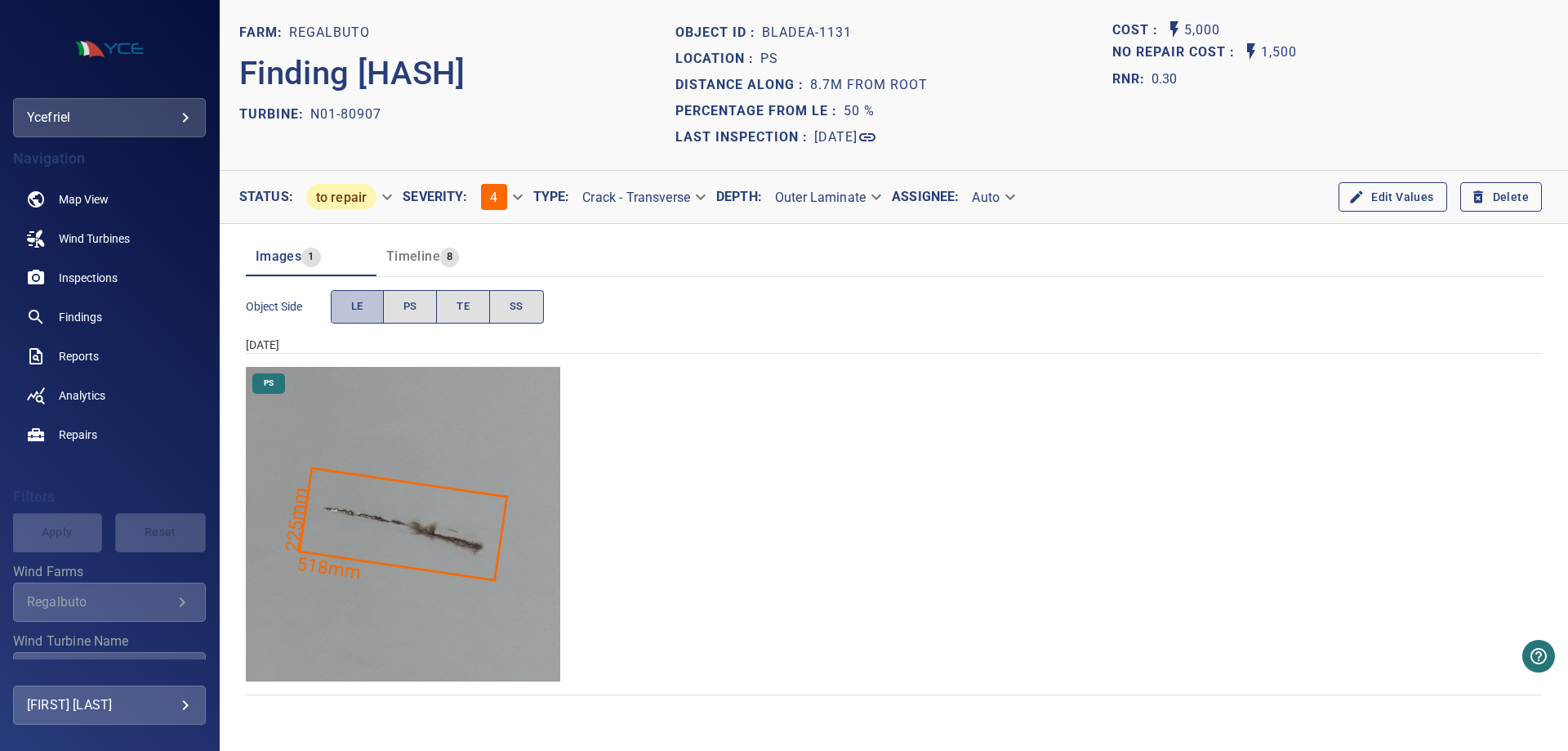 click on "LE" at bounding box center (357, 306) 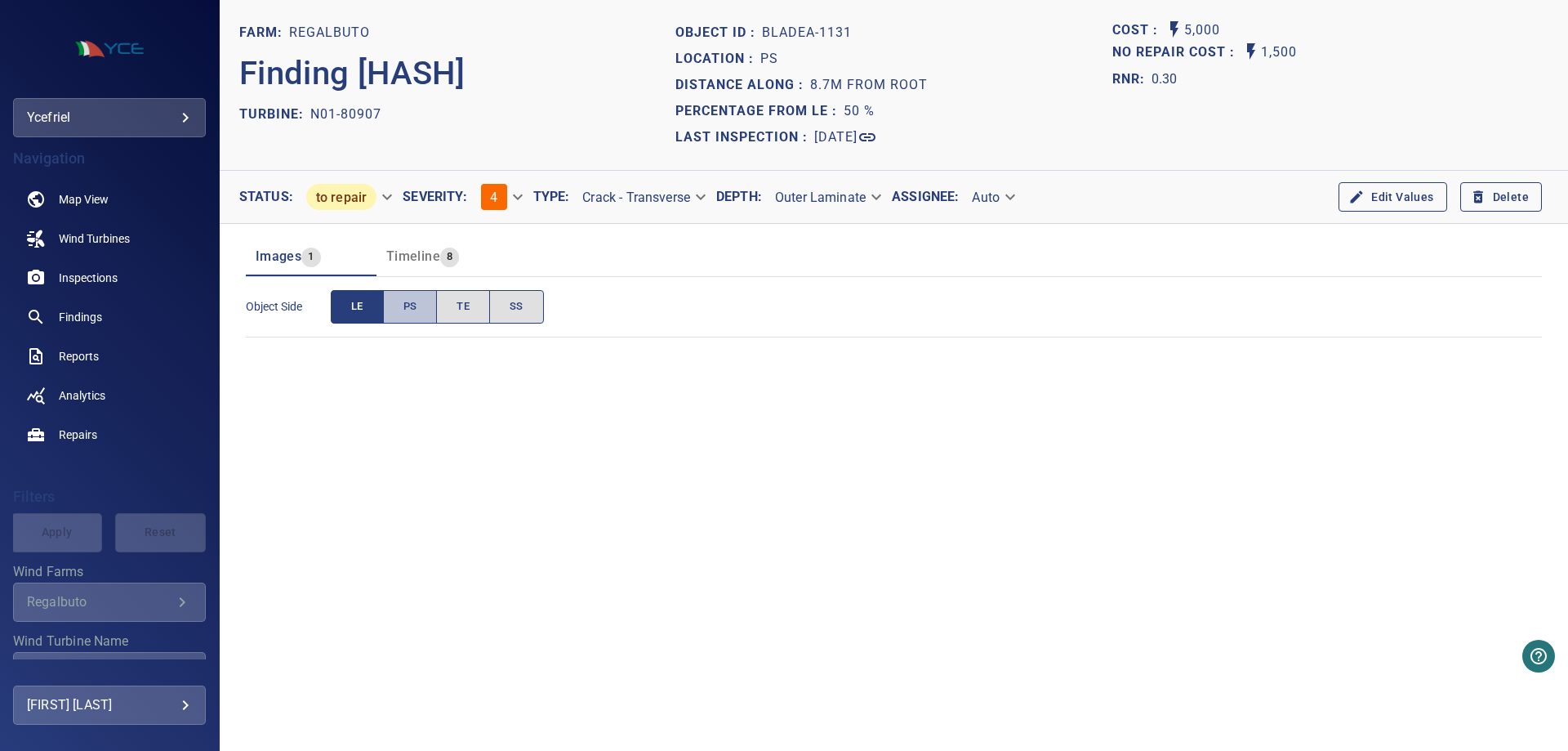 click on "PS" at bounding box center (410, 306) 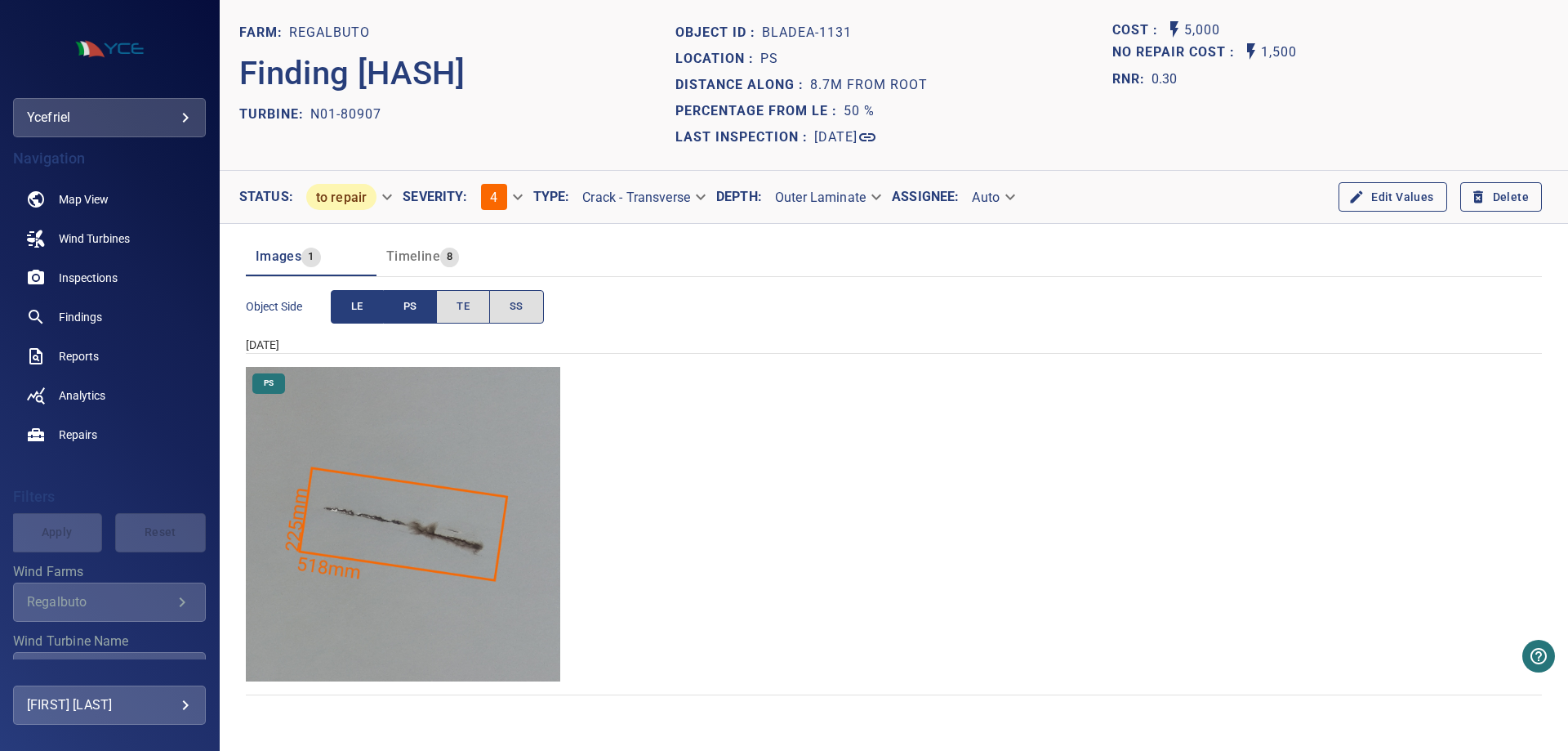 click on "LE" at bounding box center [357, 306] 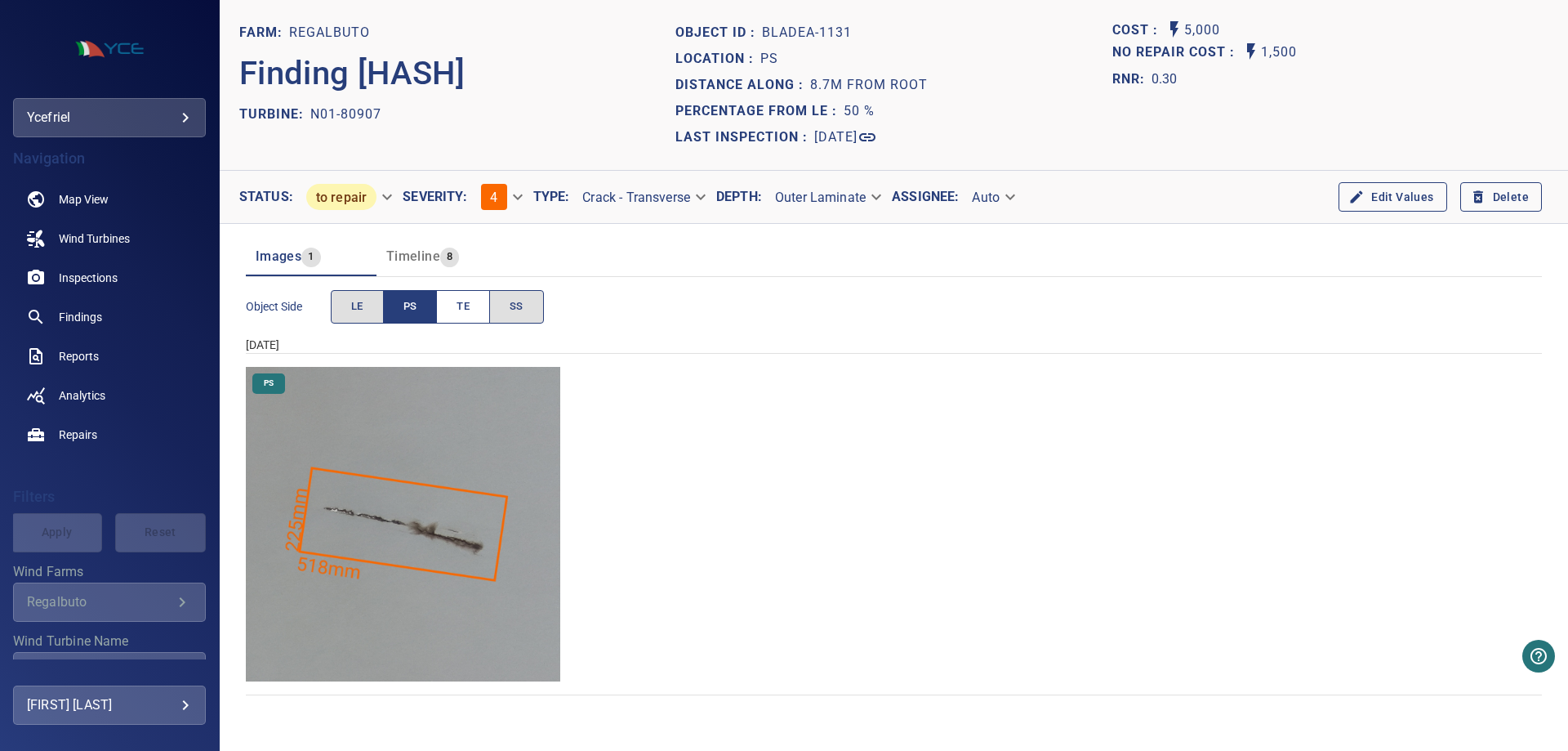 click on "TE" at bounding box center [463, 306] 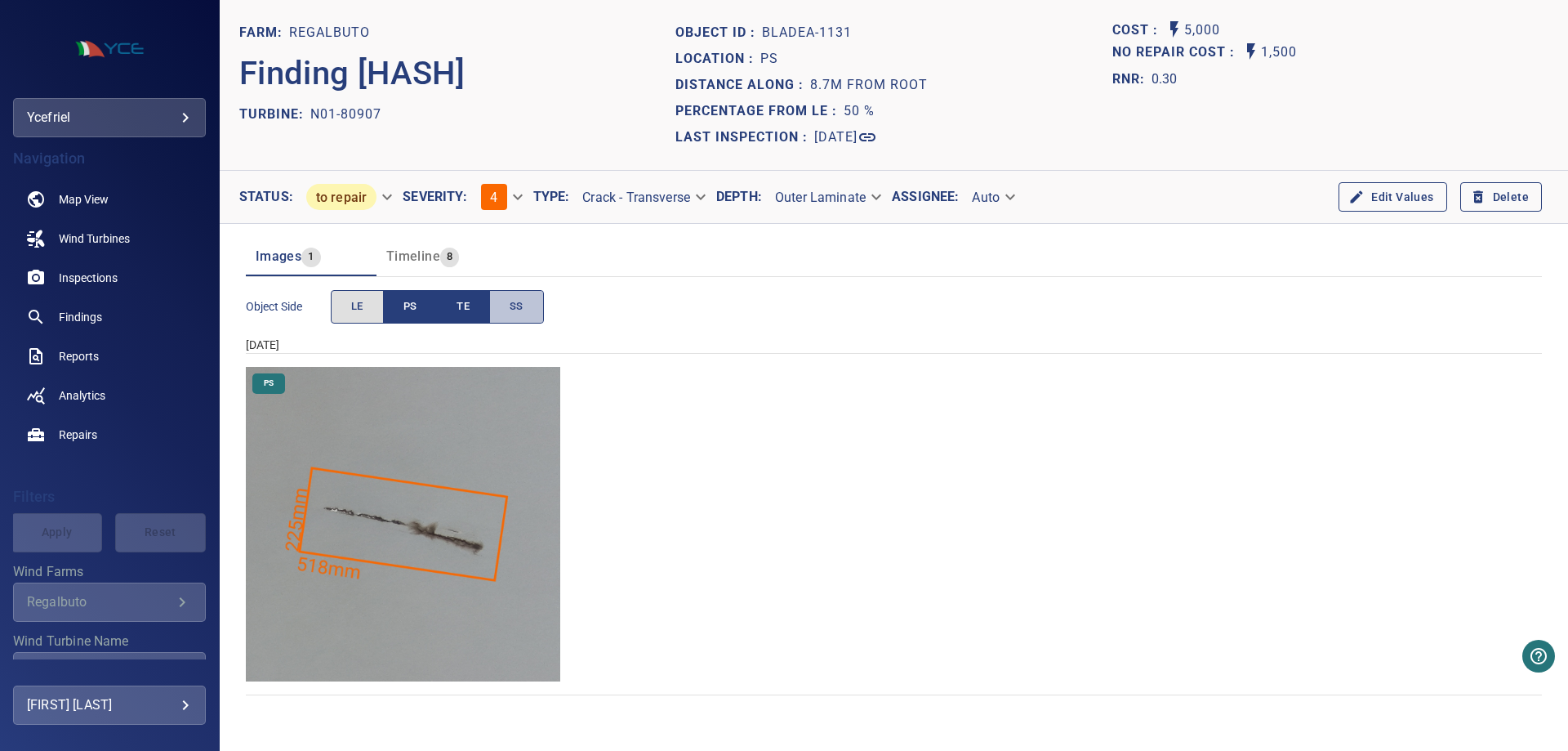 click on "SS" at bounding box center [516, 306] 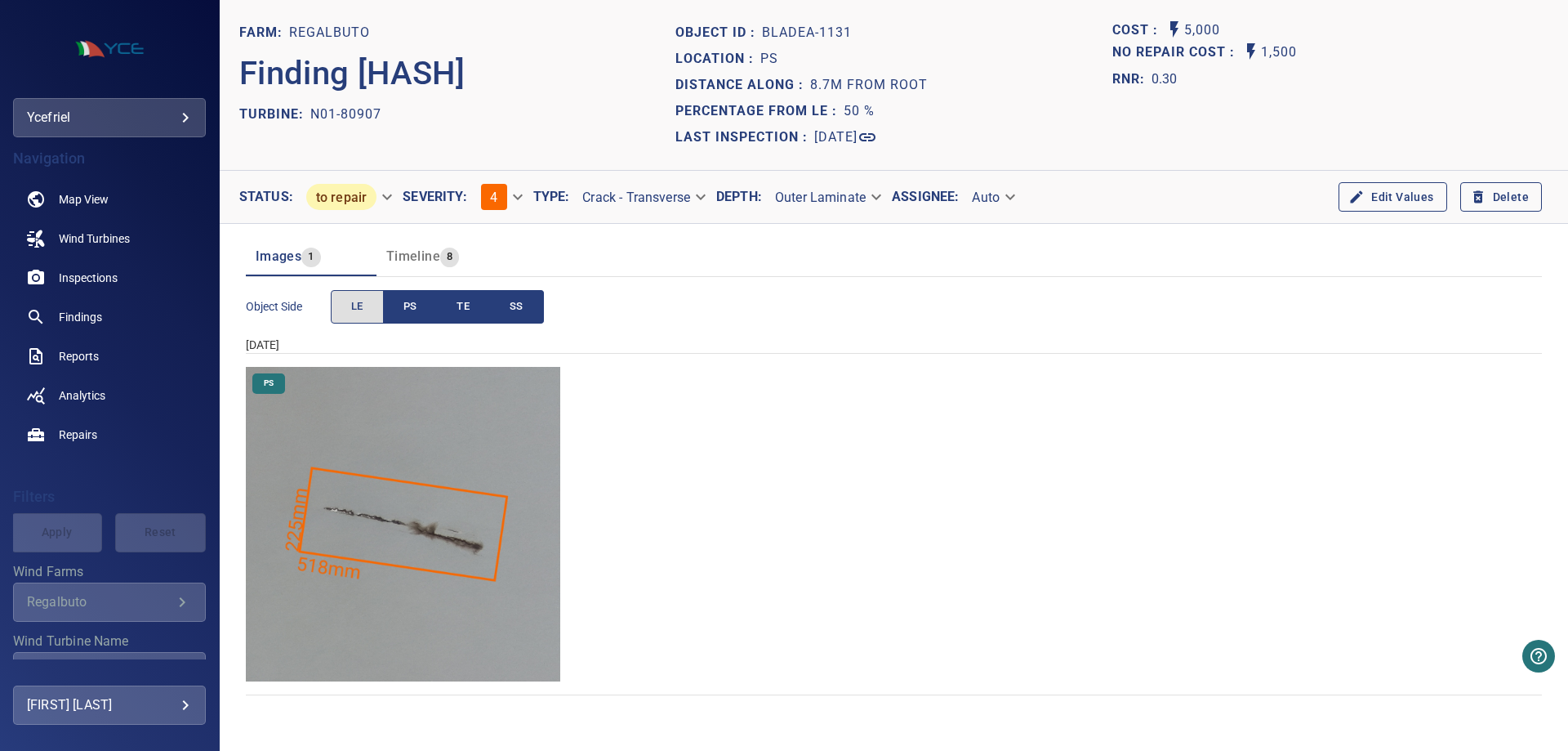 click on "TE" at bounding box center (463, 306) 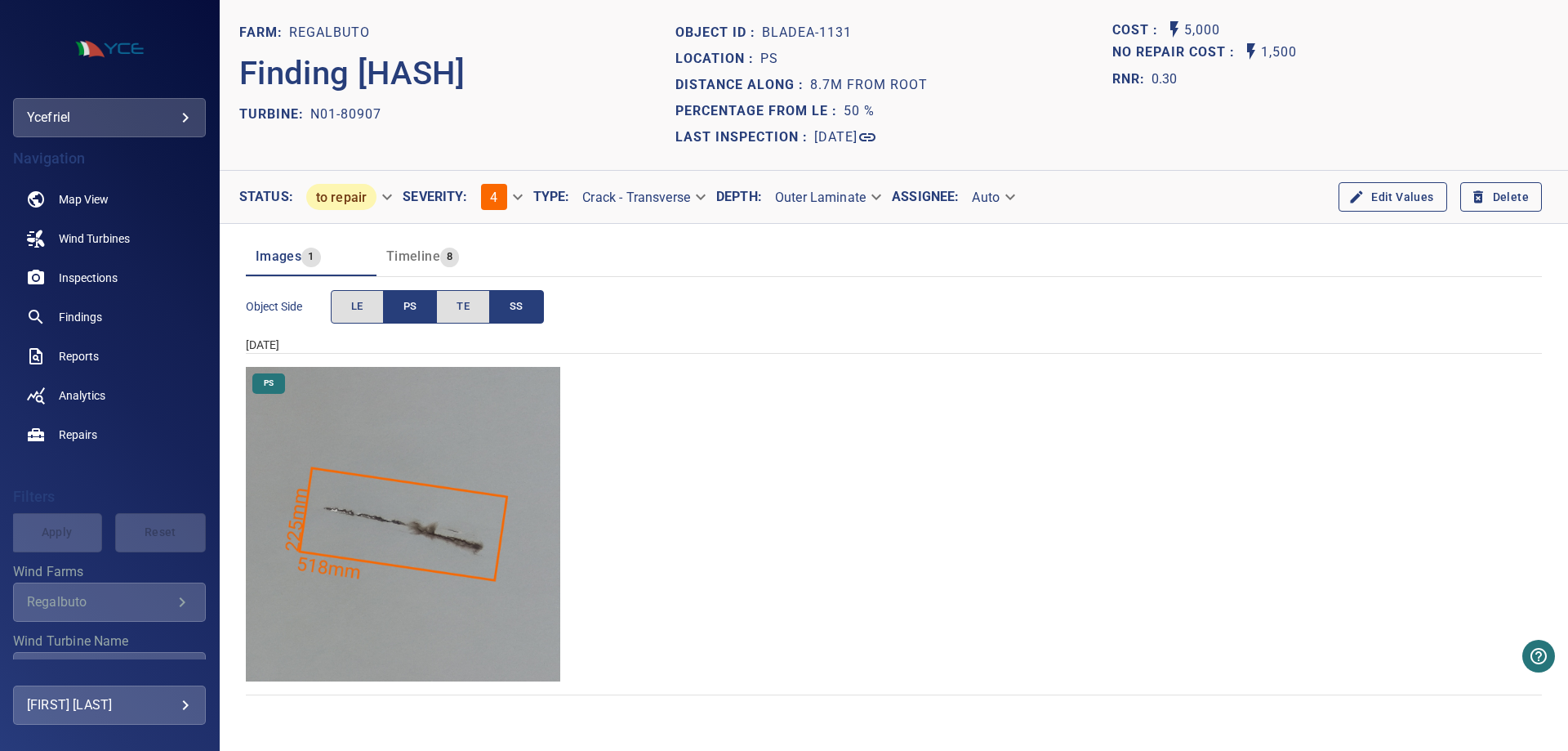 click on "SS" at bounding box center [516, 306] 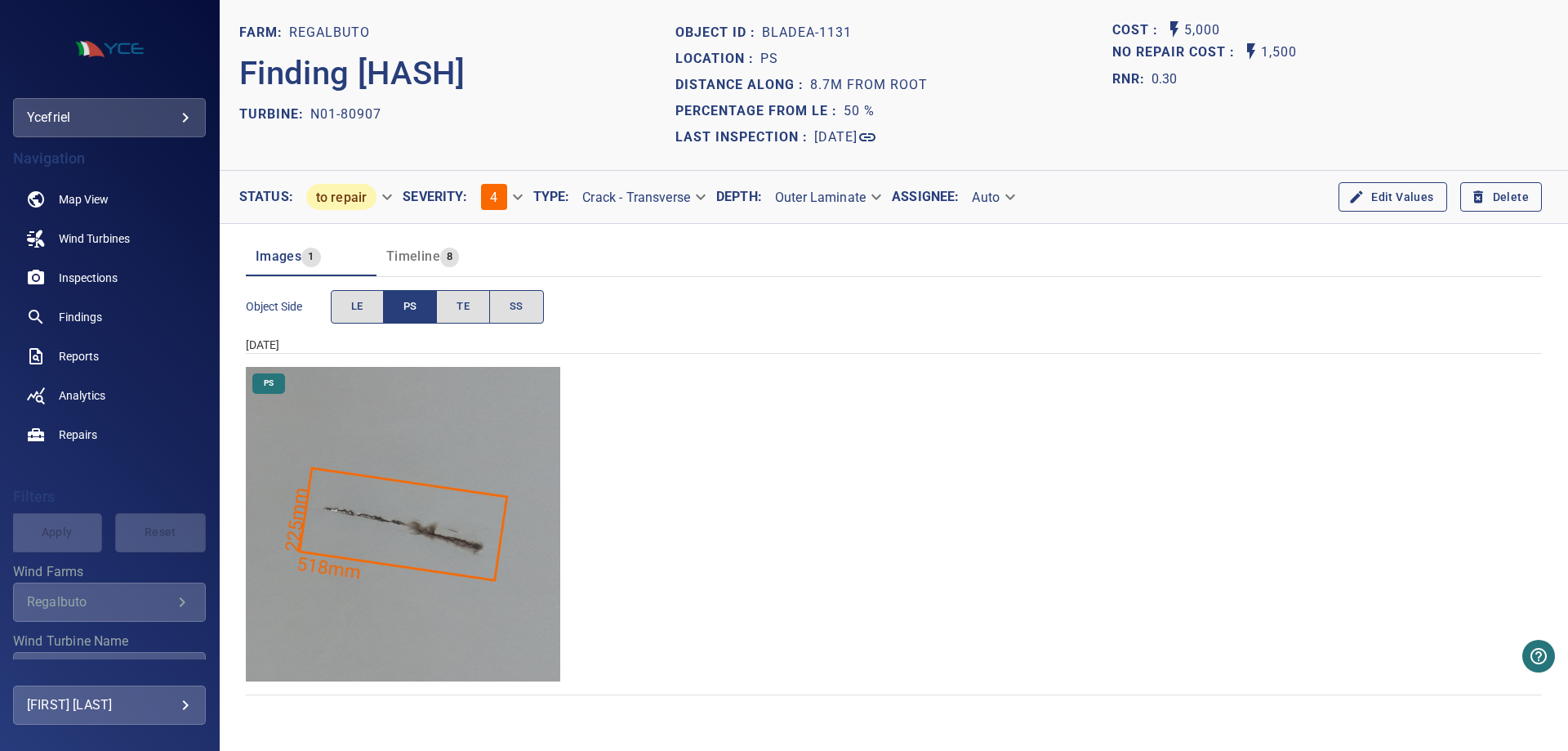 drag, startPoint x: 462, startPoint y: 284, endPoint x: 453, endPoint y: 256, distance: 29.410882 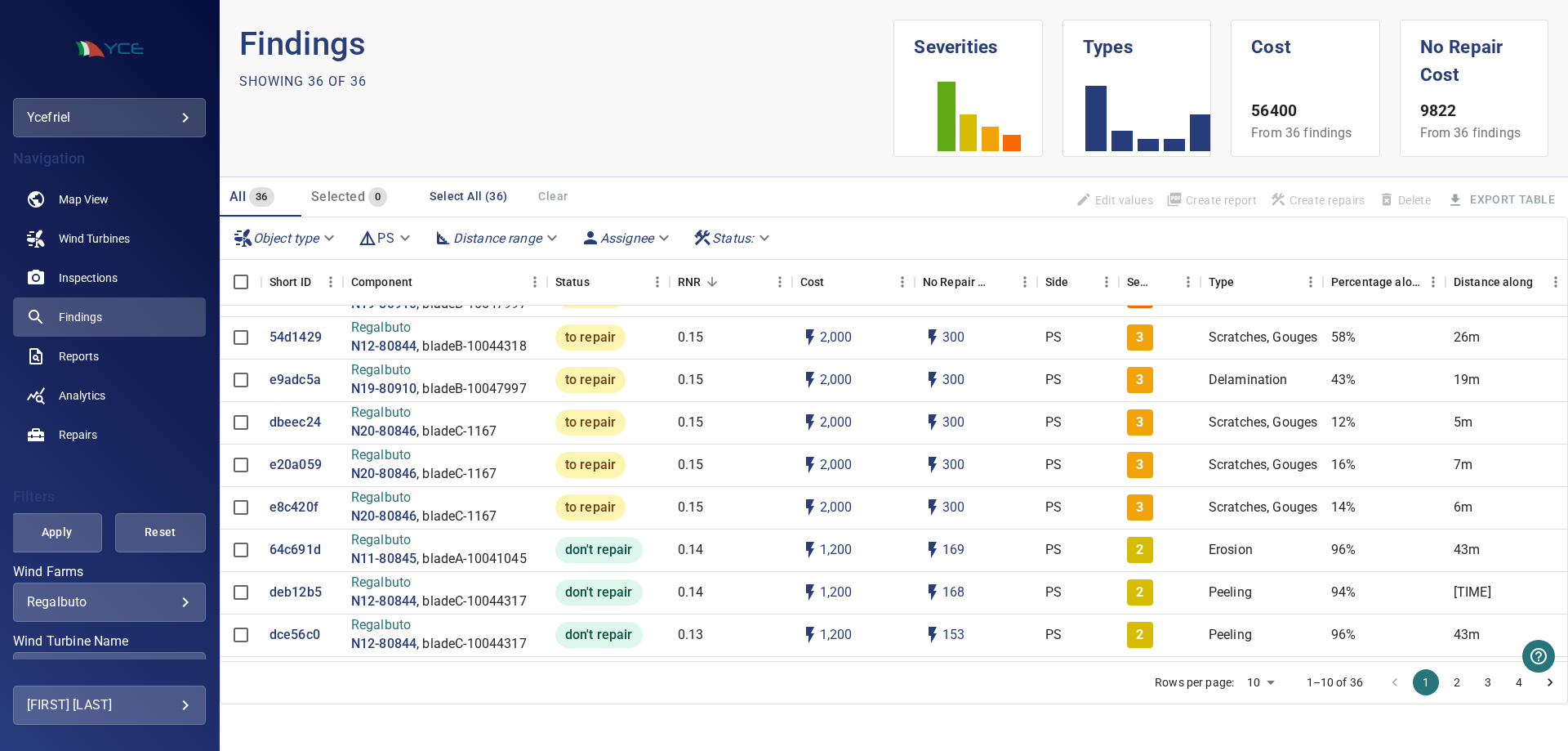 scroll, scrollTop: 245, scrollLeft: 0, axis: vertical 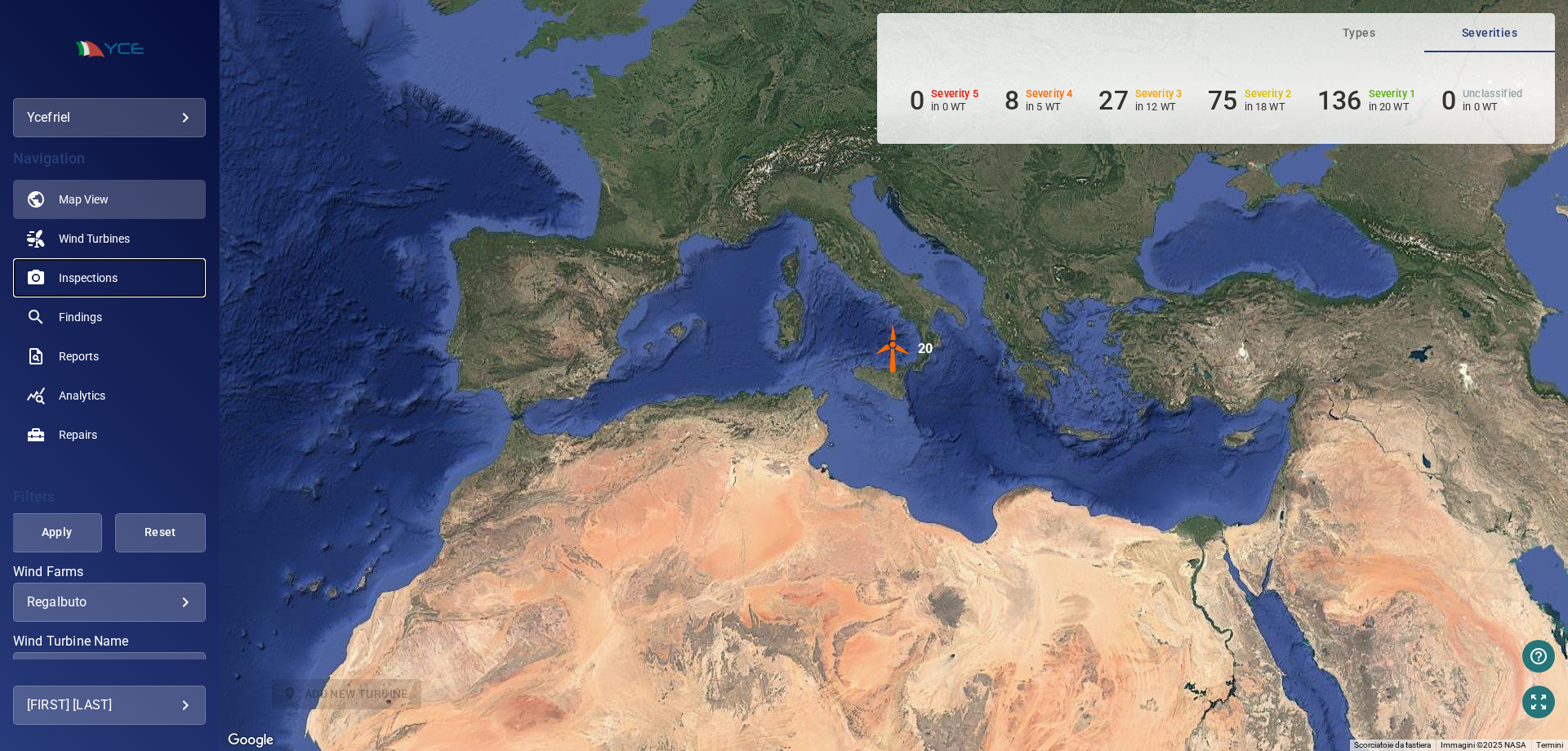 click on "Inspections" at bounding box center (88, 278) 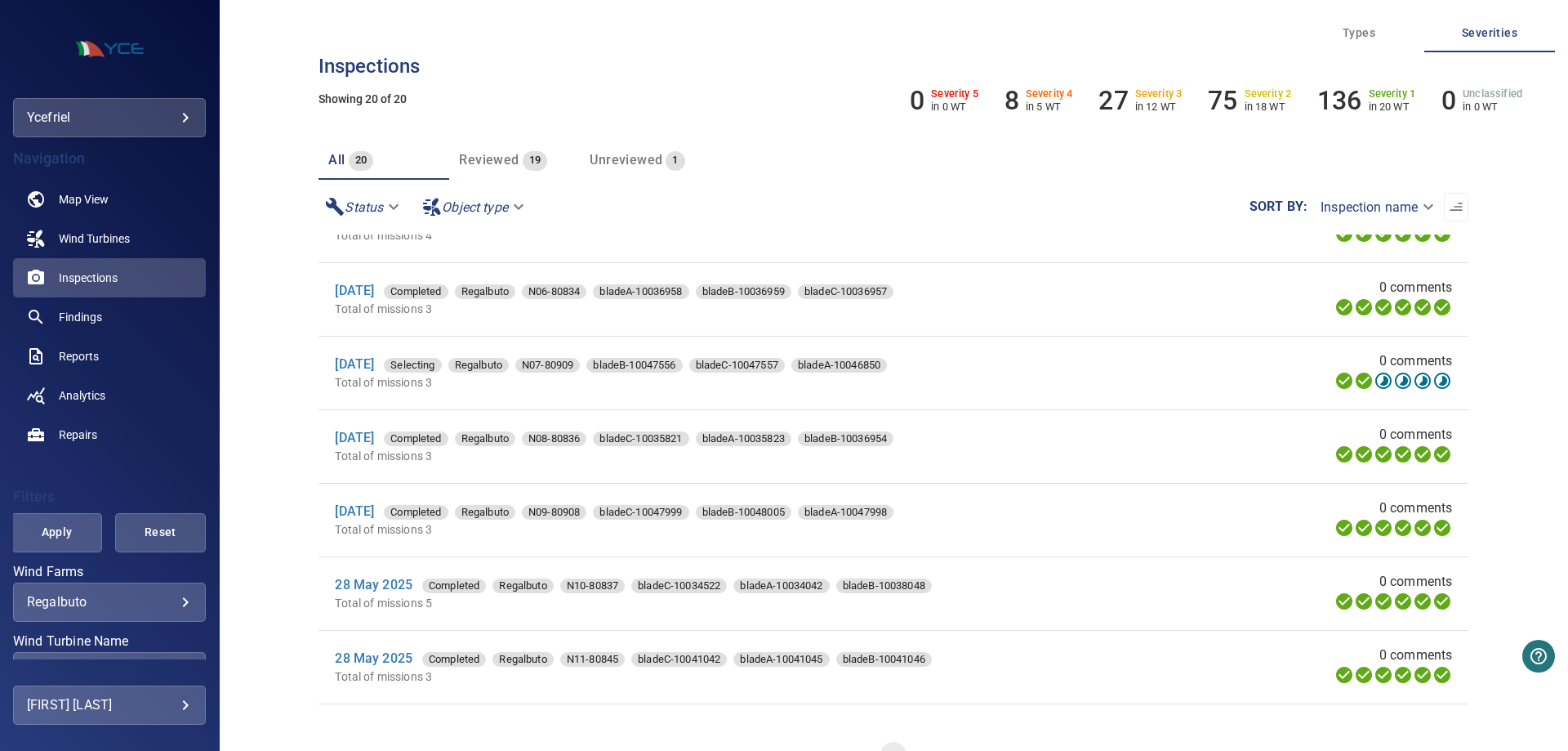 scroll, scrollTop: 327, scrollLeft: 0, axis: vertical 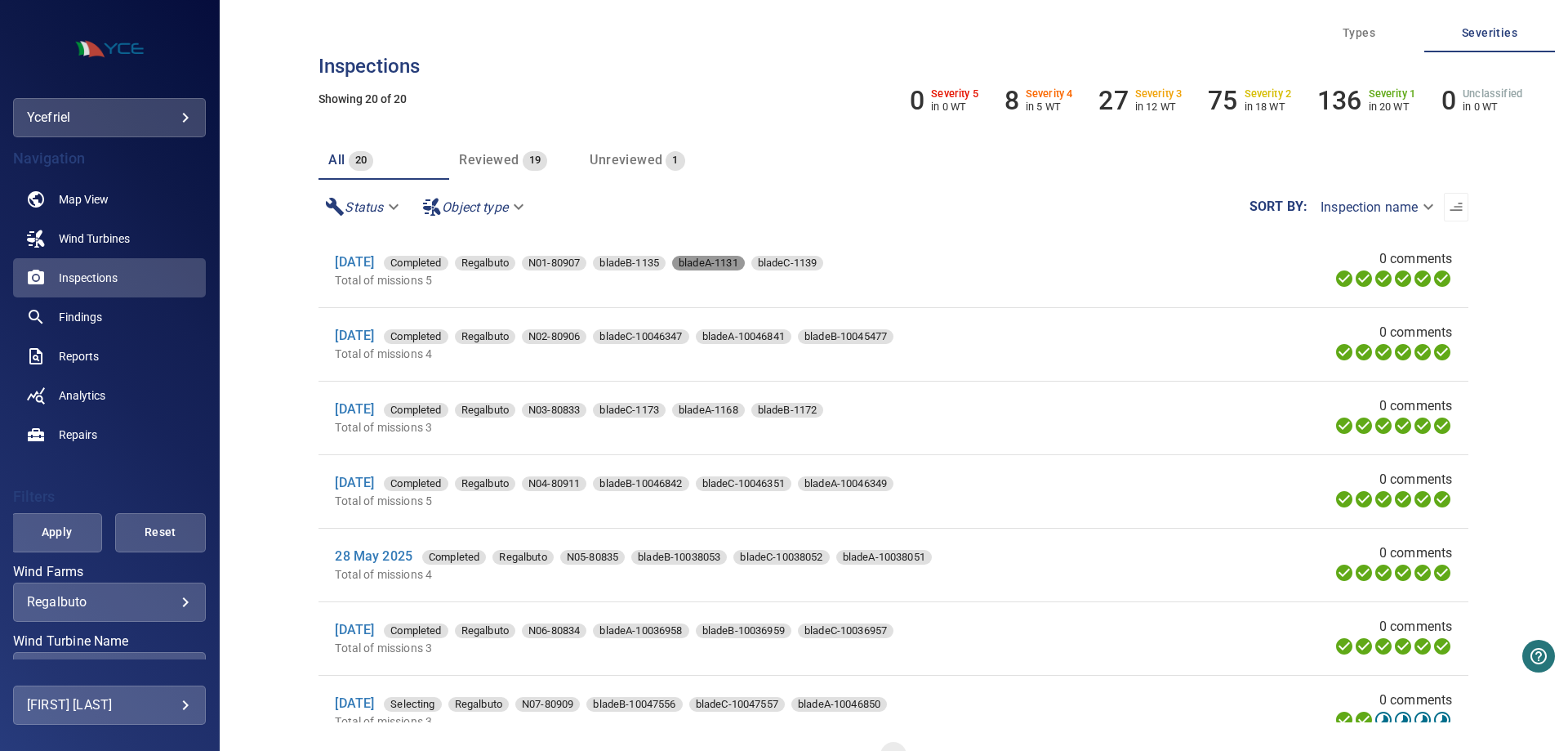 click on "[BLADE_ID]" at bounding box center (708, 263) 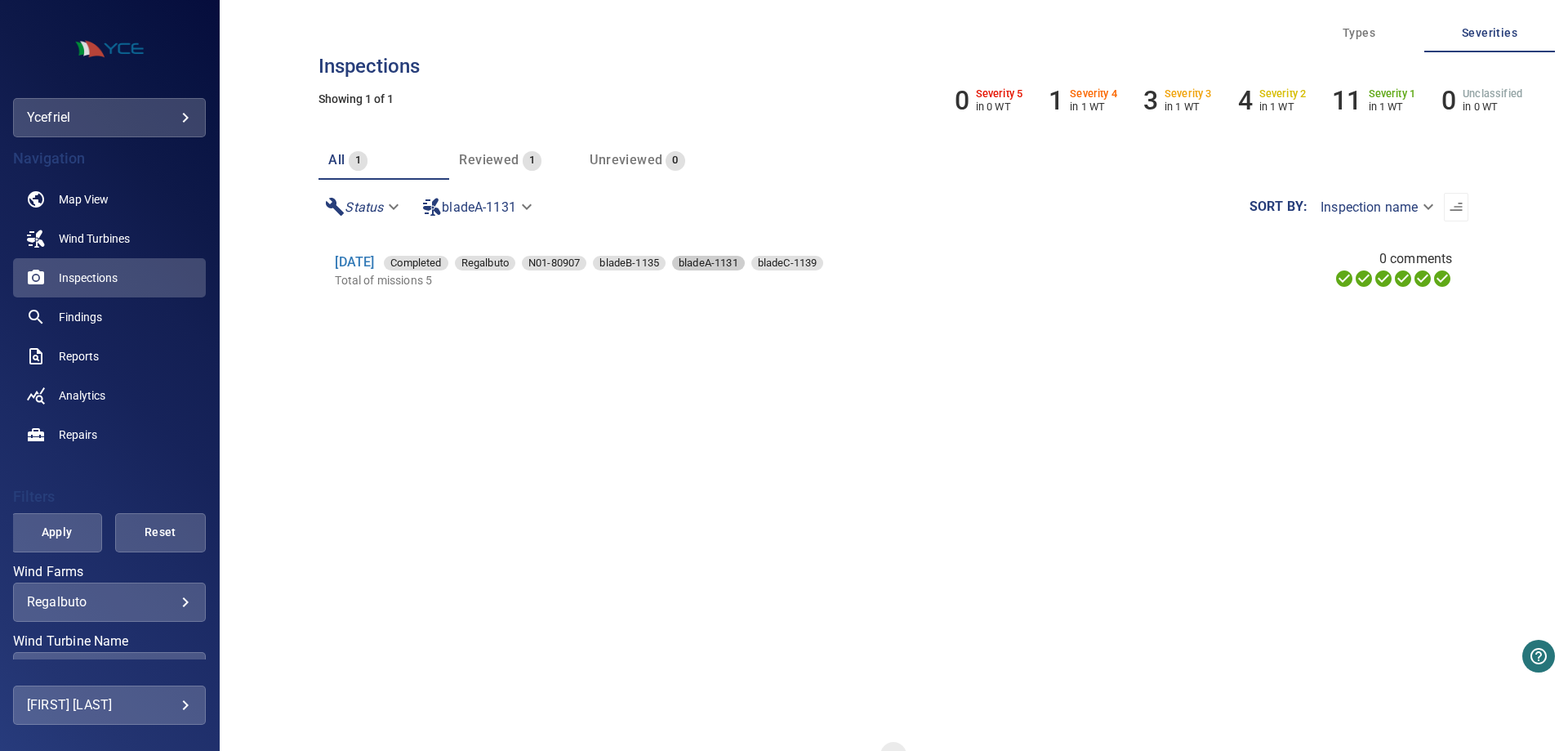 click on "[BLADE_ID]" at bounding box center [708, 263] 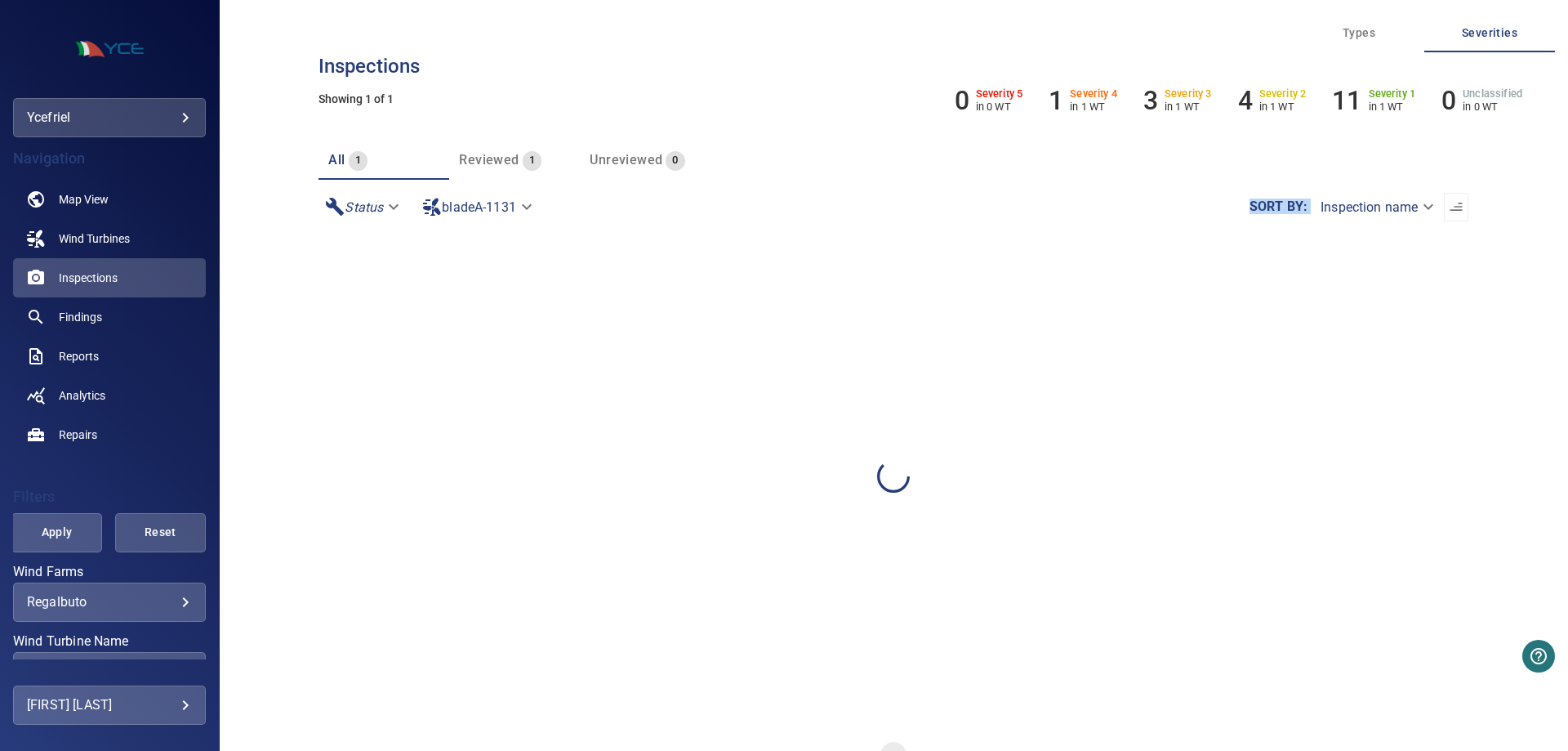 click at bounding box center [893, 478] 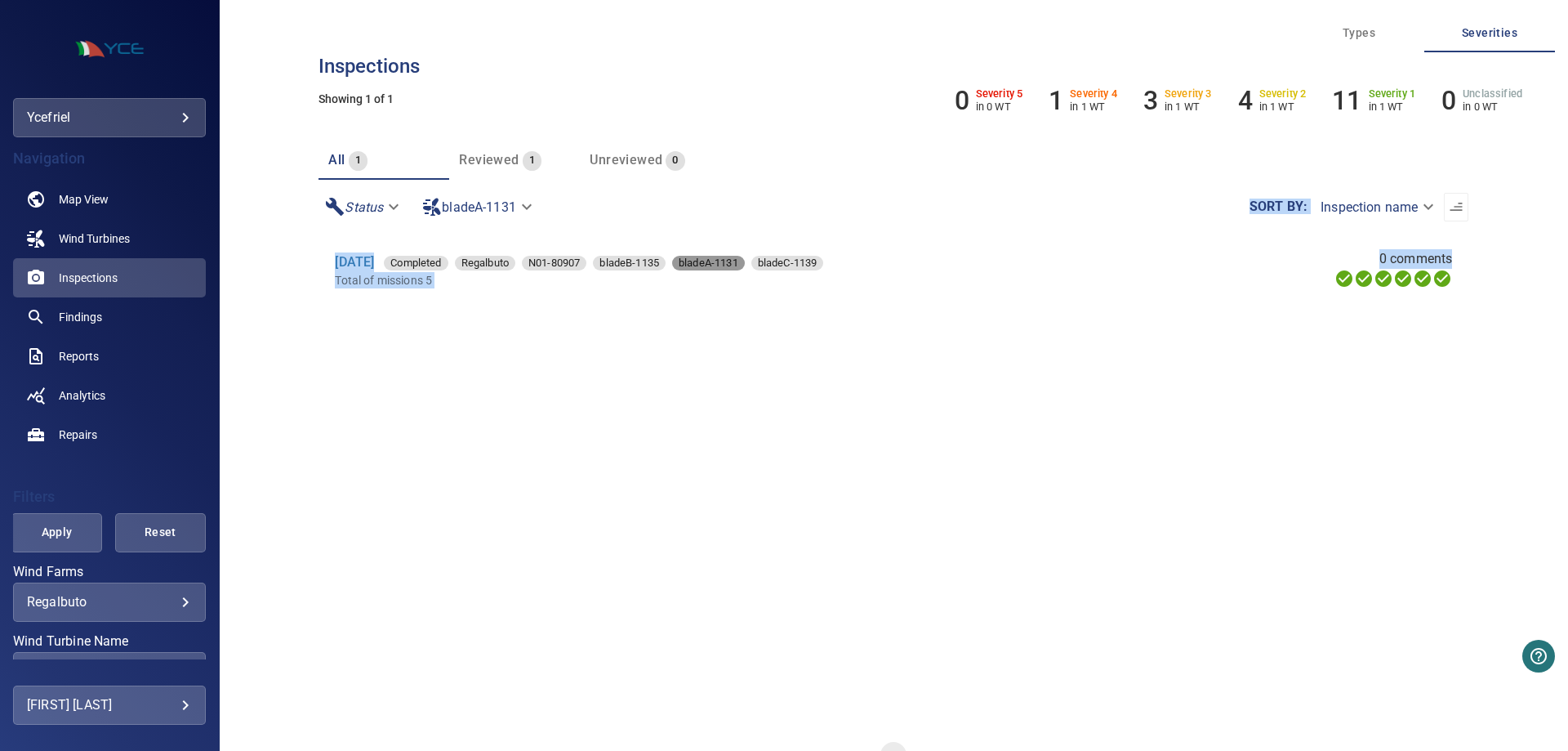click on "[BLADE_ID]" at bounding box center [708, 263] 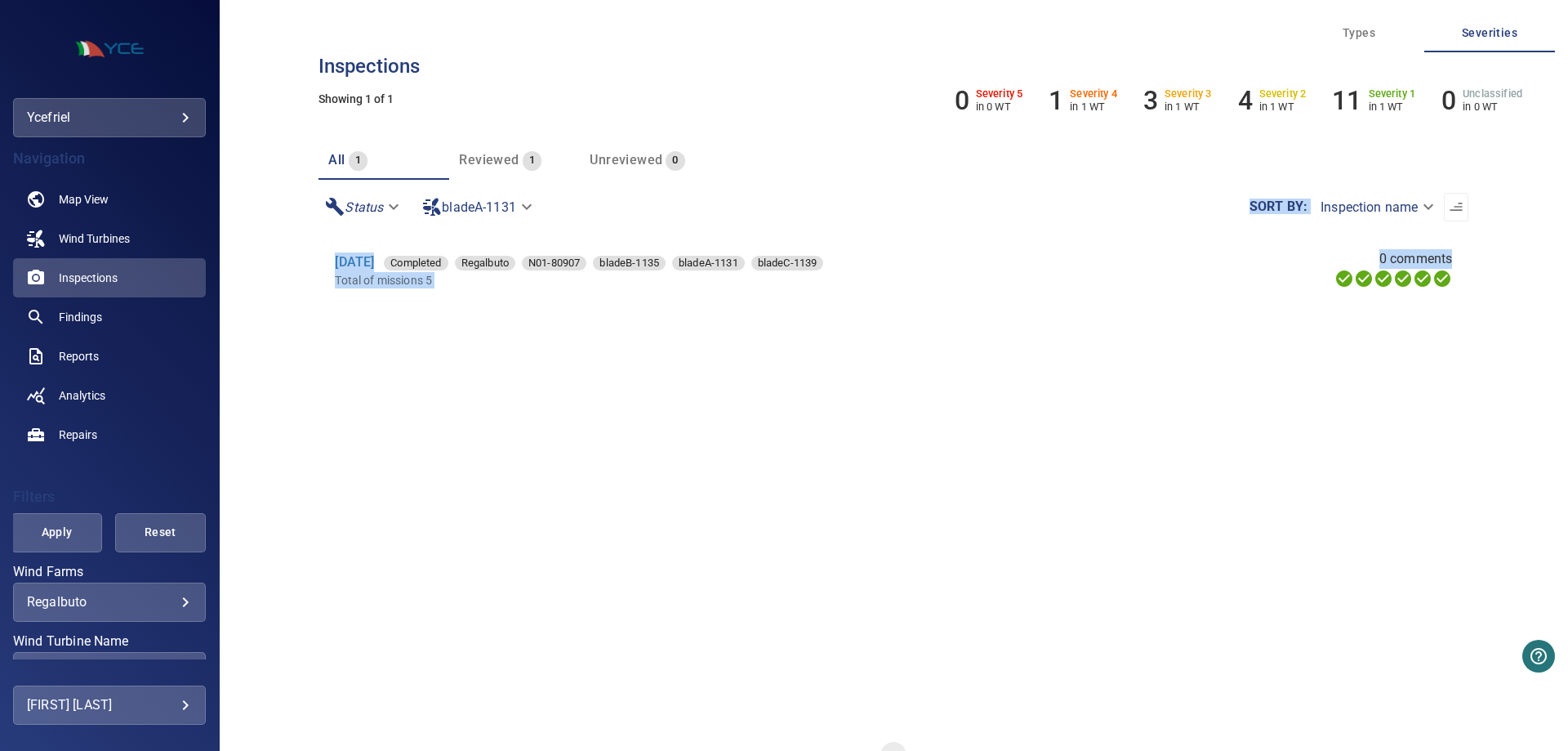 click on "1" at bounding box center [358, 160] 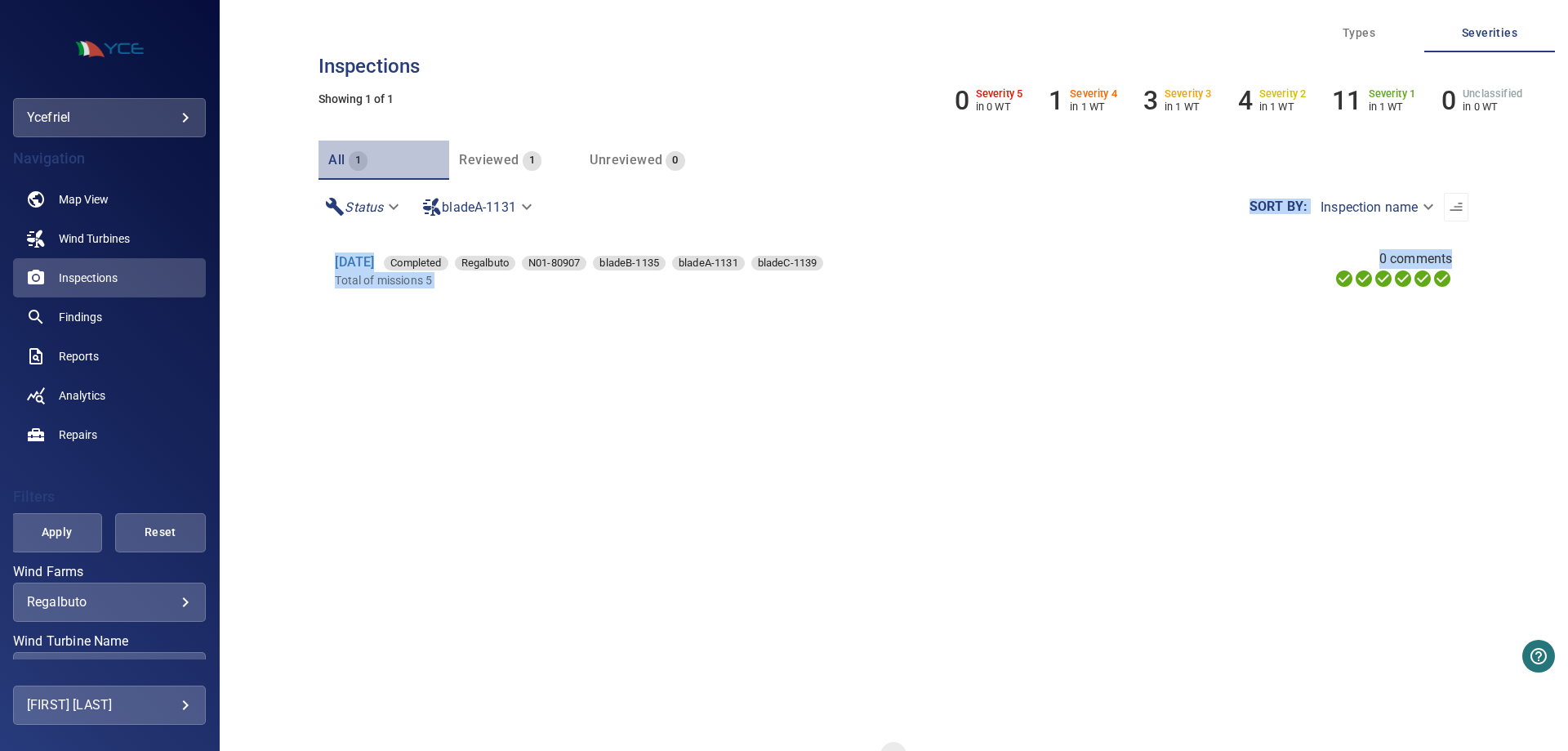 click on "All" at bounding box center (336, 159) 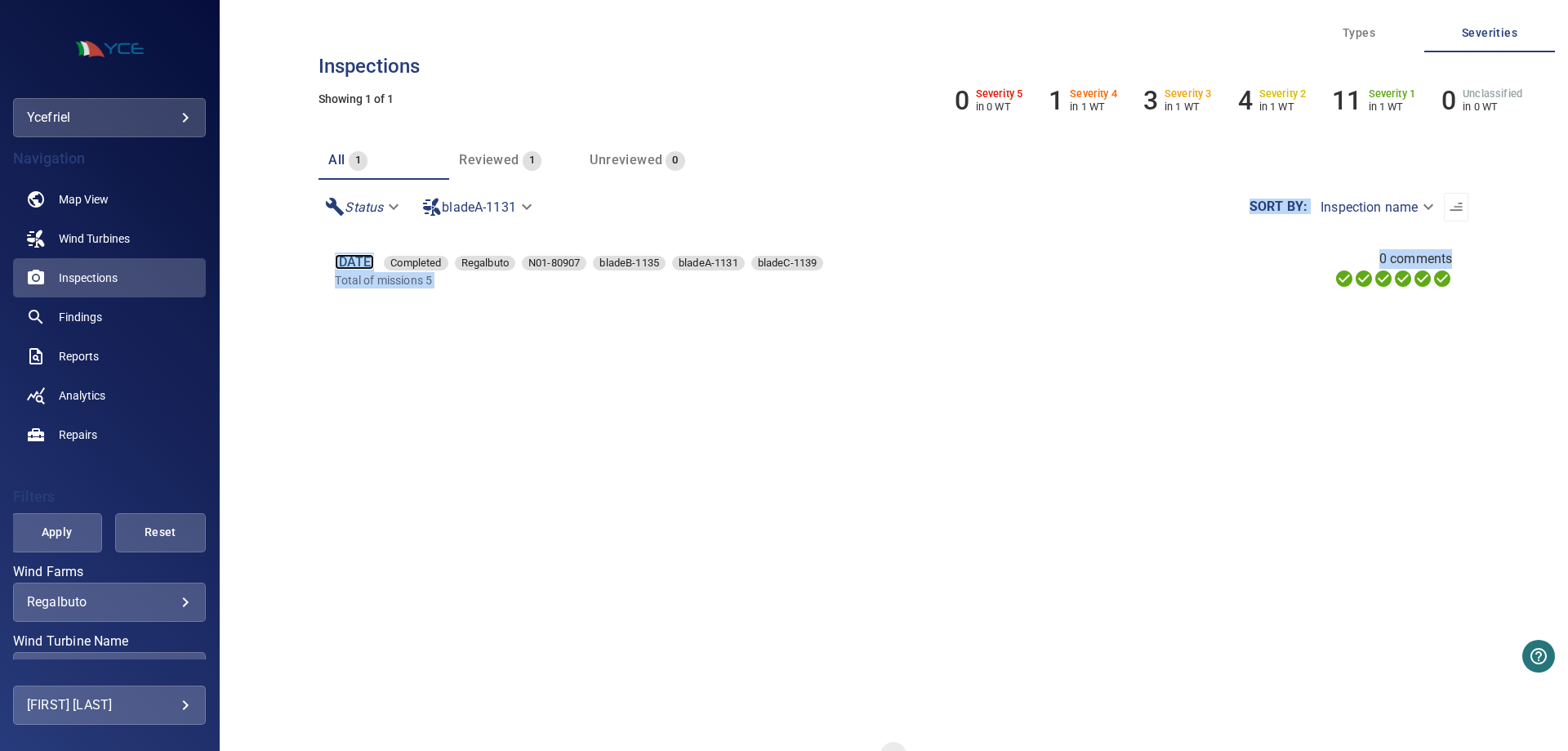 click on "[DATE]" at bounding box center (354, 262) 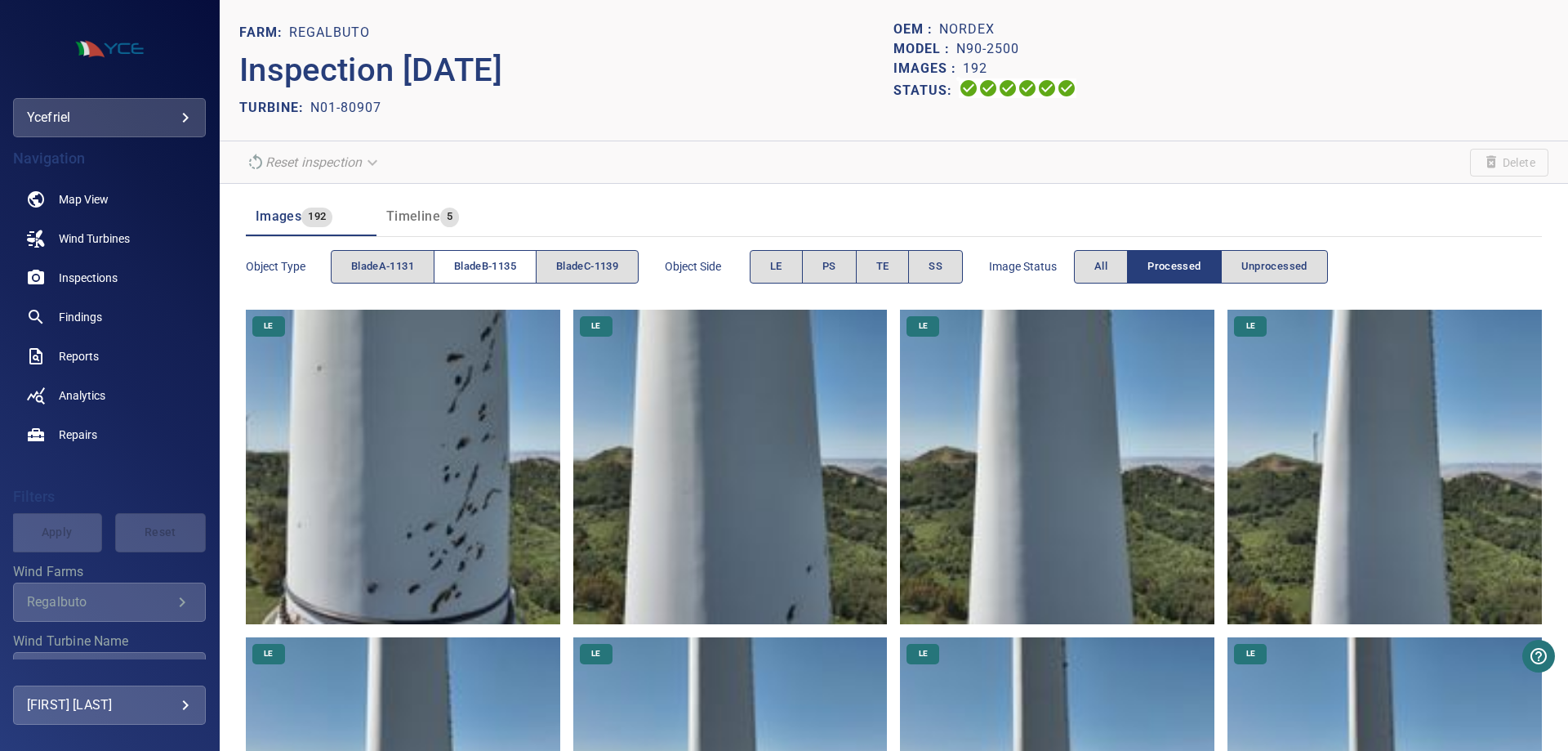click on "[BLADE_ID]" at bounding box center [485, 266] 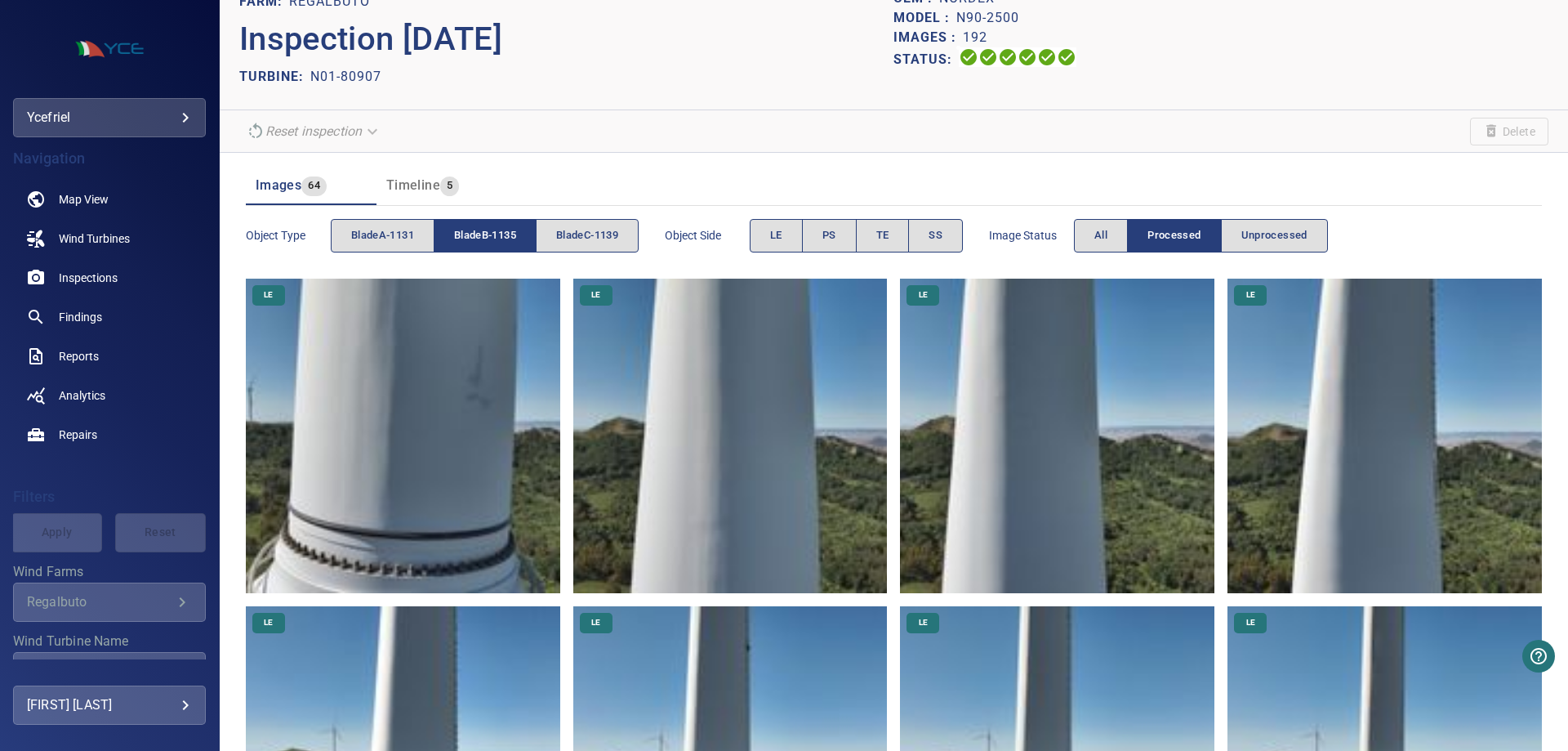 scroll, scrollTop: 0, scrollLeft: 0, axis: both 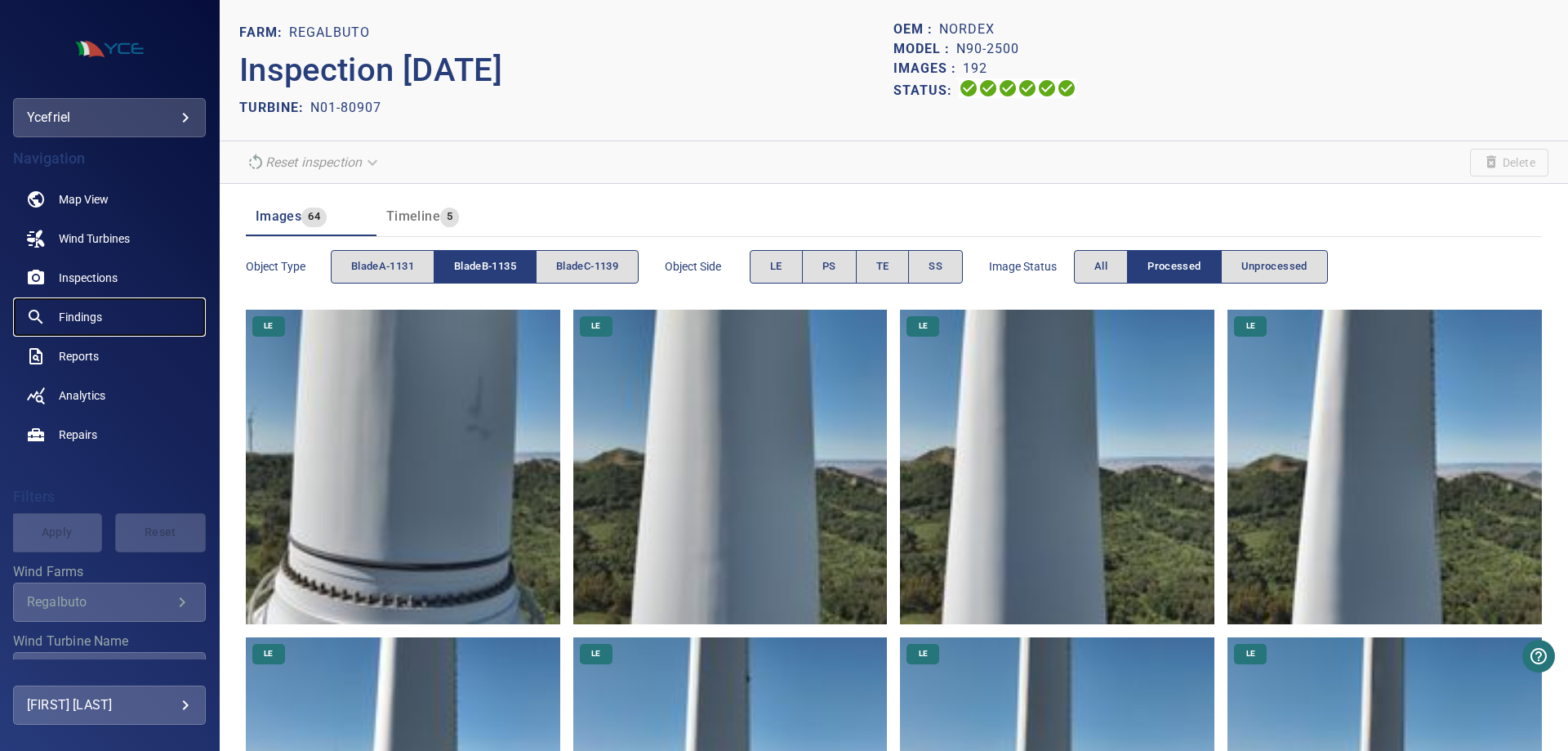 click on "Findings" at bounding box center (109, 317) 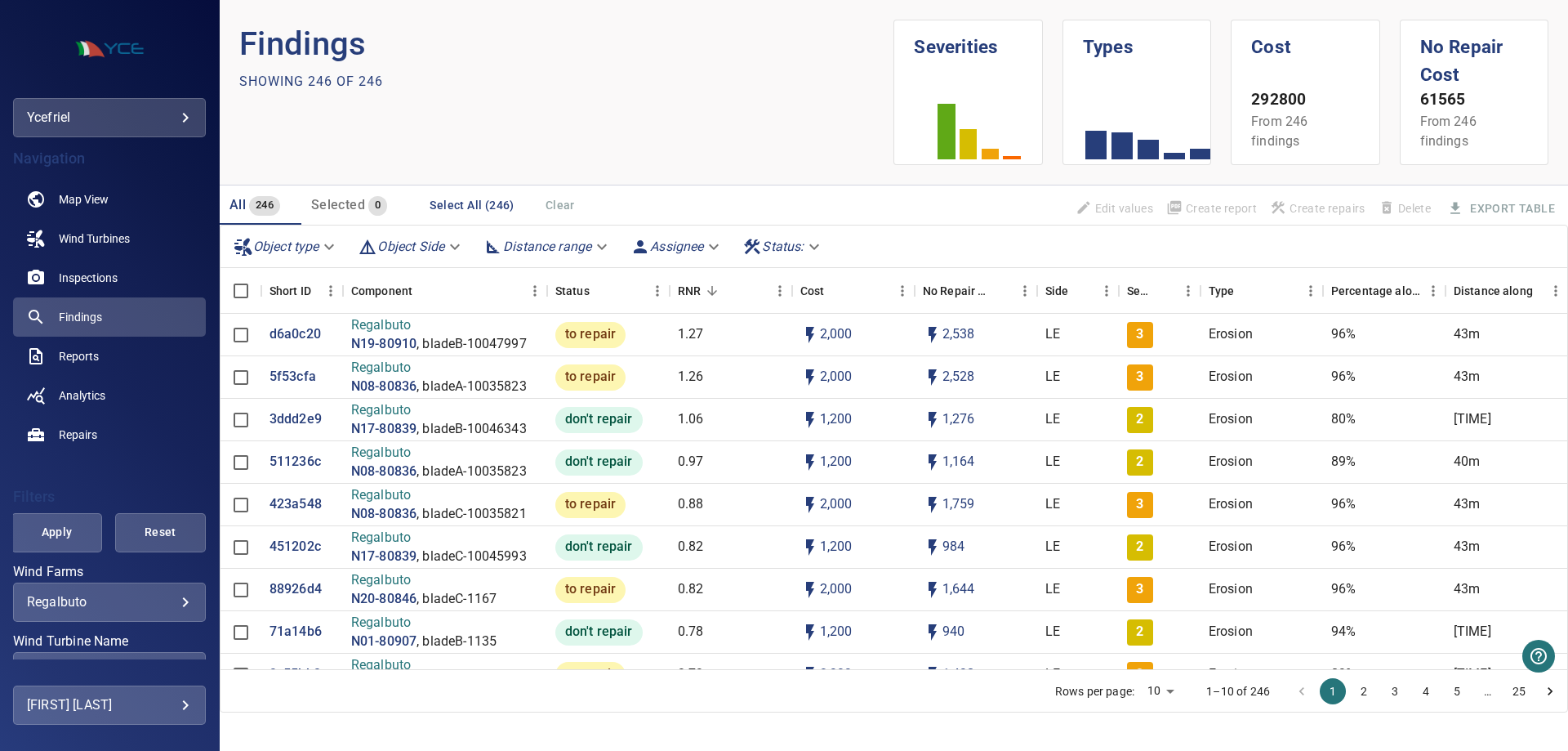 click on "Object type Object Side Distance range Assignee Status :" at bounding box center (893, 247) 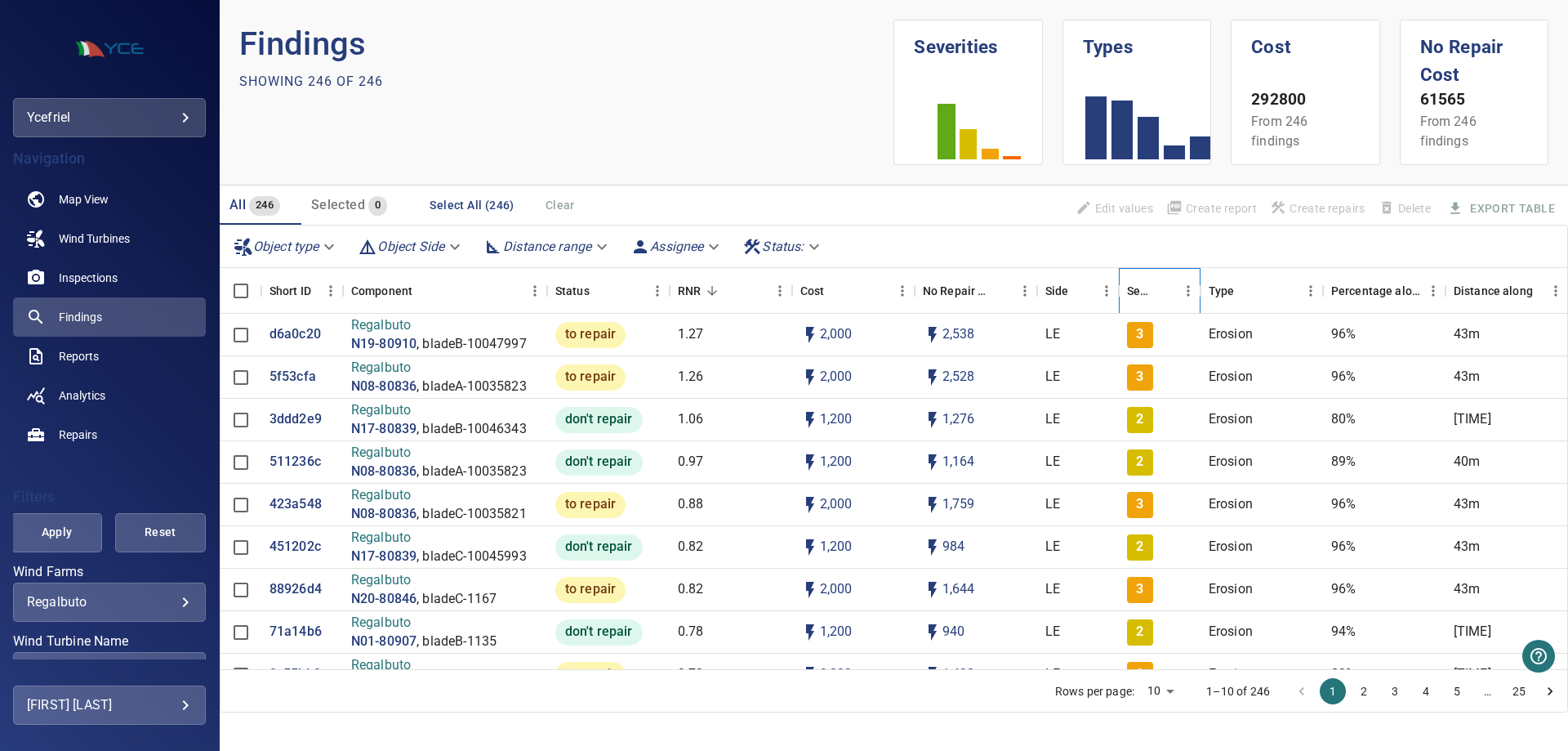 click at bounding box center (1165, 291) 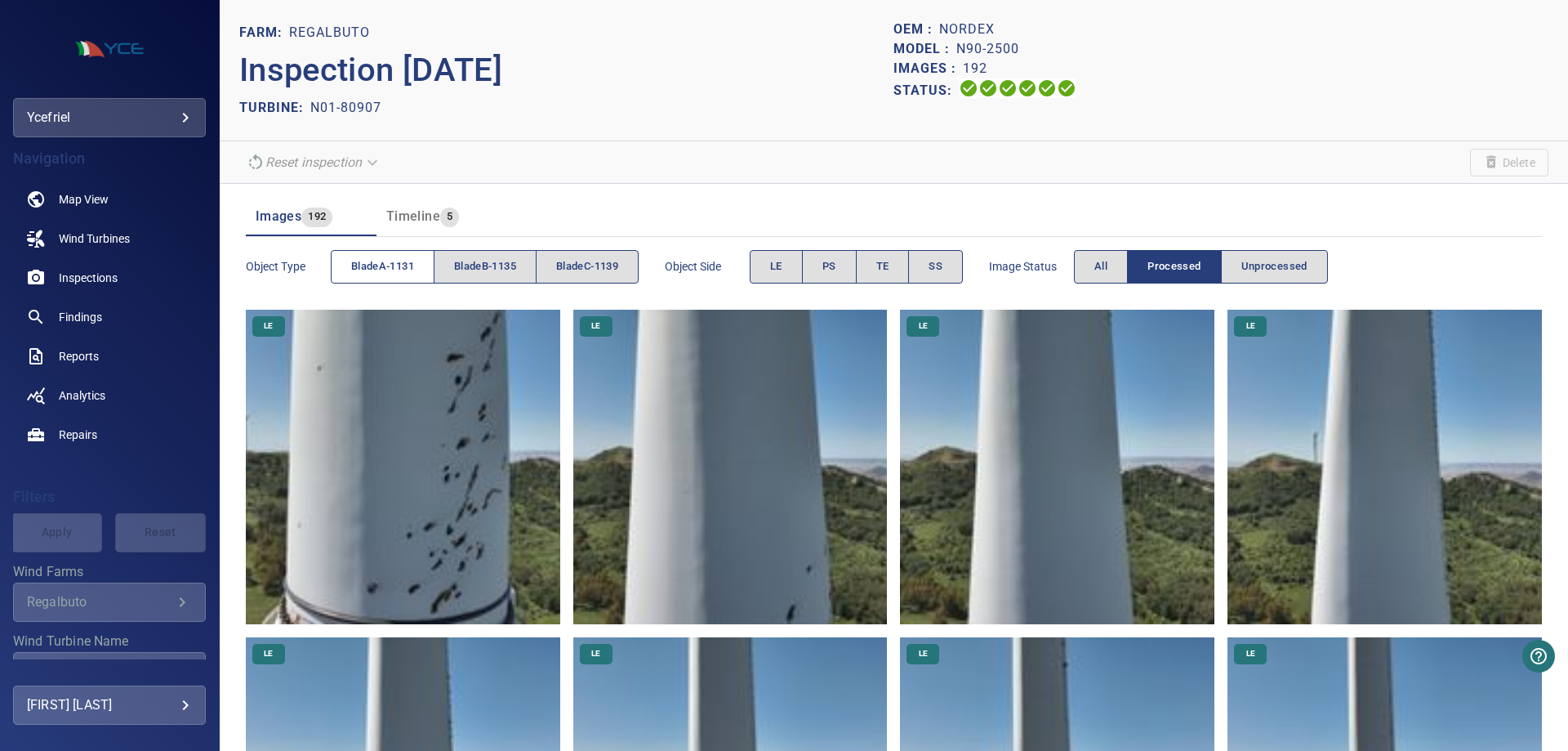 click on "[BLADE_ID]" at bounding box center [382, 266] 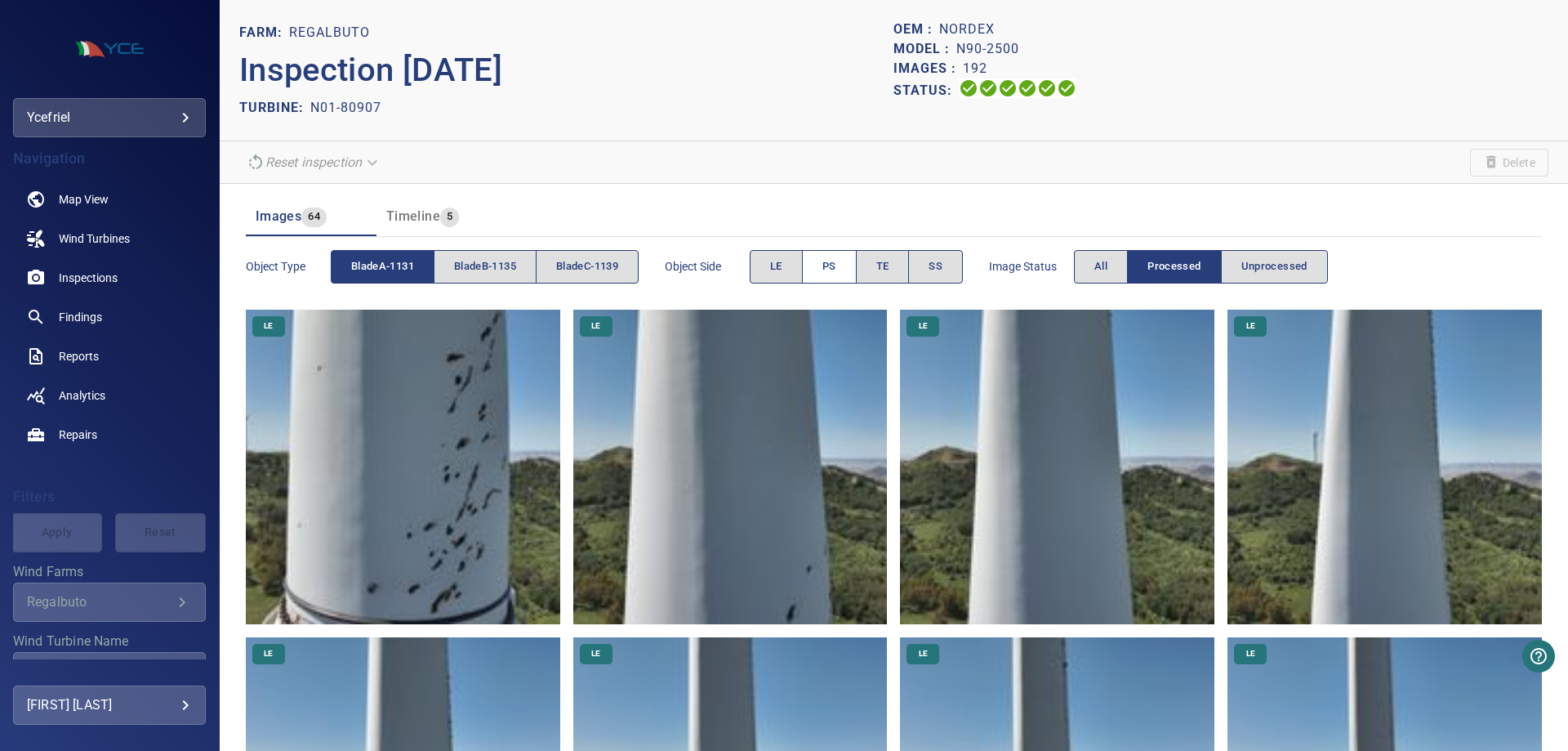 click on "PS" at bounding box center (829, 266) 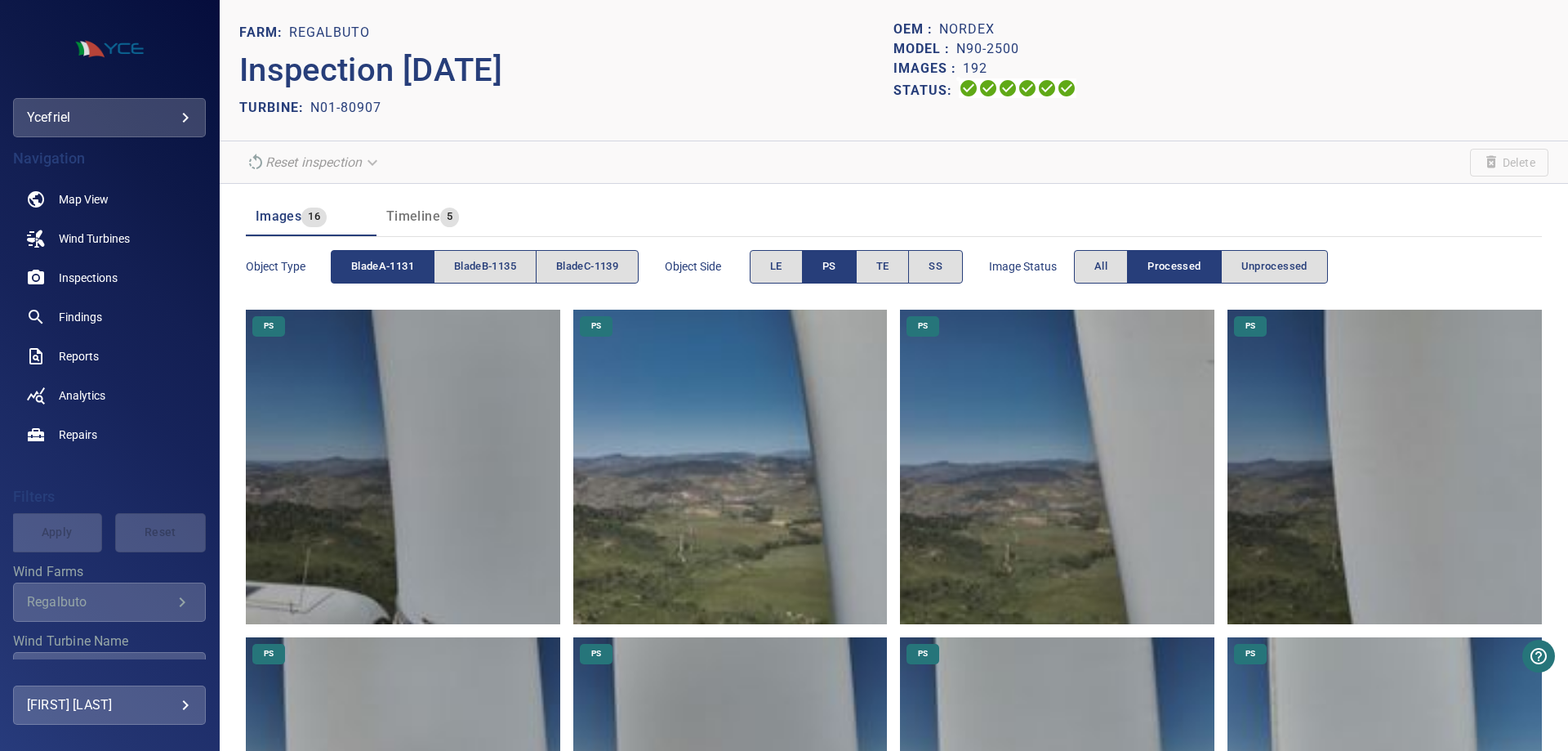 scroll, scrollTop: 15, scrollLeft: 0, axis: vertical 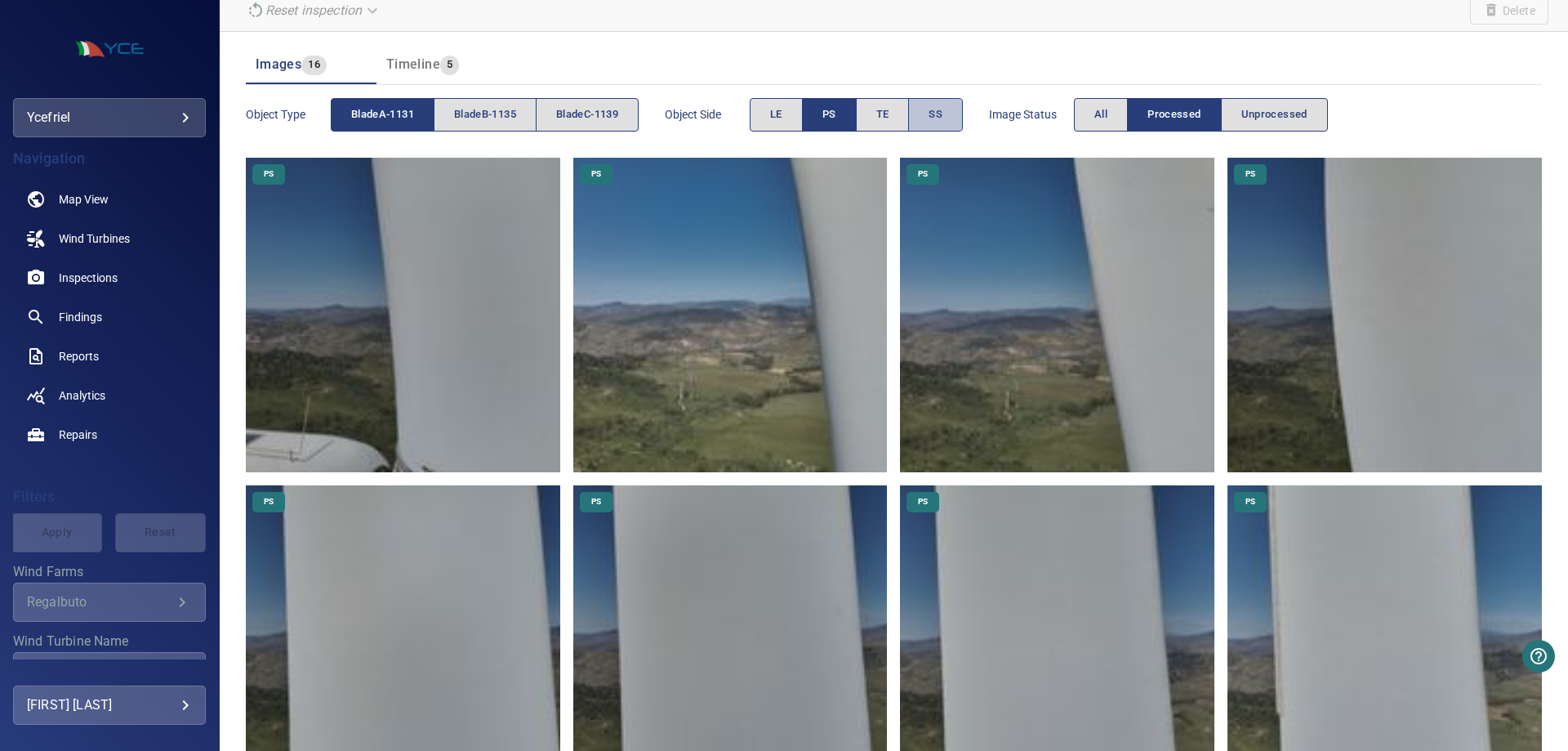 click on "SS" at bounding box center (935, 114) 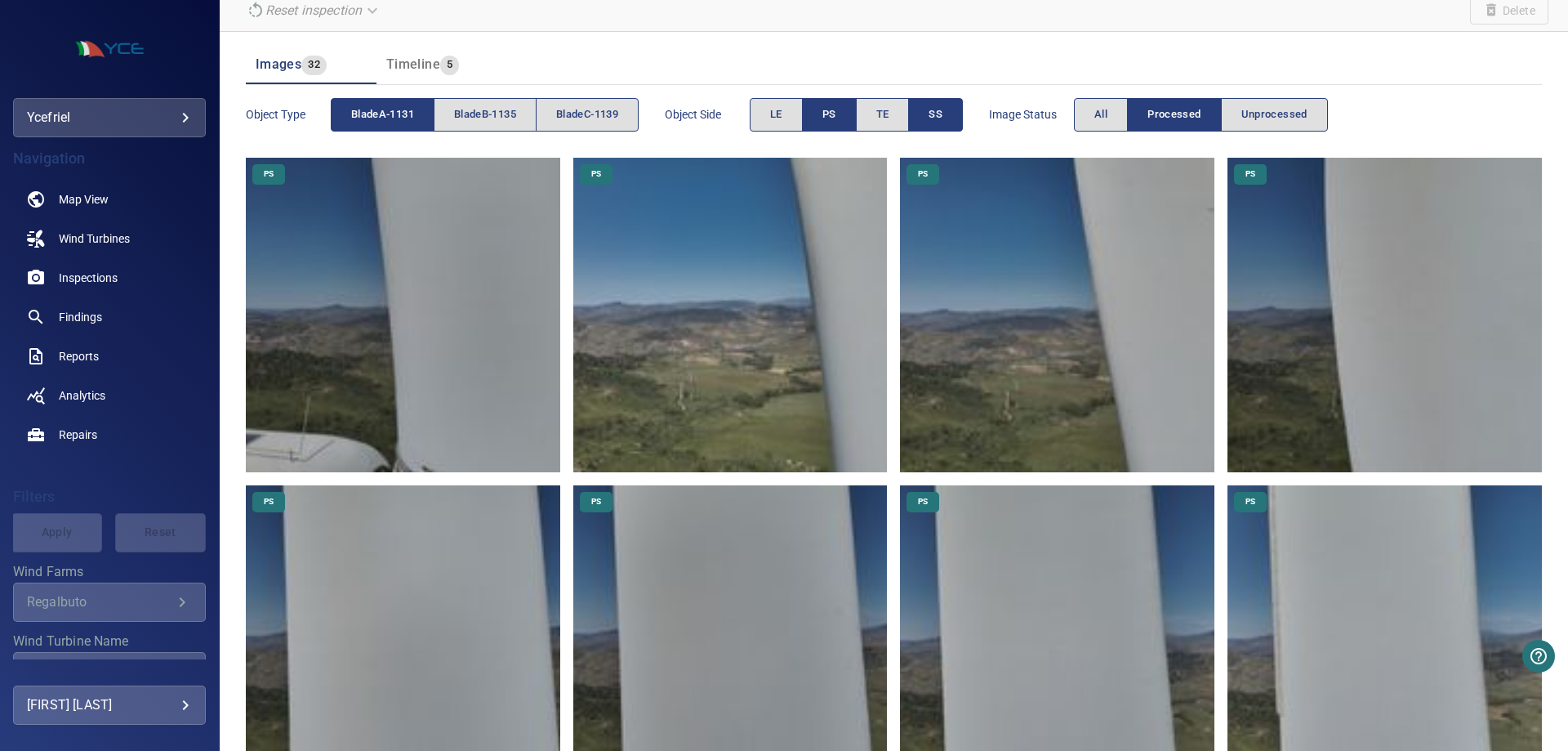 click on "PS" at bounding box center [829, 114] 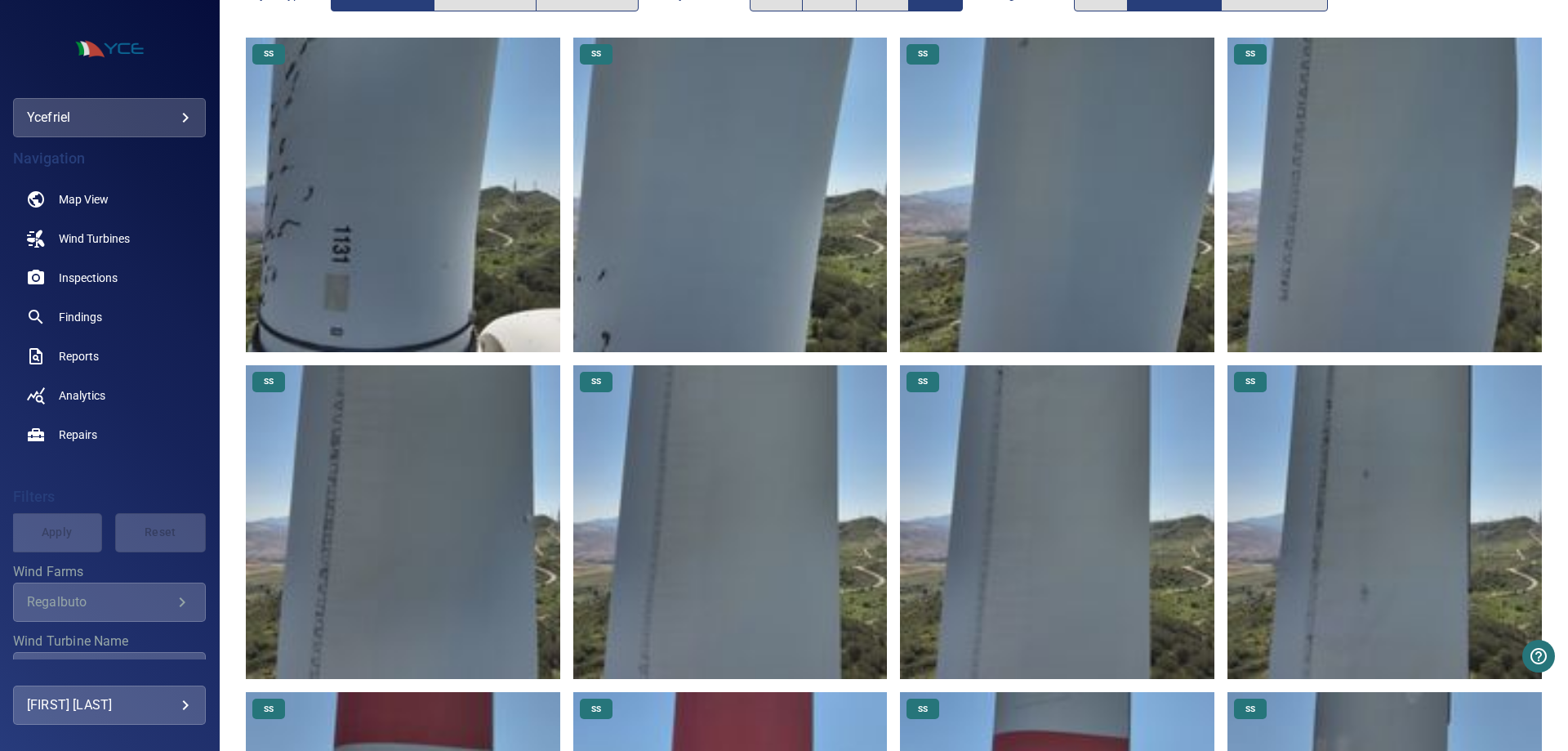 scroll, scrollTop: 0, scrollLeft: 0, axis: both 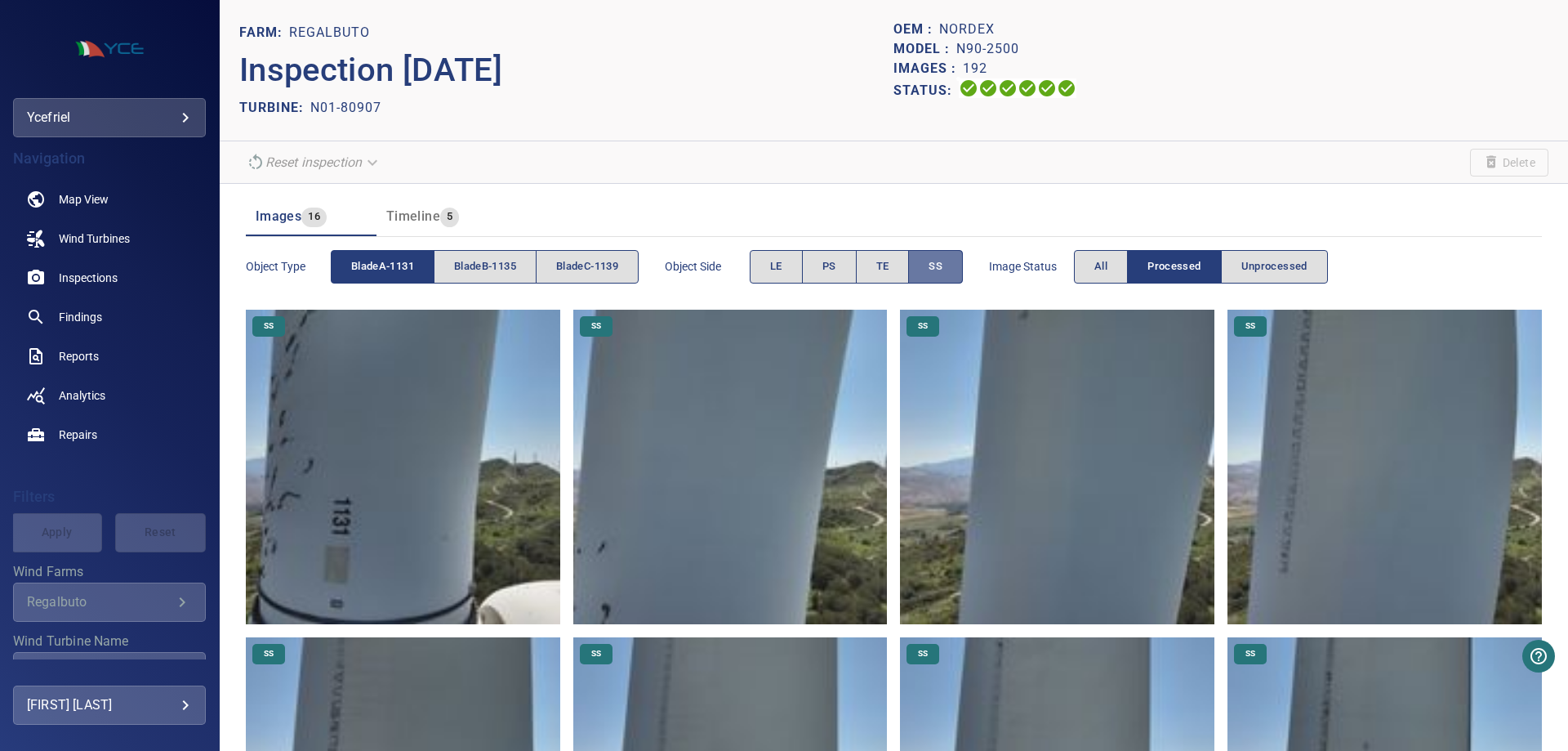 click on "SS" at bounding box center (935, 266) 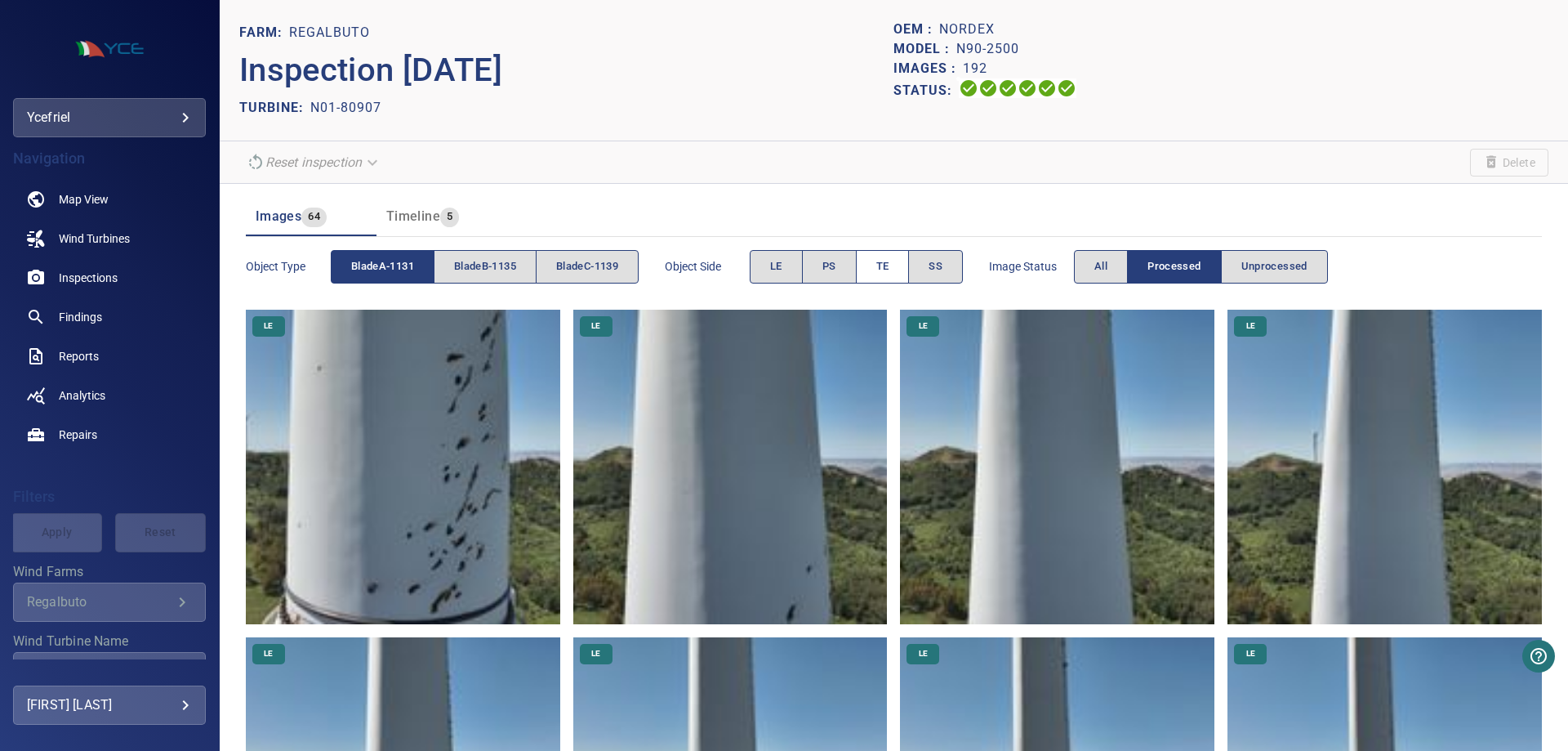 click on "TE" at bounding box center (883, 266) 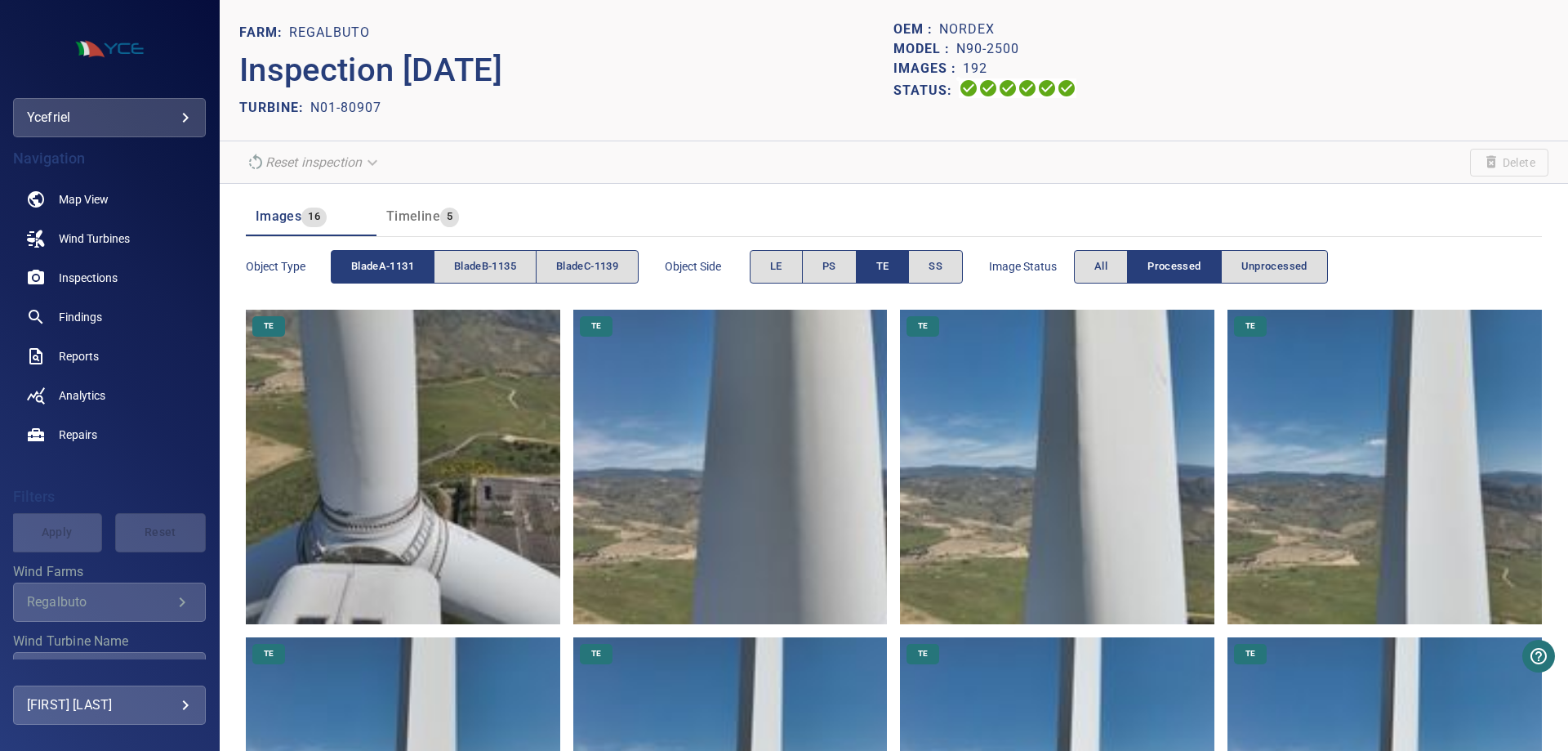 click on "TE" at bounding box center [883, 266] 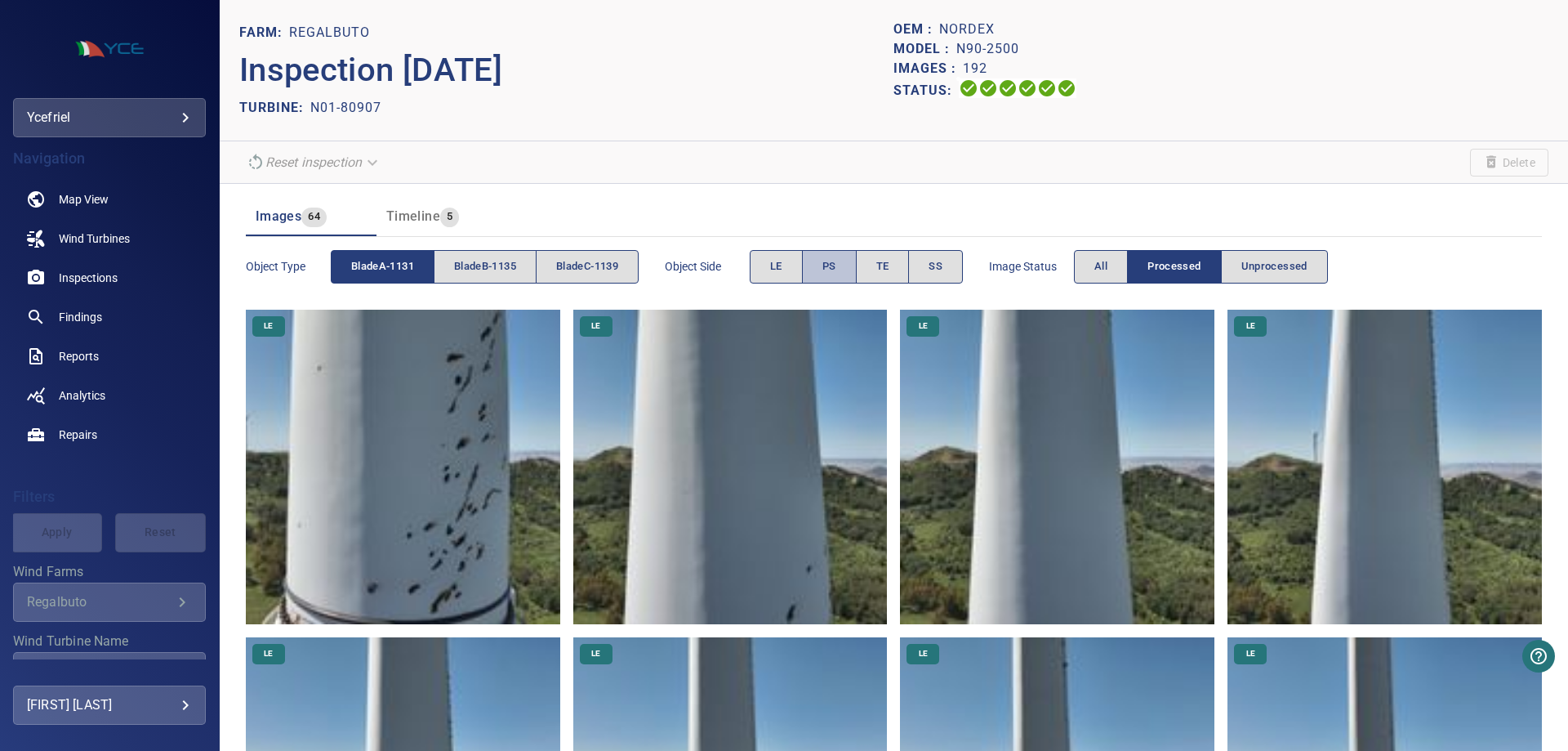 click on "PS" at bounding box center [829, 266] 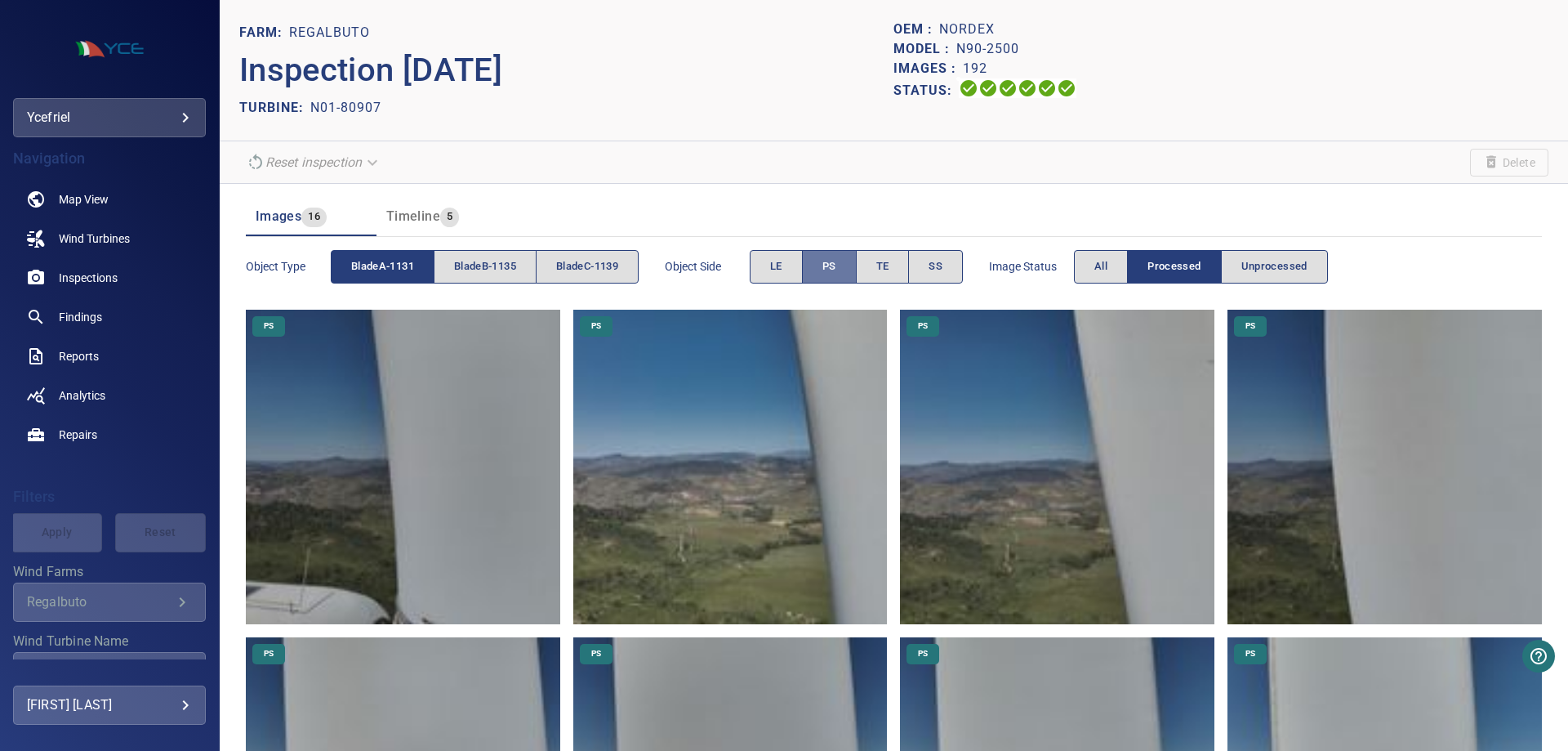 click on "PS" at bounding box center (829, 266) 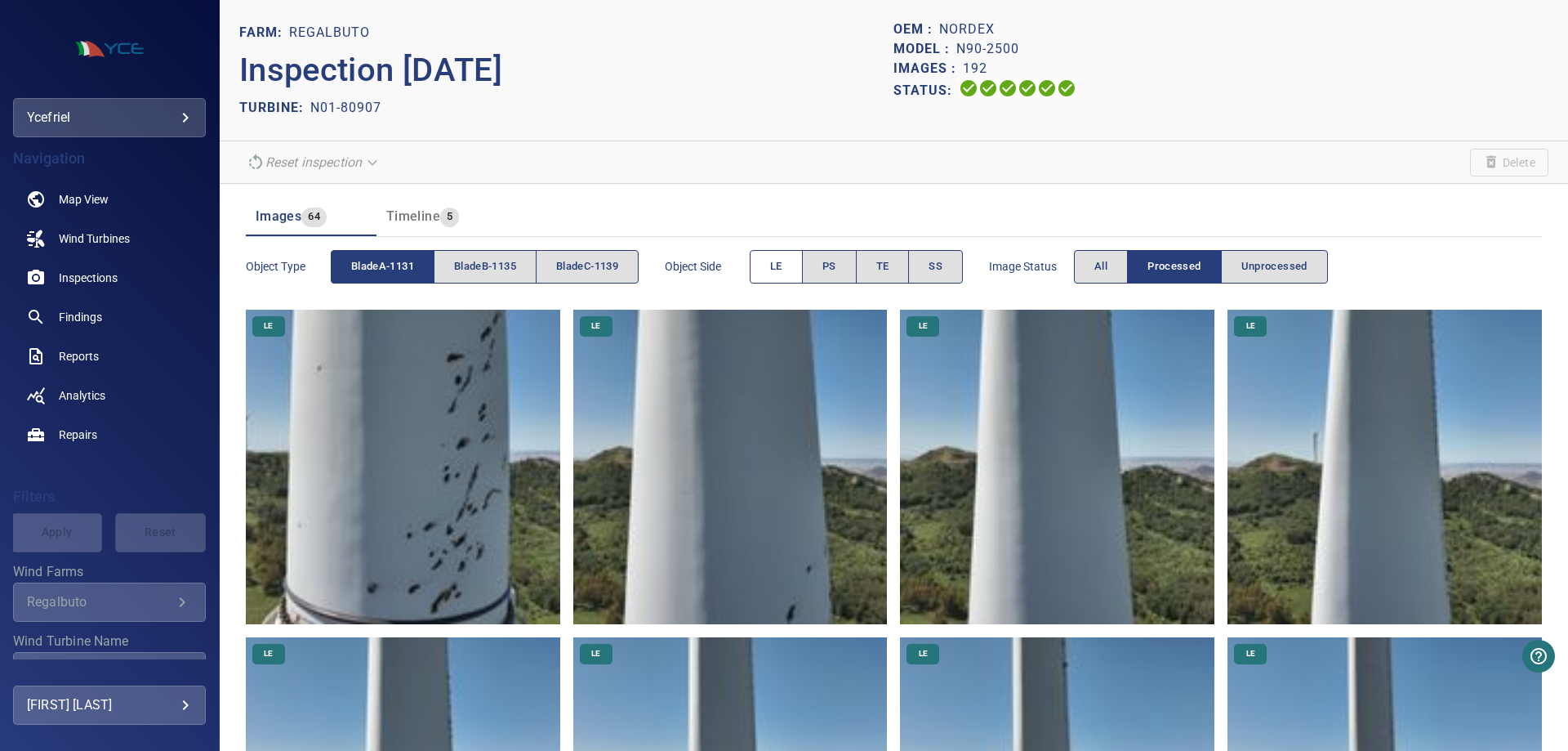 drag, startPoint x: 822, startPoint y: 266, endPoint x: 783, endPoint y: 269, distance: 39.11521 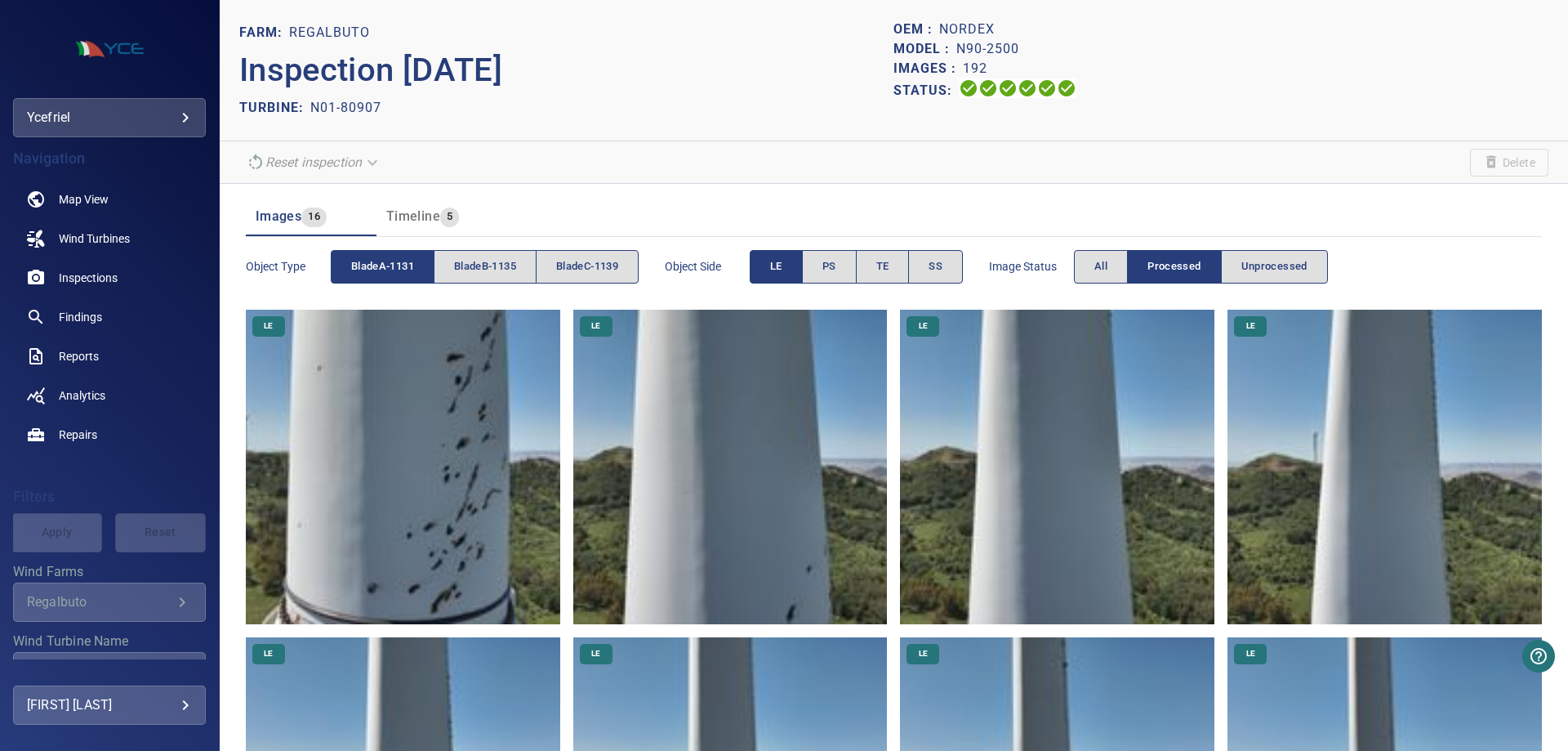 click on "LE" at bounding box center (776, 266) 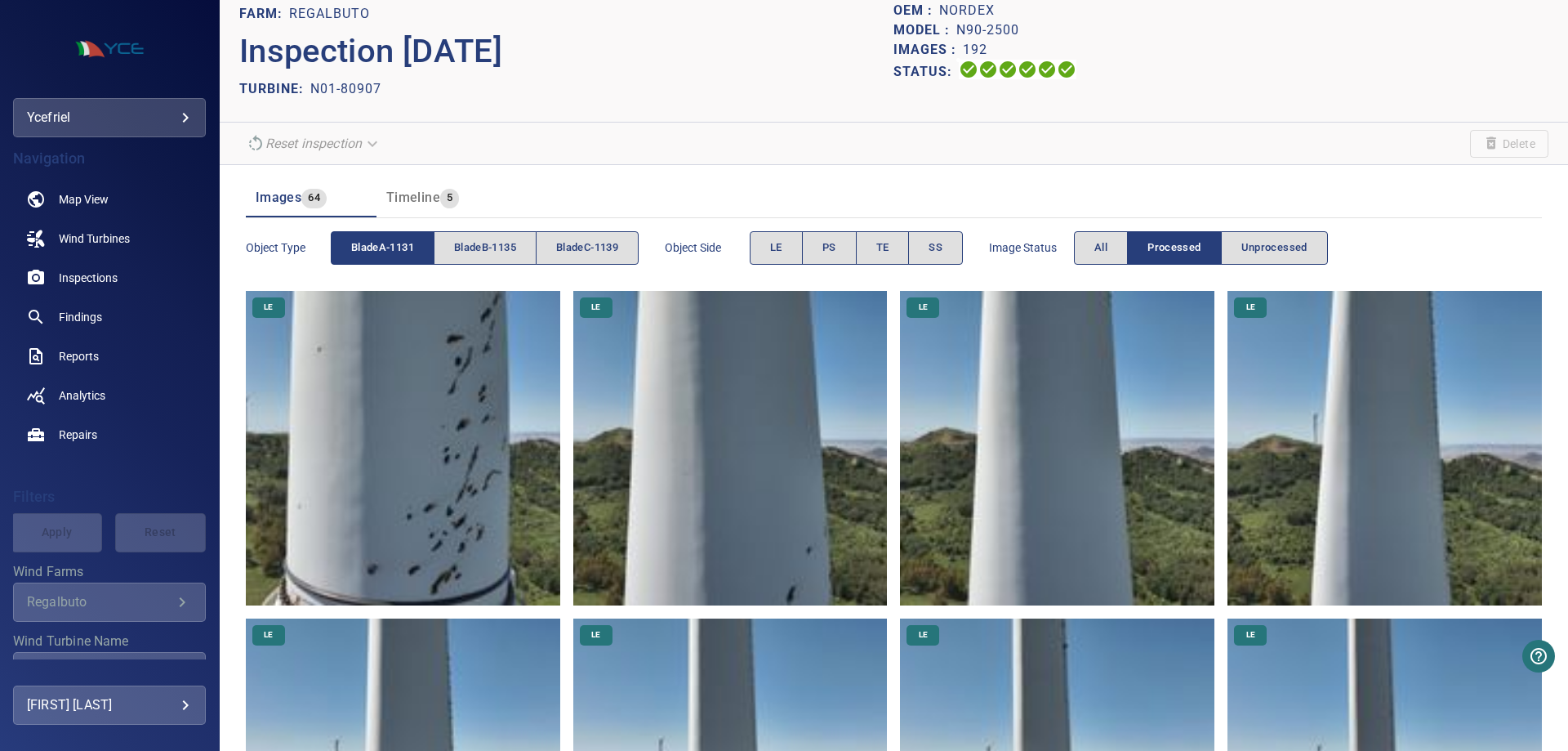 scroll, scrollTop: 0, scrollLeft: 0, axis: both 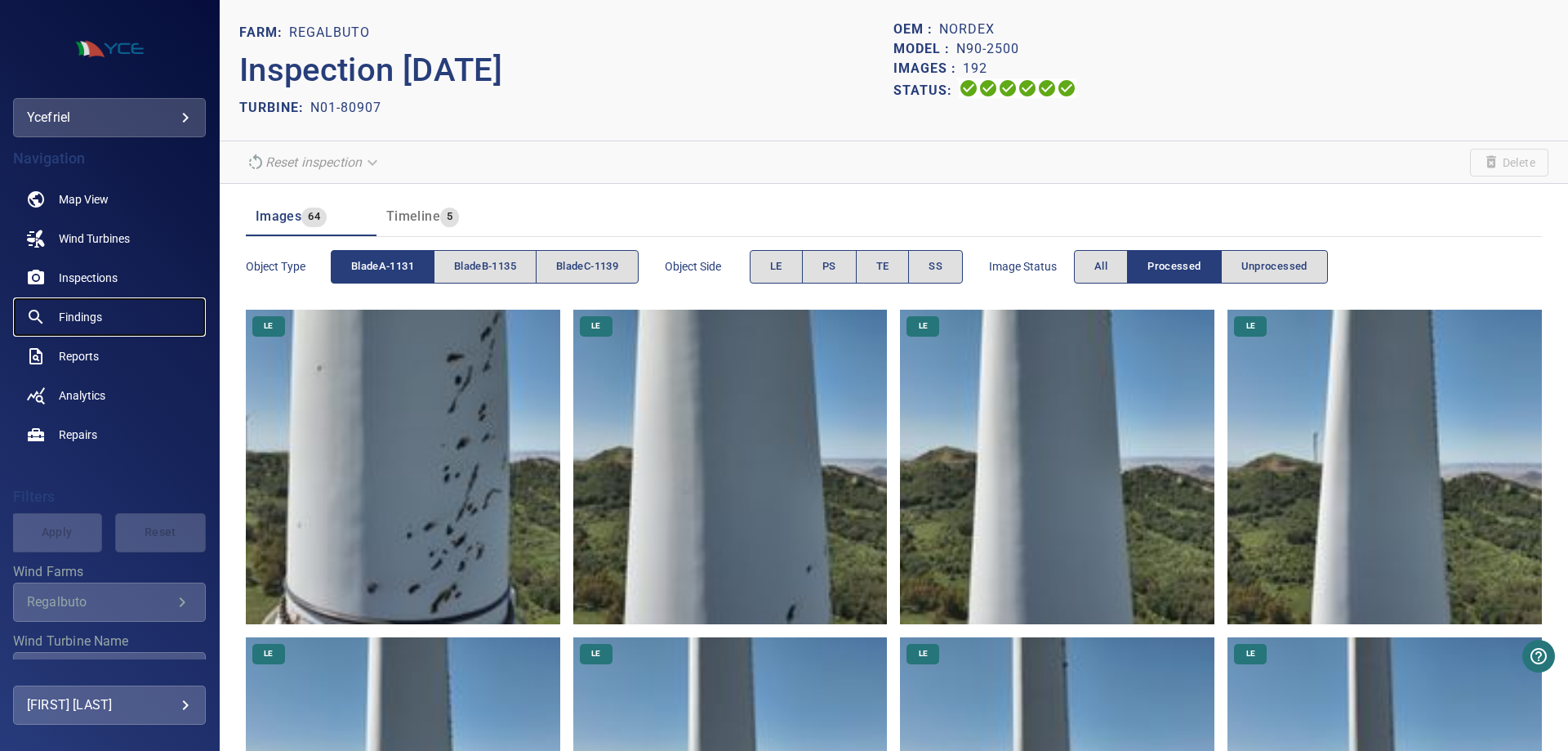 click on "Findings" at bounding box center [80, 317] 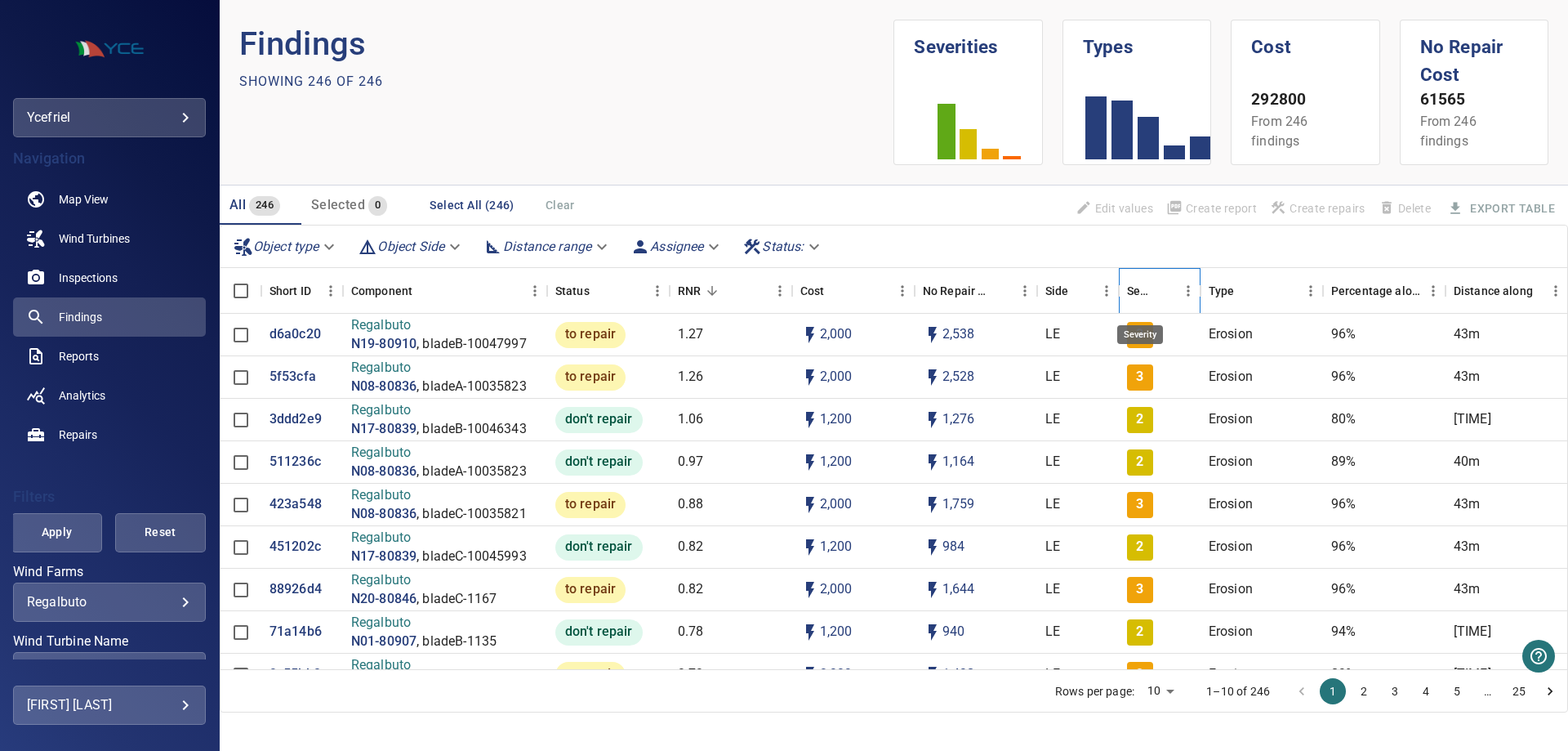 click on "Severity" at bounding box center (1140, 291) 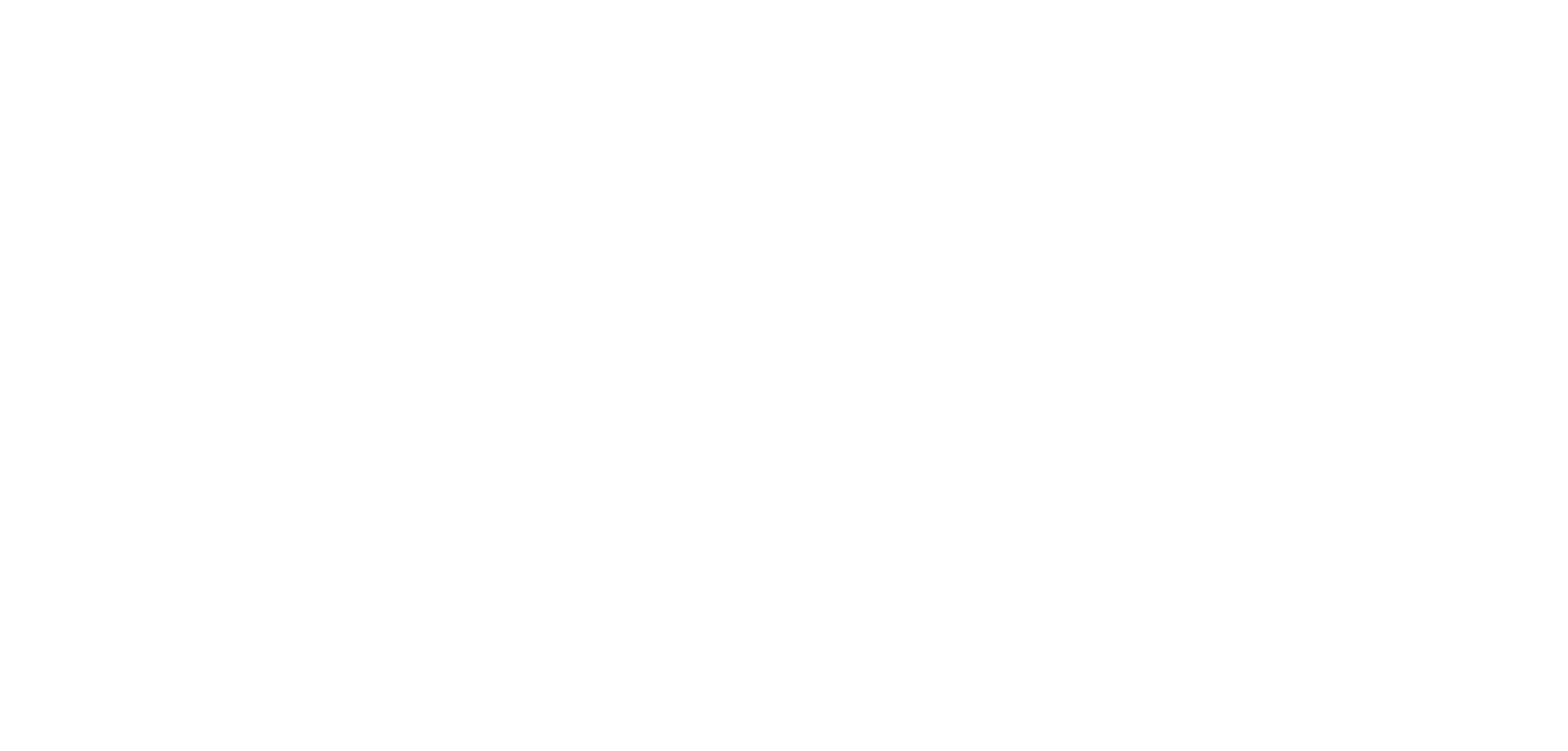 scroll, scrollTop: 0, scrollLeft: 0, axis: both 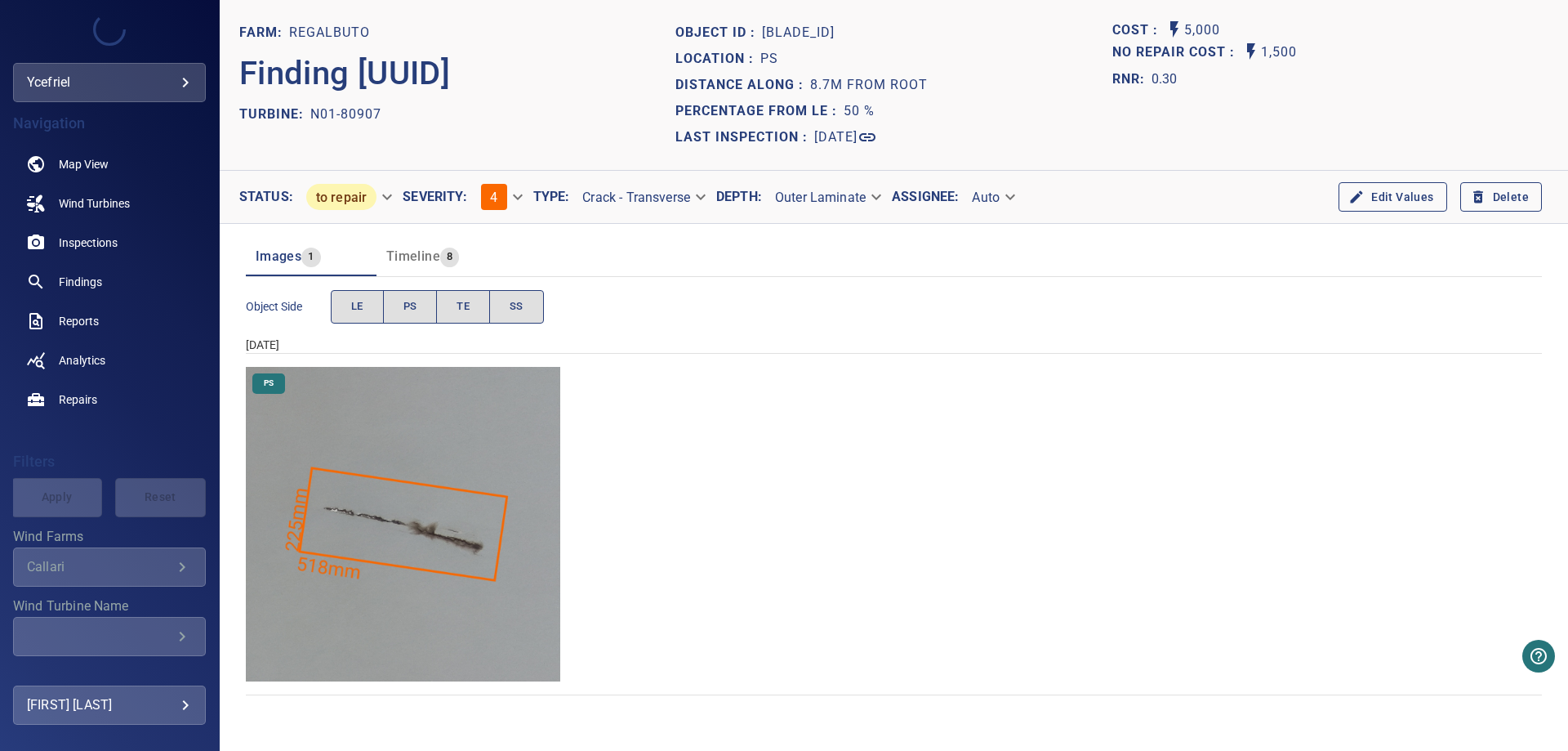 click at bounding box center (403, 524) 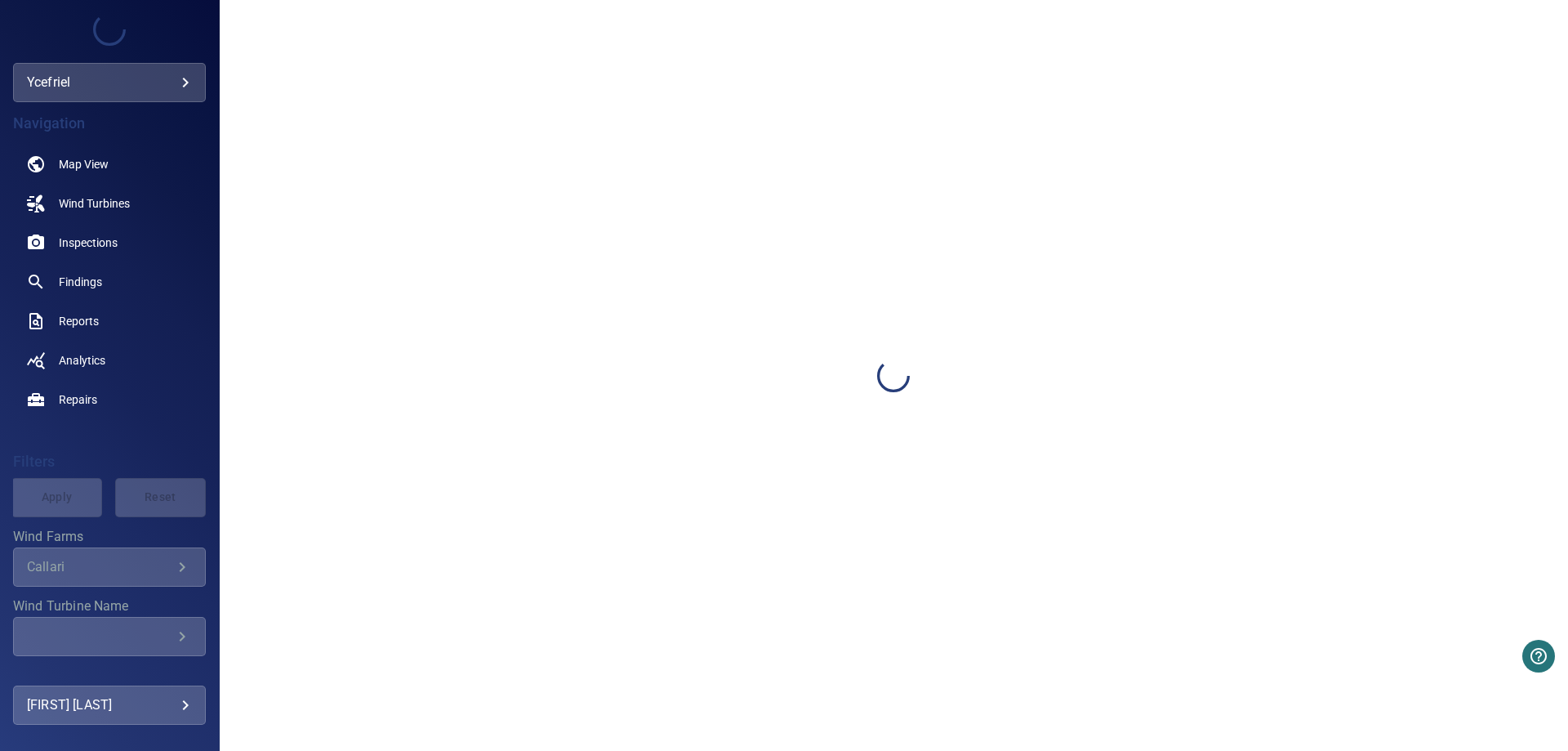 click at bounding box center [893, 375] 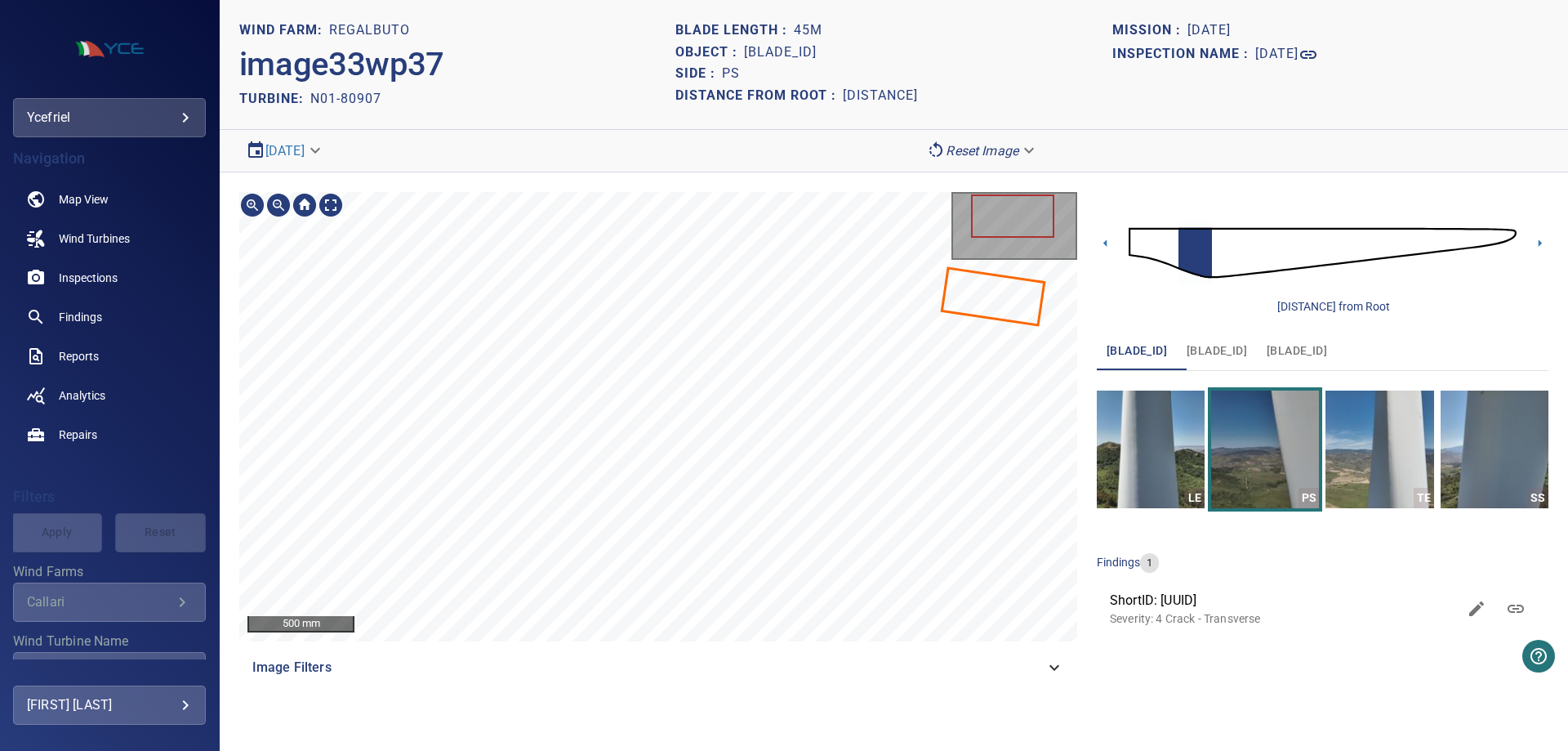 click on "[DISTANCE] mm Image Filters" at bounding box center (658, 440) 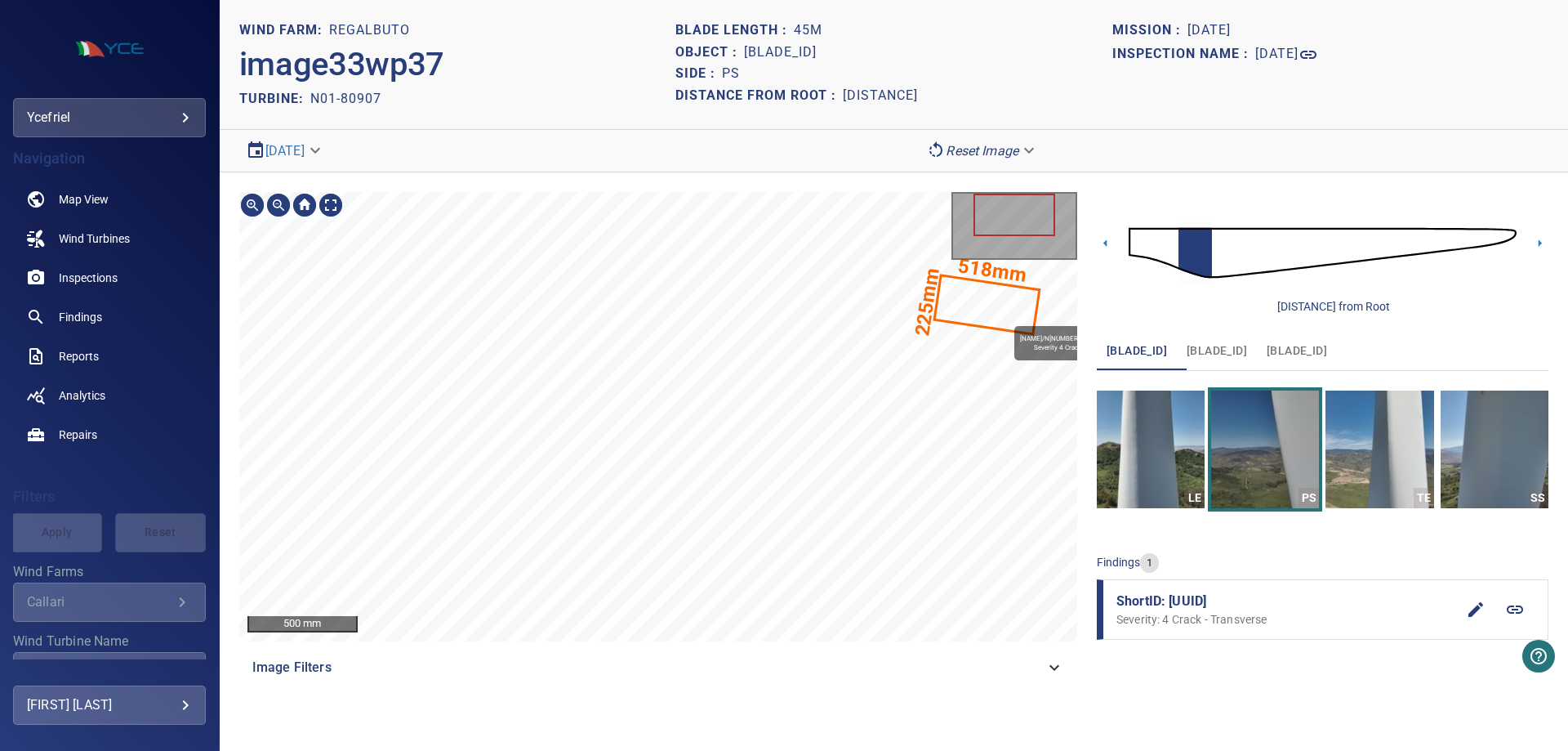 click 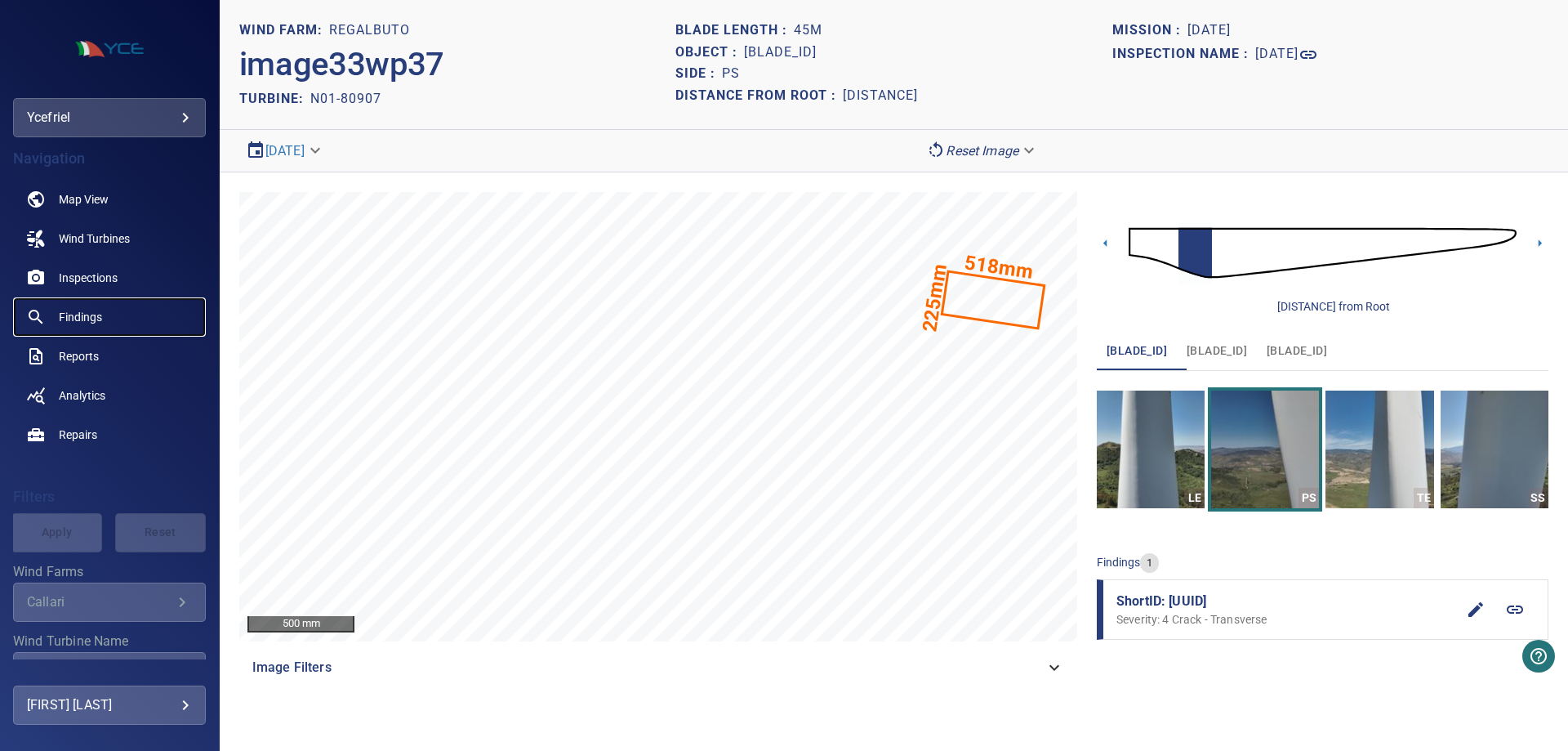 click on "Findings" at bounding box center (80, 317) 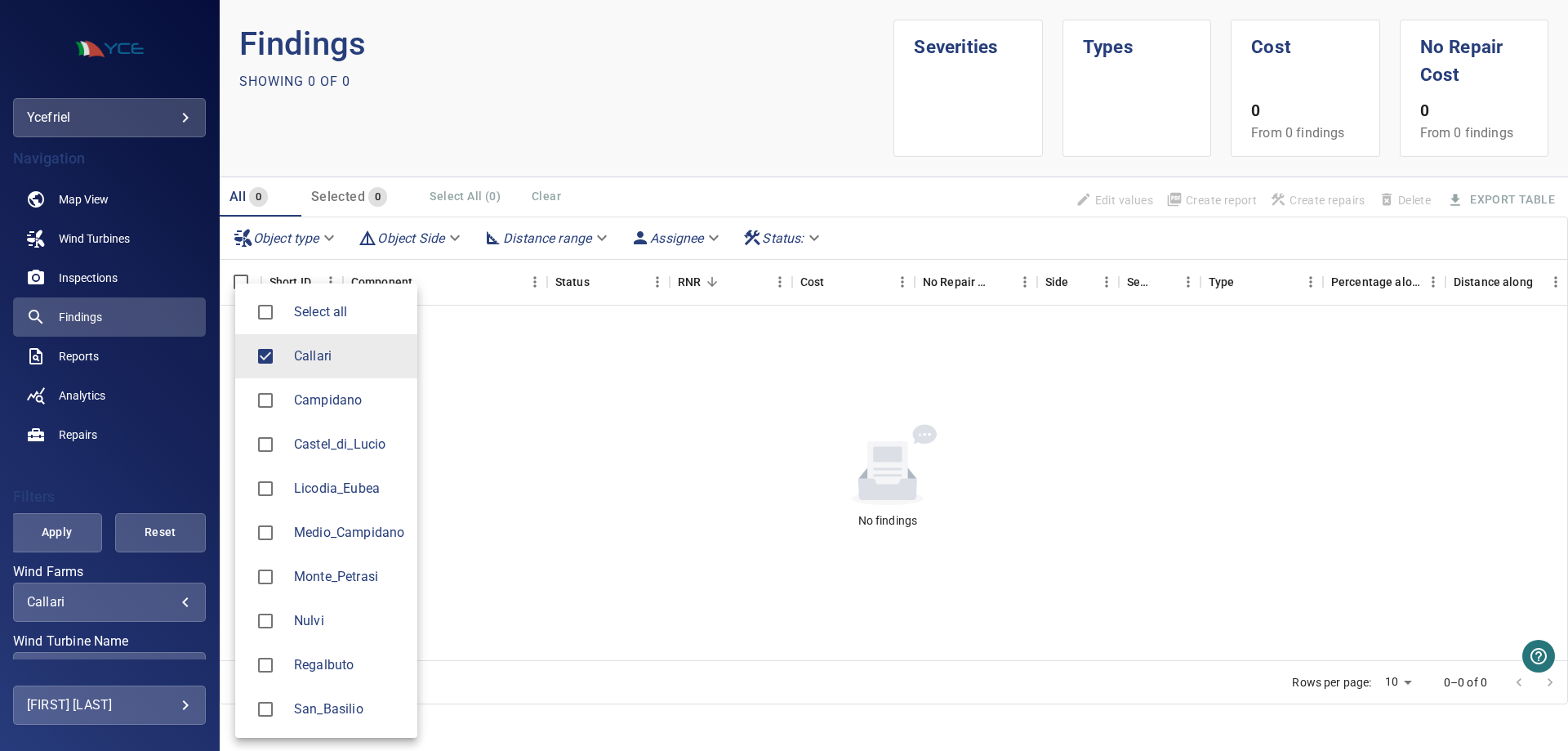 click on "From [NUMBER] findings No Repair Cost [NUMBER] From [NUMBER] findings All [NUMBER] Selected [NUMBER] Select All ([NUMBER]) Clear Edit values Create report Create repairs Assign job Delete Export Table Object type Object Side Distance range Assignee Status : Short ID Component Status RNR Cost No Repair Cost Side Severity Type Percentage along Distance along Inspection Length No findings Rows per page: [NUMBER] ** [NUMBER]–[NUMBER] of [NUMBER] Total Select all [LOCATION] [LOCATION] [LOCATION] [LOCATION] [LOCATION] [LOCATION] [LOCATION]" at bounding box center (784, 375) 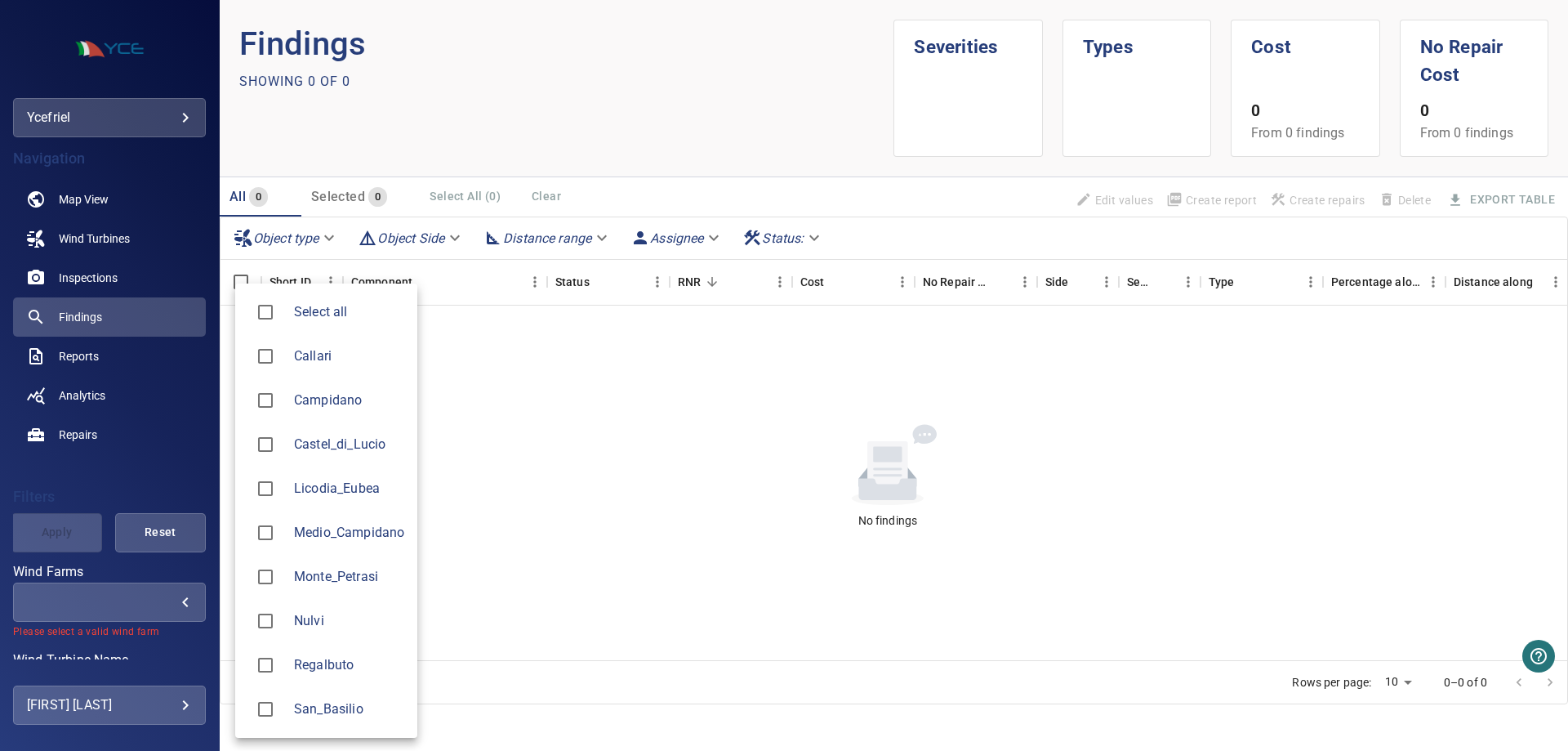 type on "*********" 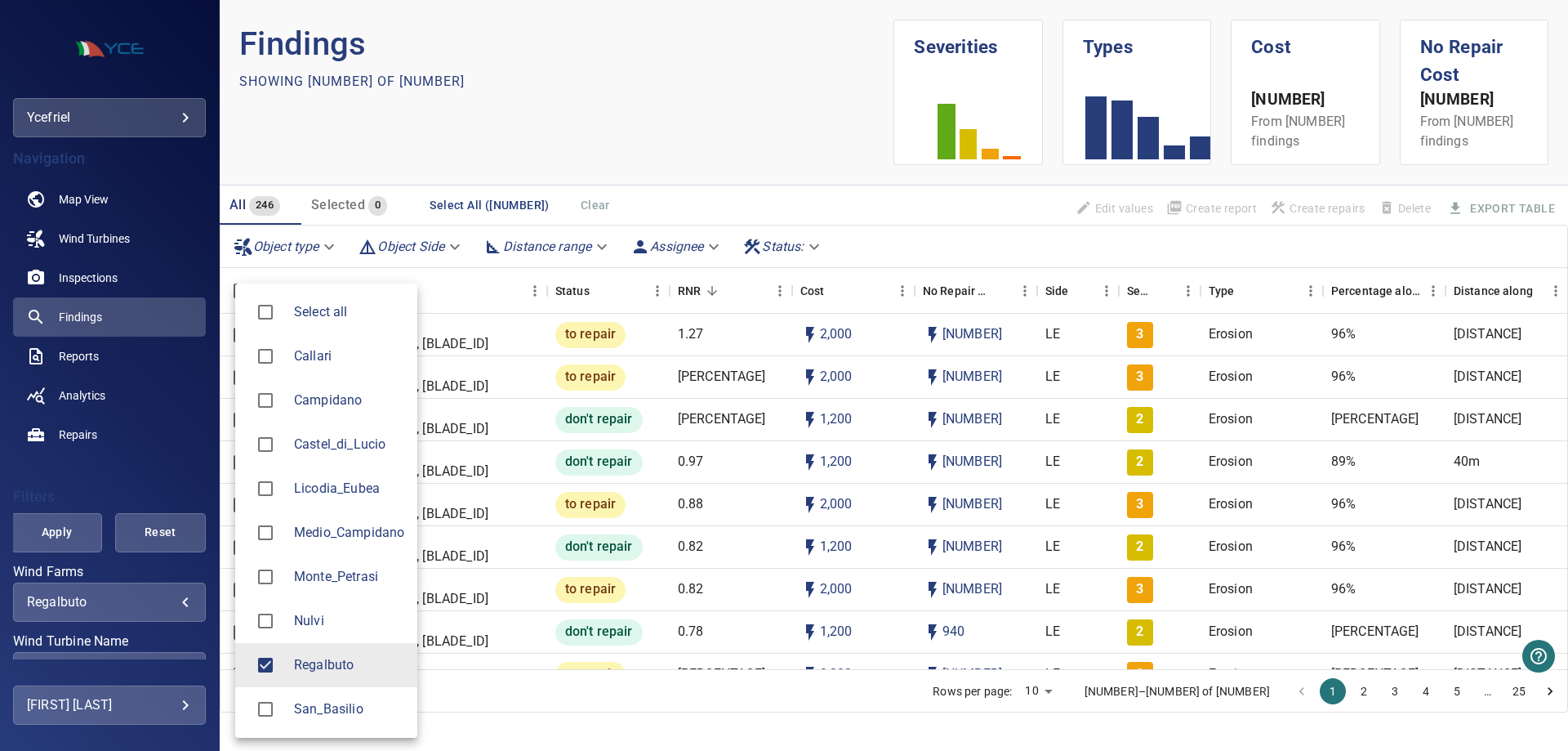 click at bounding box center (784, 375) 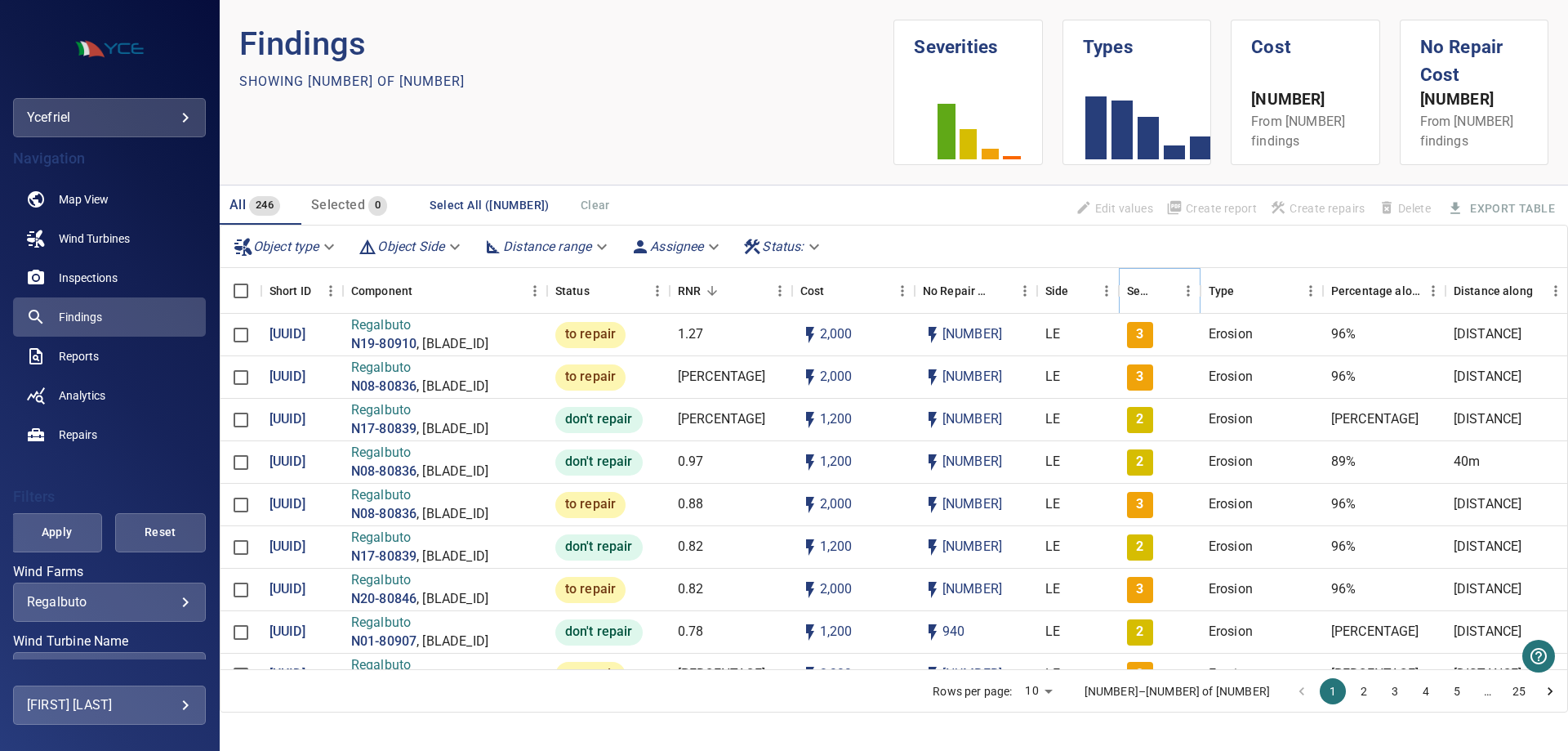 click at bounding box center [1188, 291] 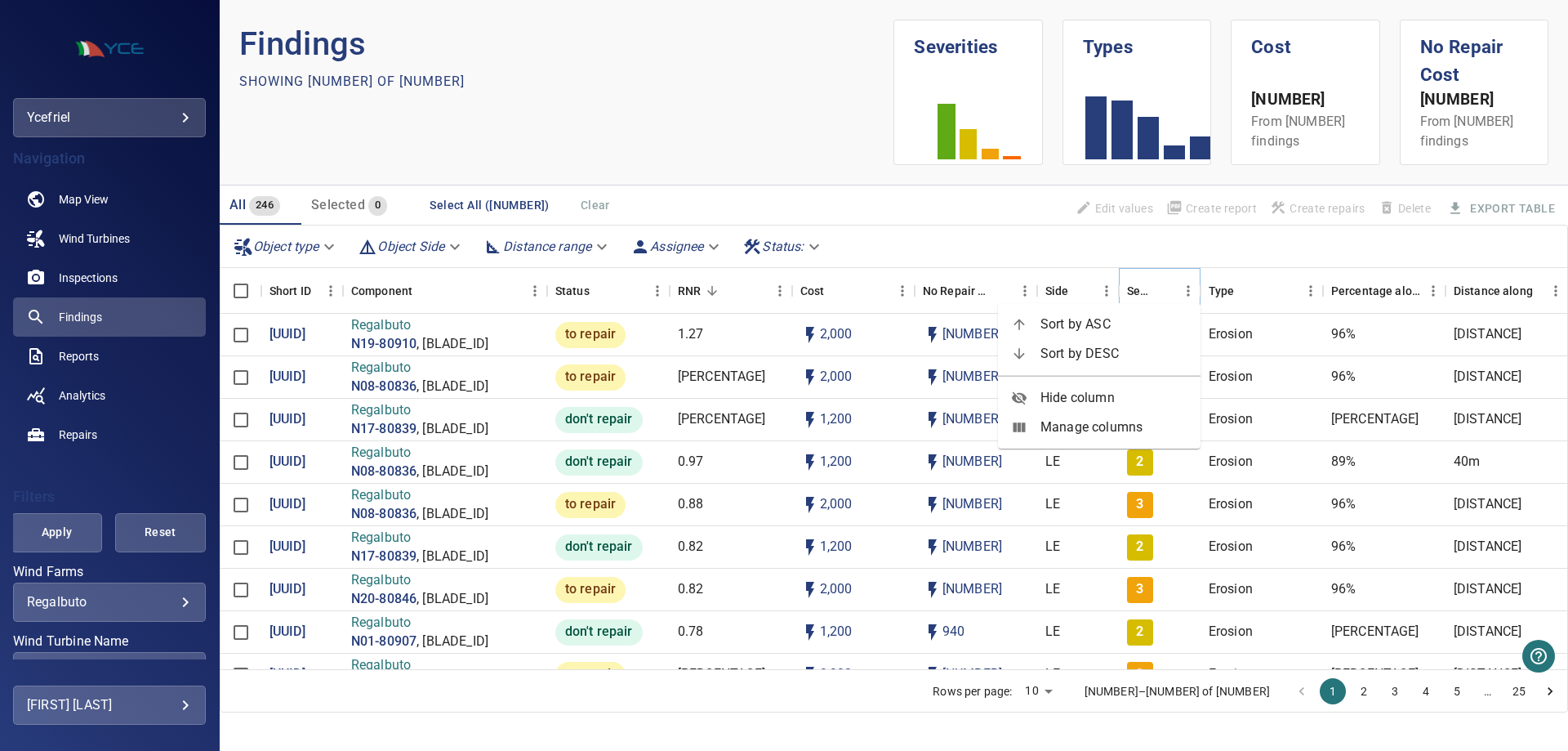 click 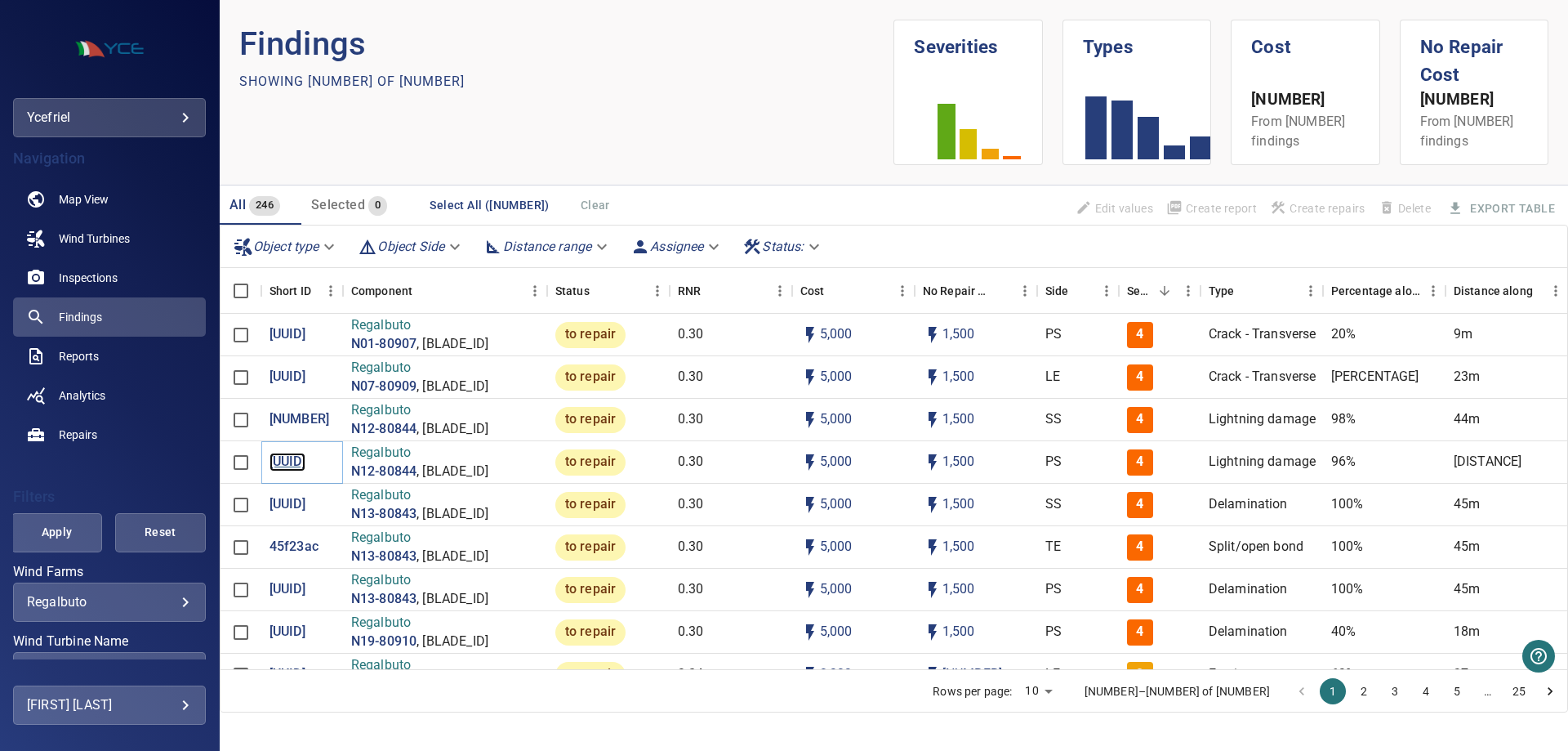 click on "[UUID]" at bounding box center [287, 462] 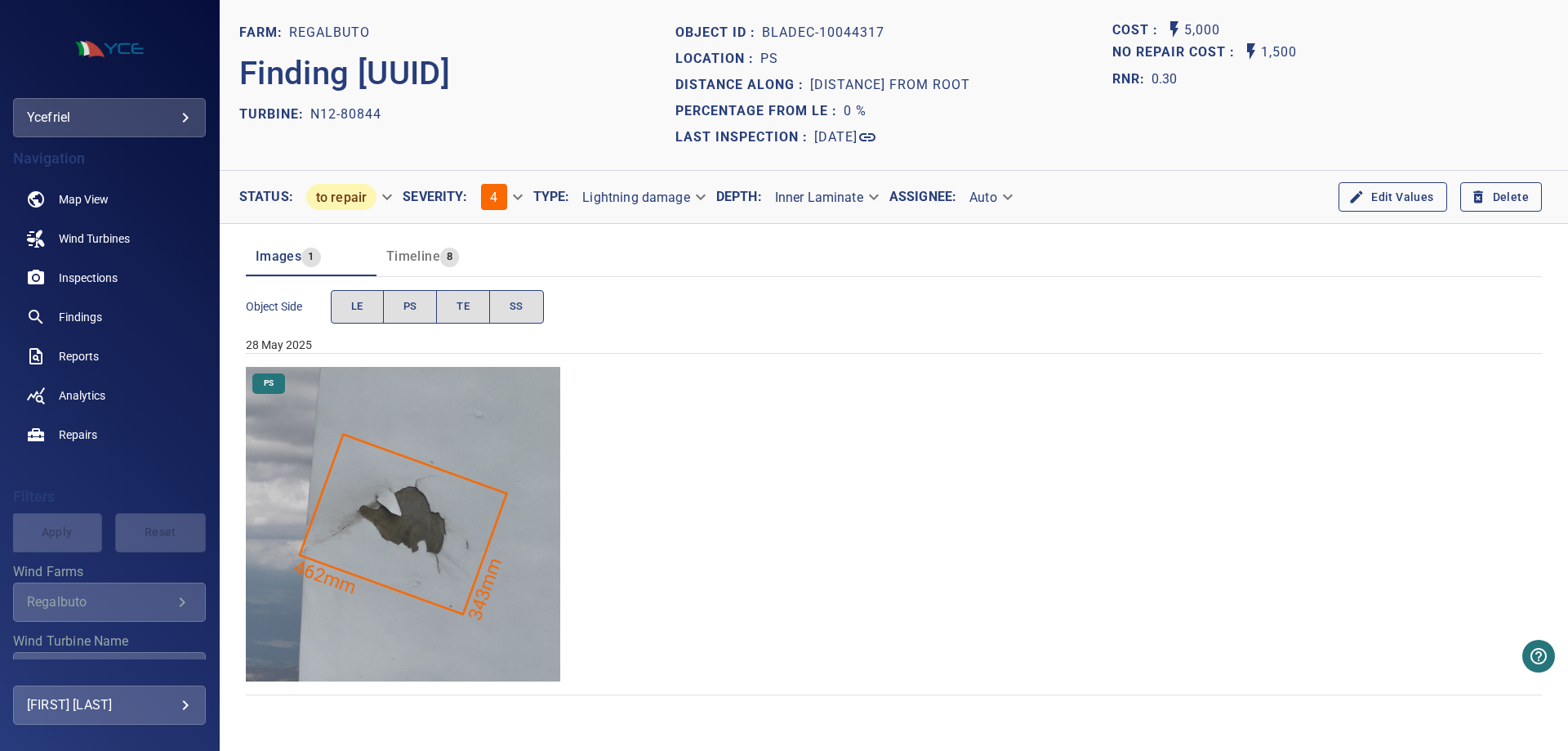click at bounding box center [403, 524] 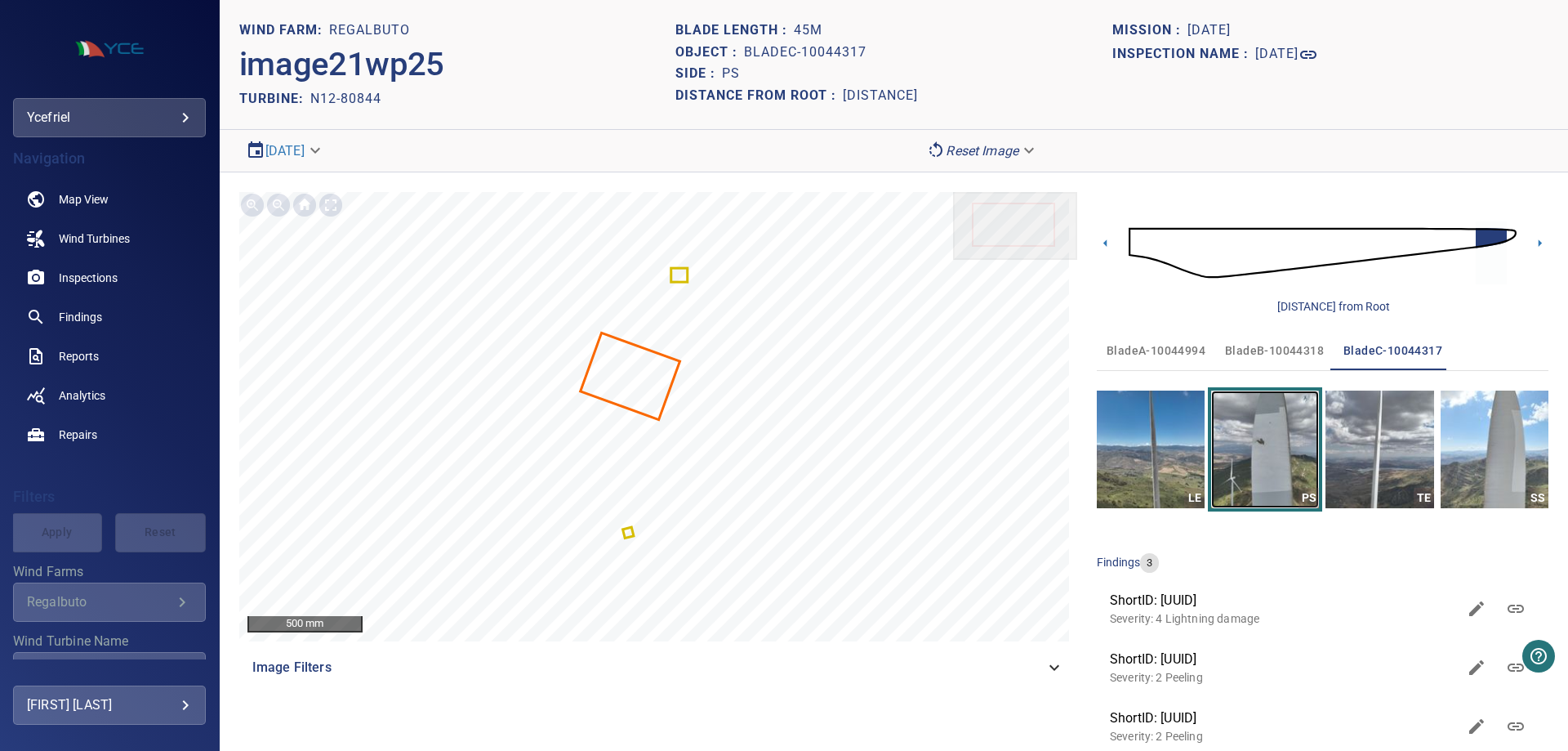 click at bounding box center [1265, 449] 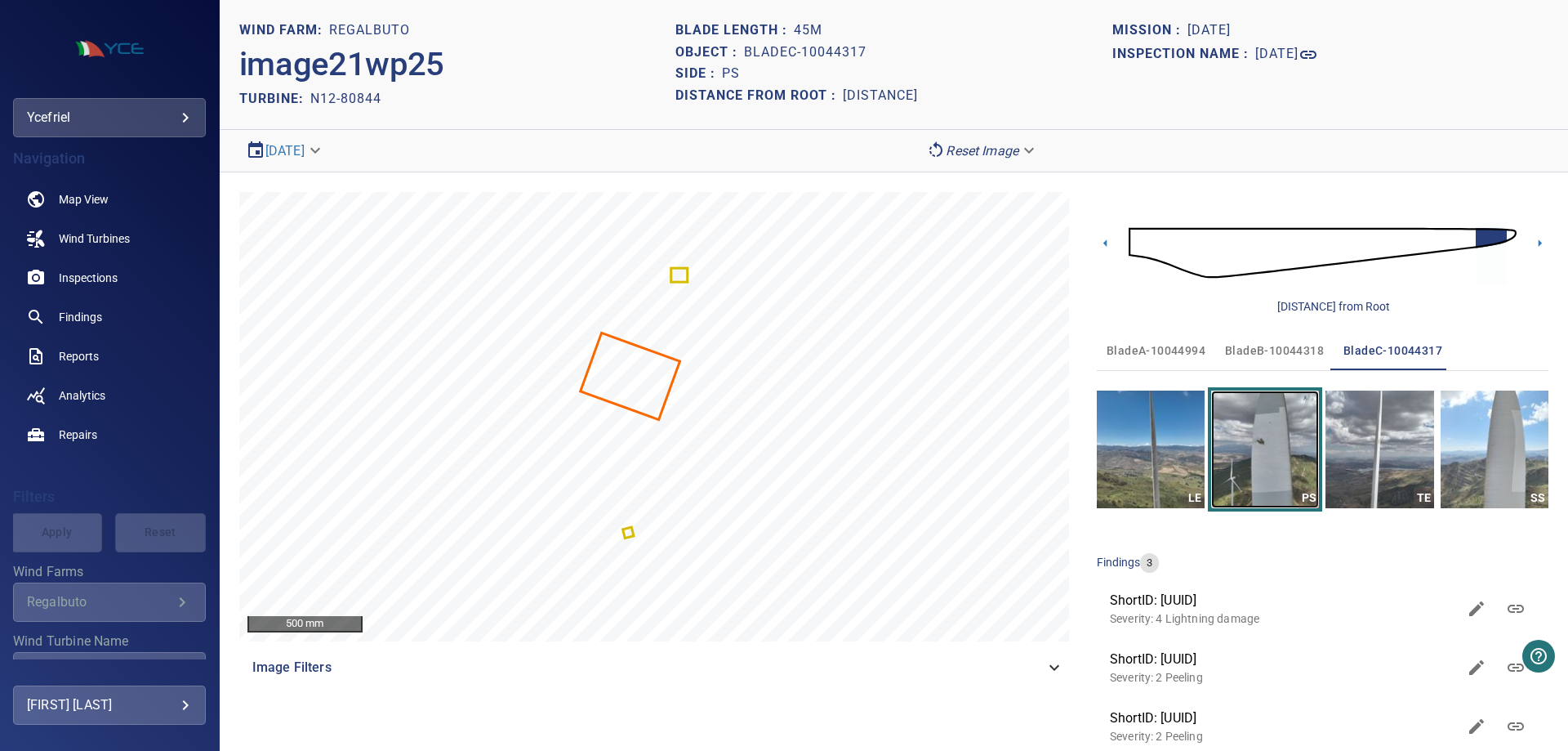 scroll, scrollTop: 0, scrollLeft: 0, axis: both 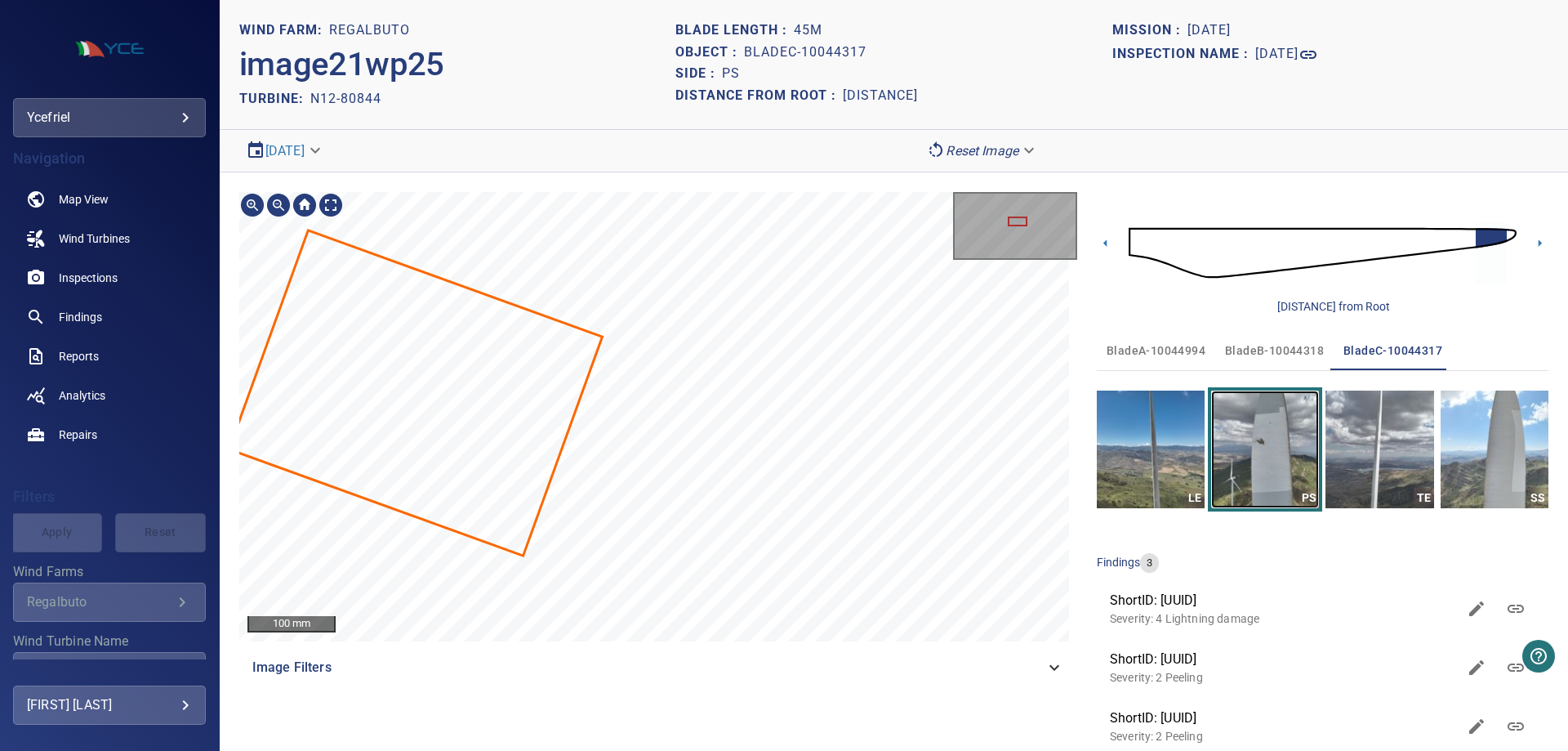 click at bounding box center [1265, 449] 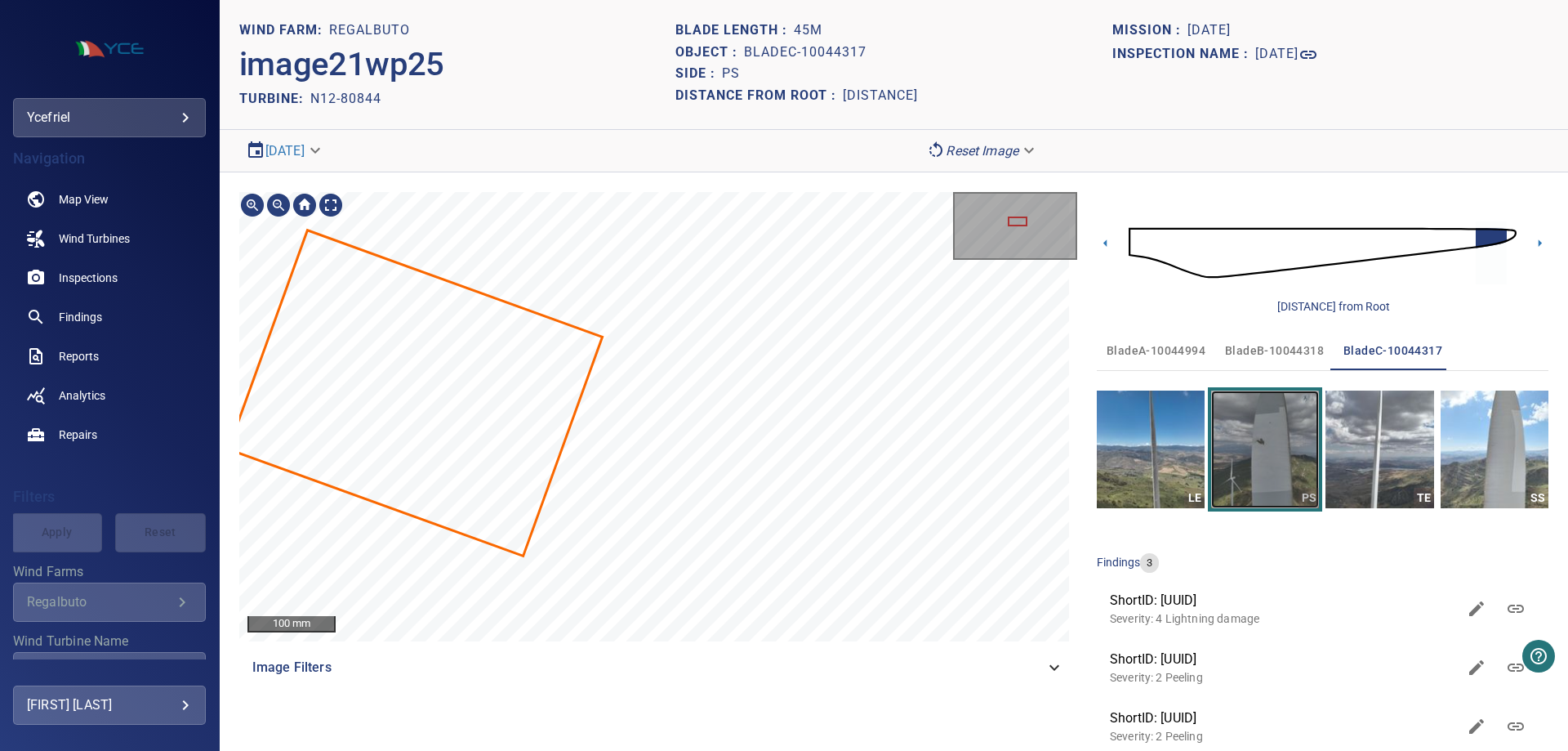click at bounding box center (1265, 449) 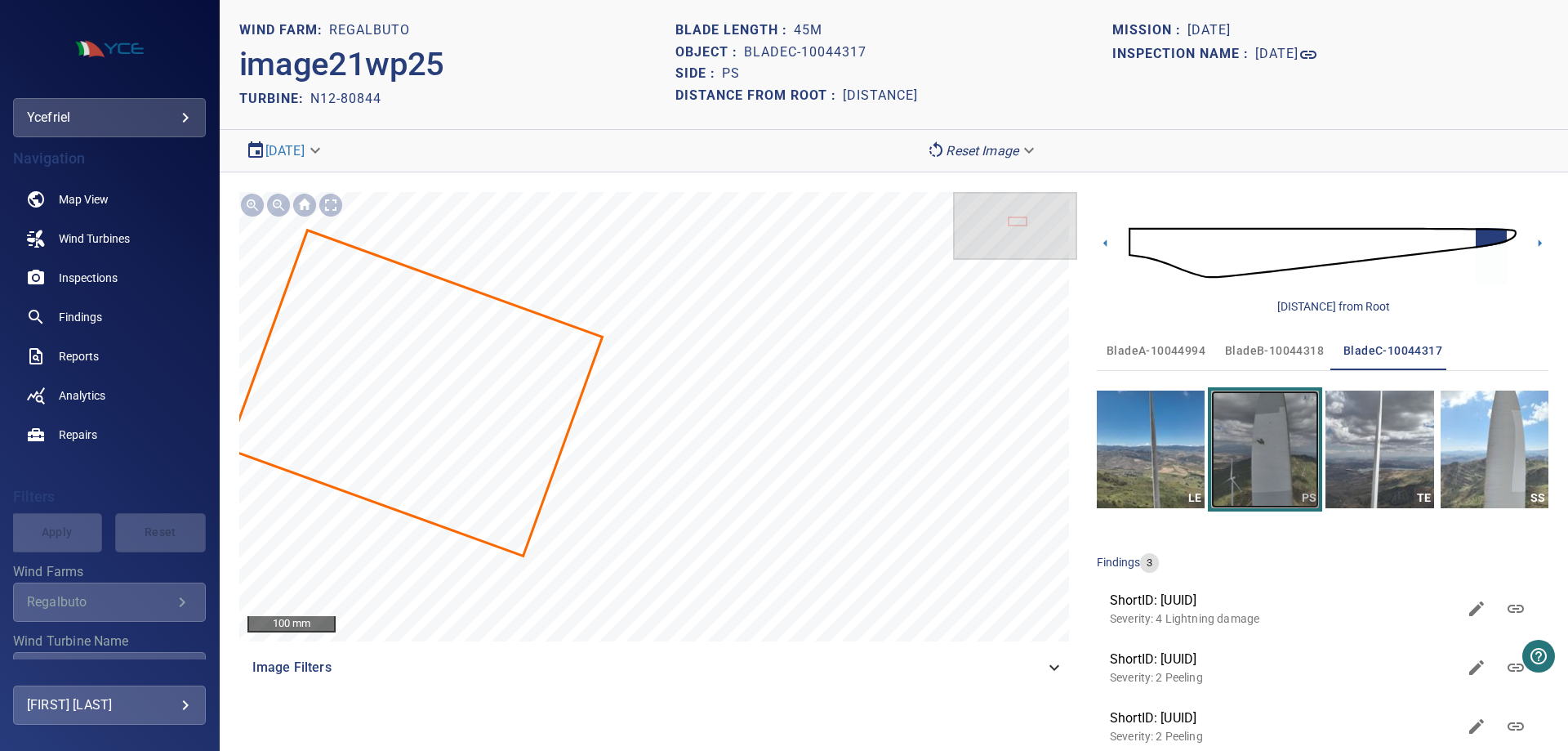 click at bounding box center (1265, 449) 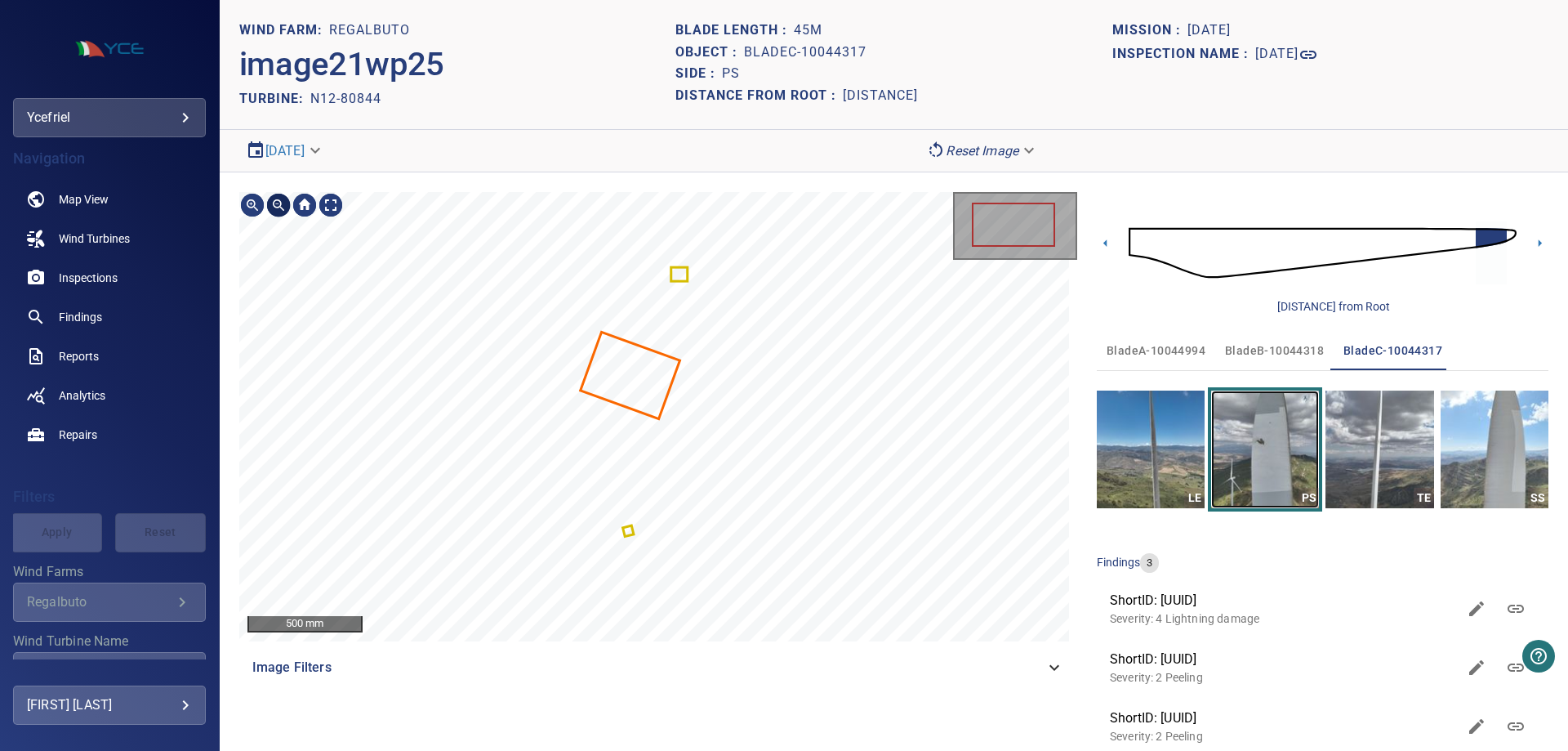 click at bounding box center [278, 205] 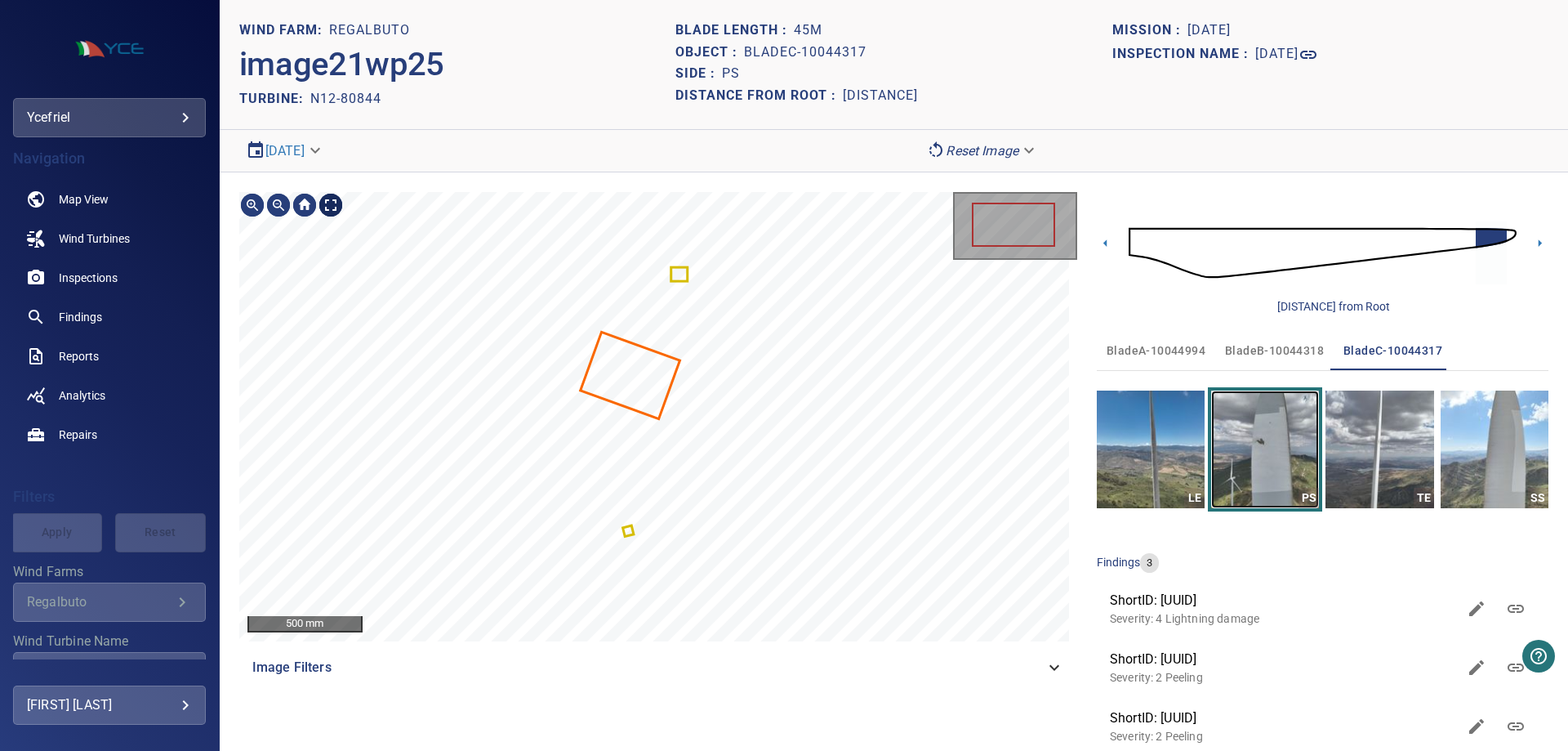 click on "[DISTANCE] mm Image Filters [DISTANCE] m from Root [BLADE_ID] [BLADE_ID] [BLADE_ID] LE PS TE SS findings [NUMBER] ShortID: [UUID] Severity: [NUMBER] Lightning damage ShortID: [UUID] Severity: [NUMBER] Peeling ShortID: [UUID] Severity: [NUMBER] Peeling" at bounding box center (893, 477) 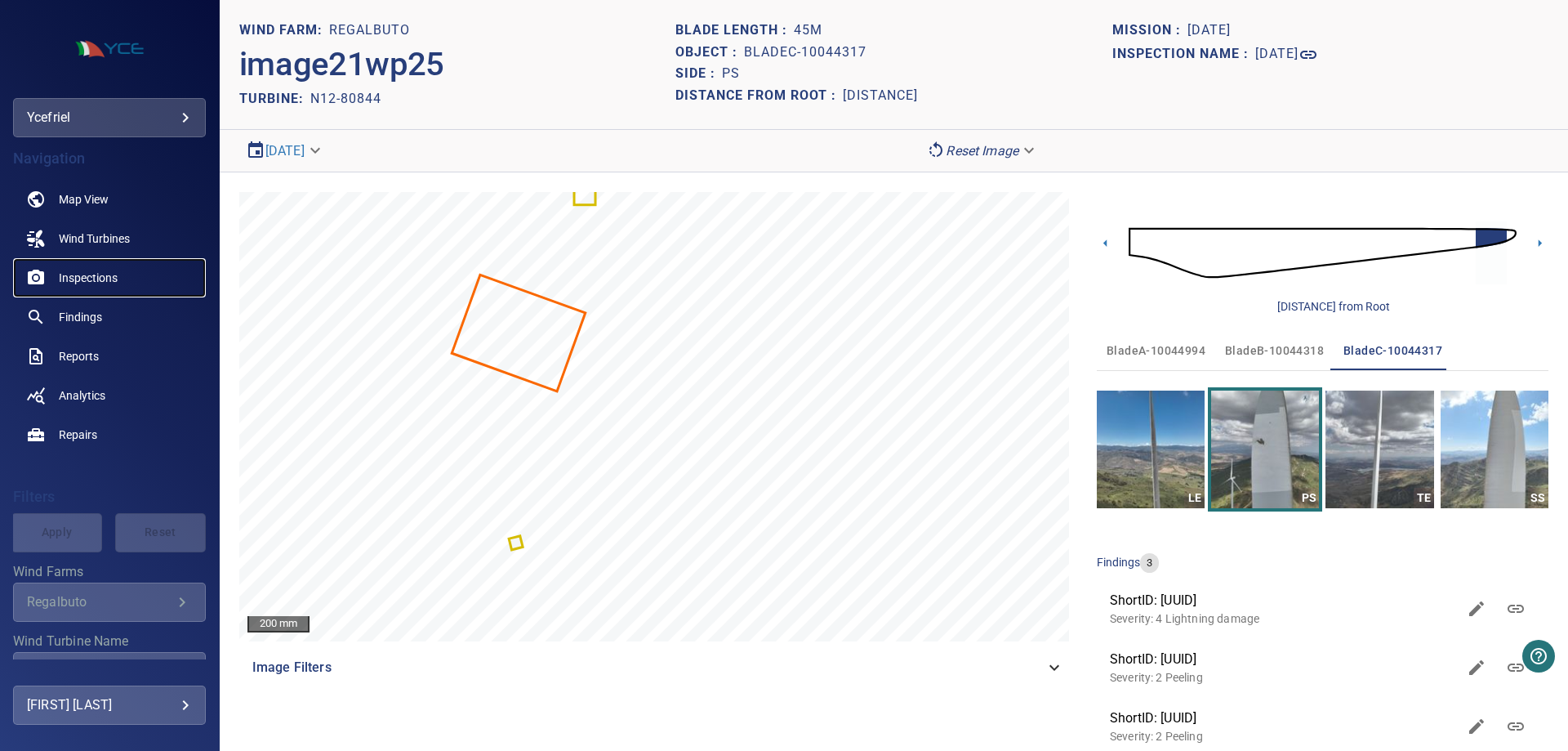 click on "Inspections" at bounding box center [88, 278] 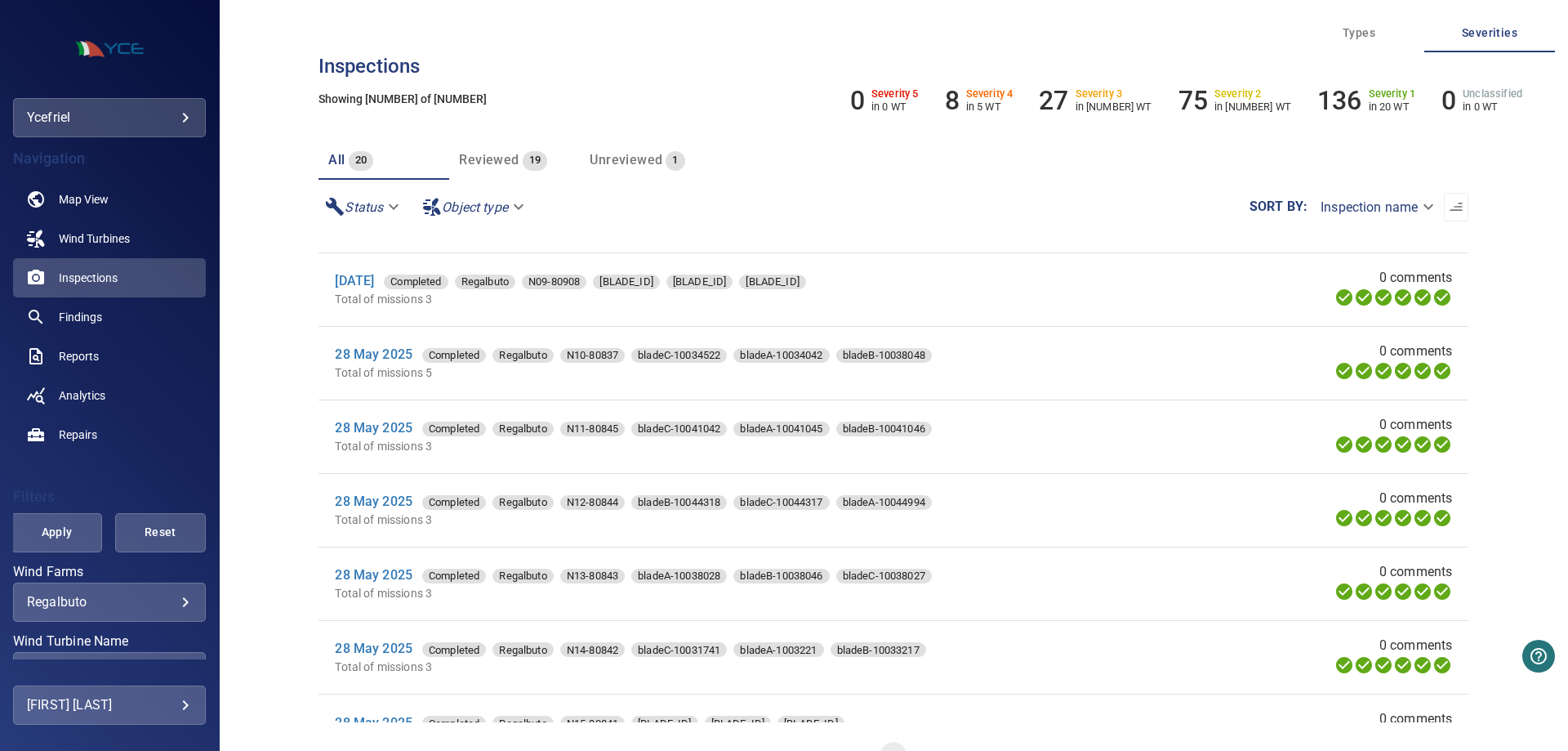 scroll, scrollTop: 572, scrollLeft: 0, axis: vertical 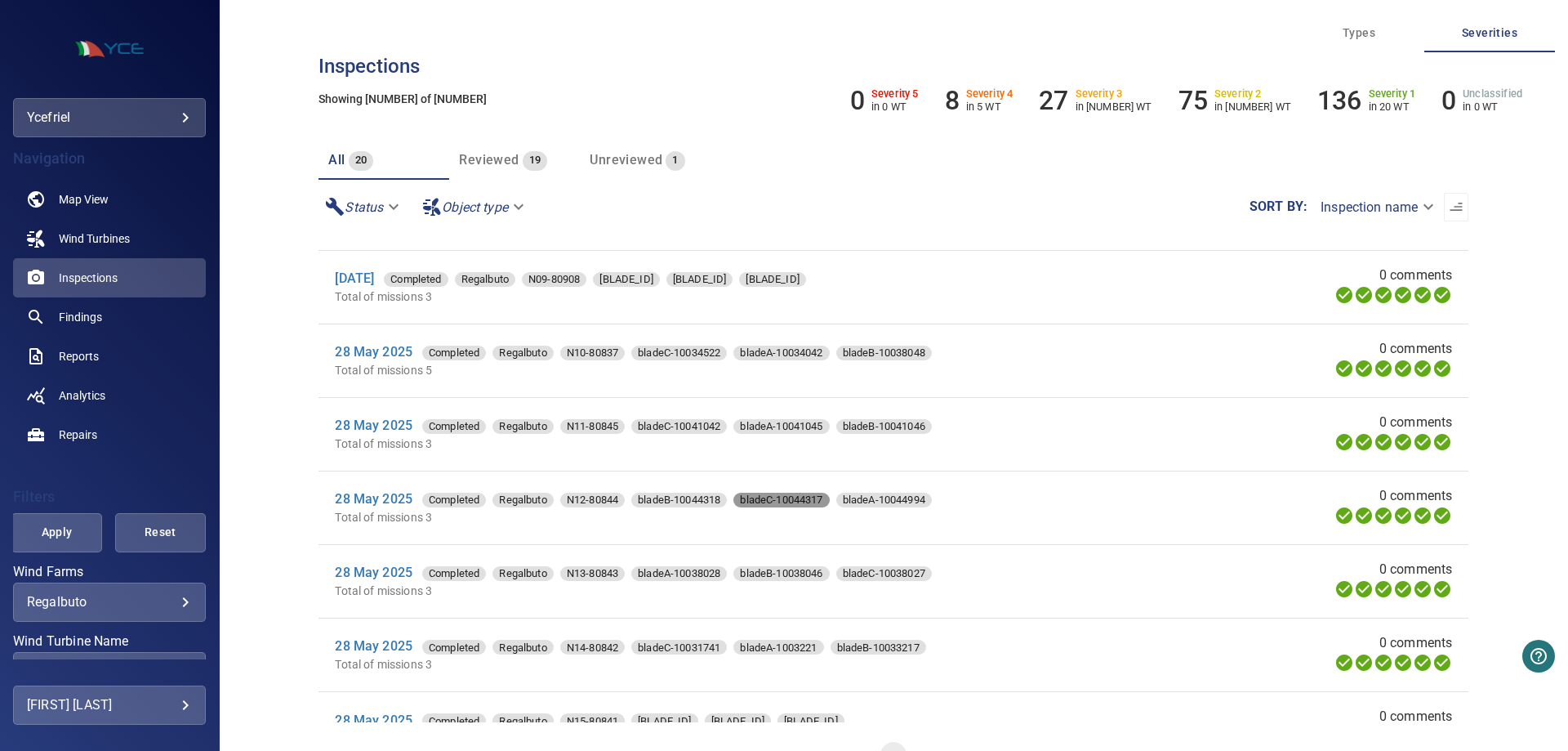 click on "bladeC-10044317" at bounding box center [781, 500] 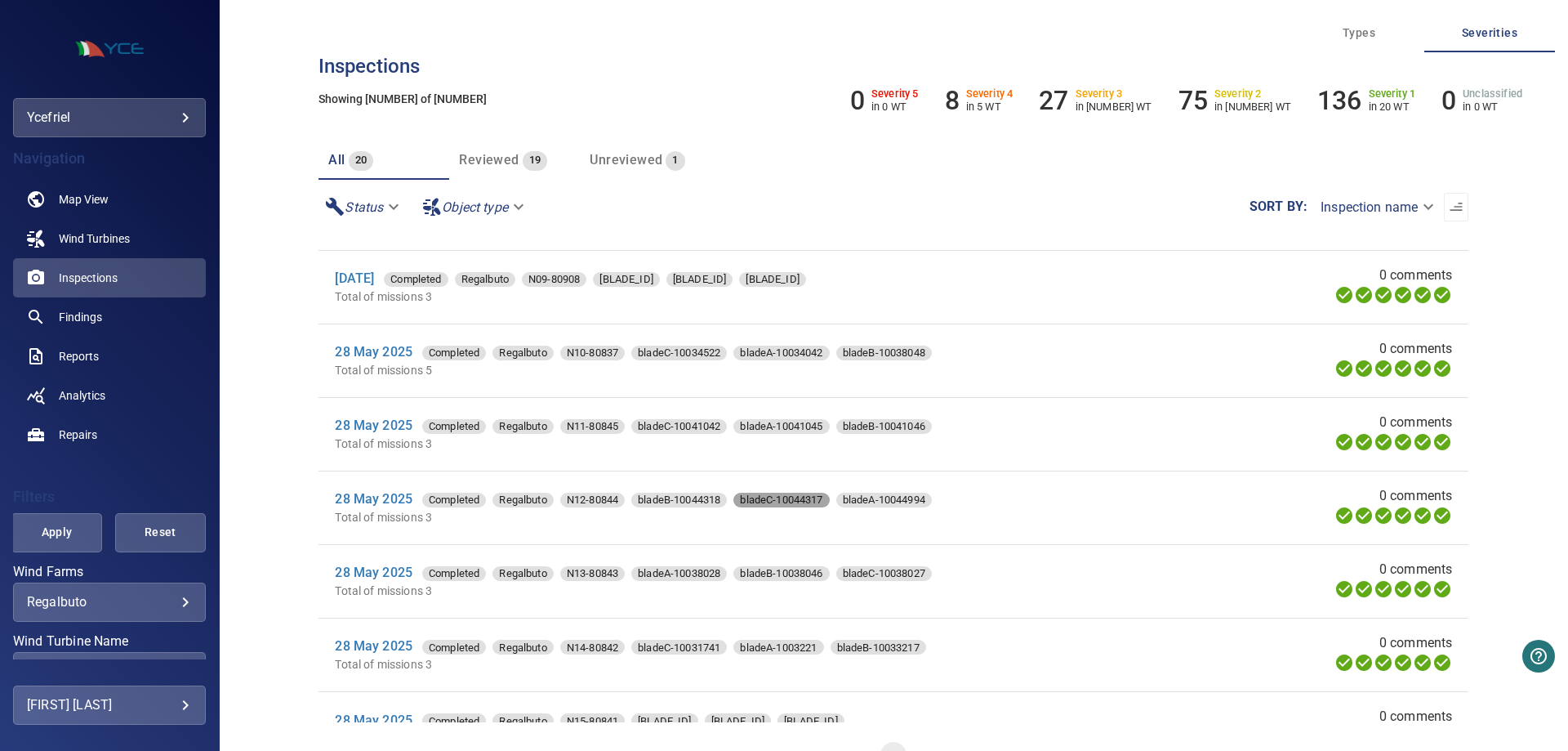 scroll, scrollTop: 0, scrollLeft: 0, axis: both 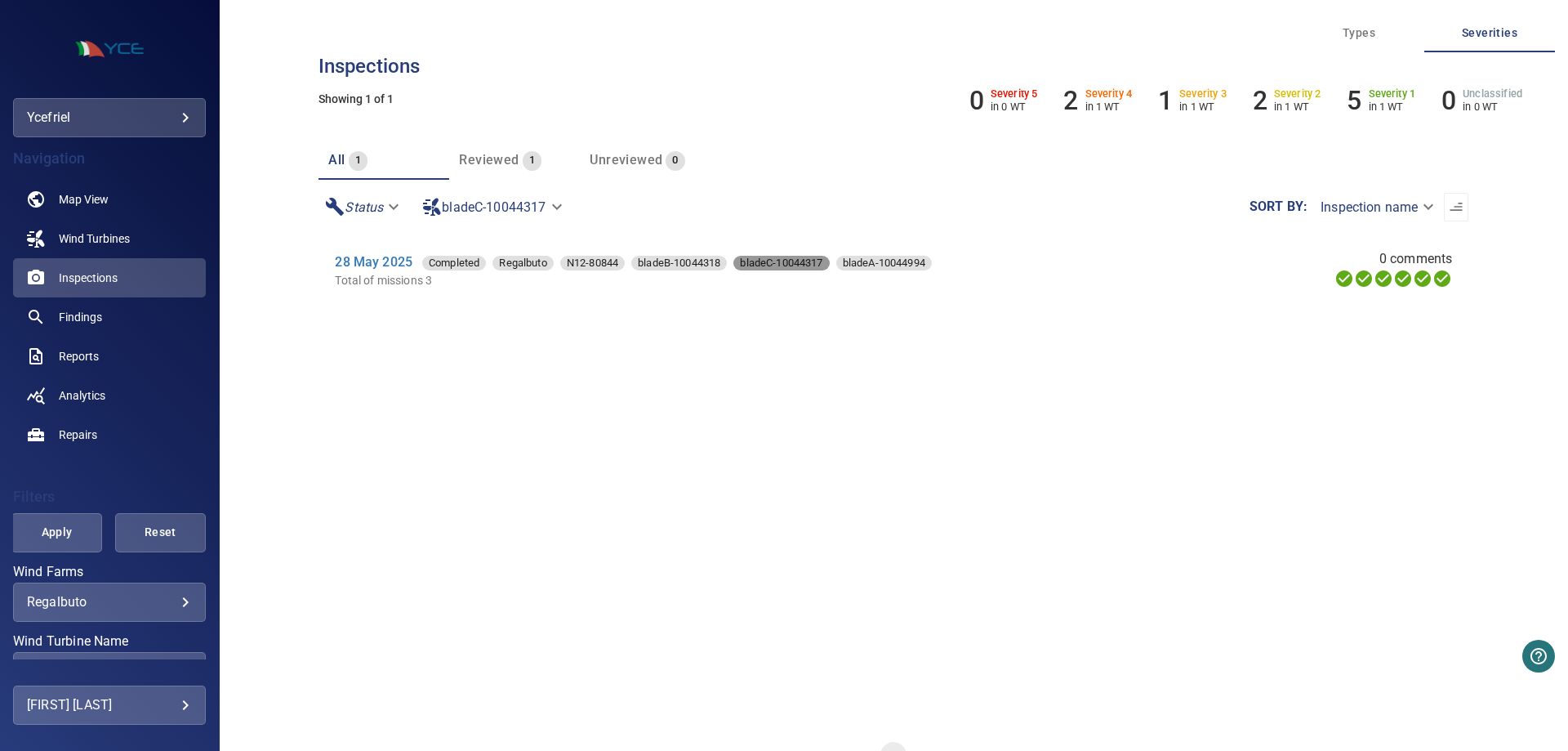 click on "bladeC-10044317" at bounding box center [781, 263] 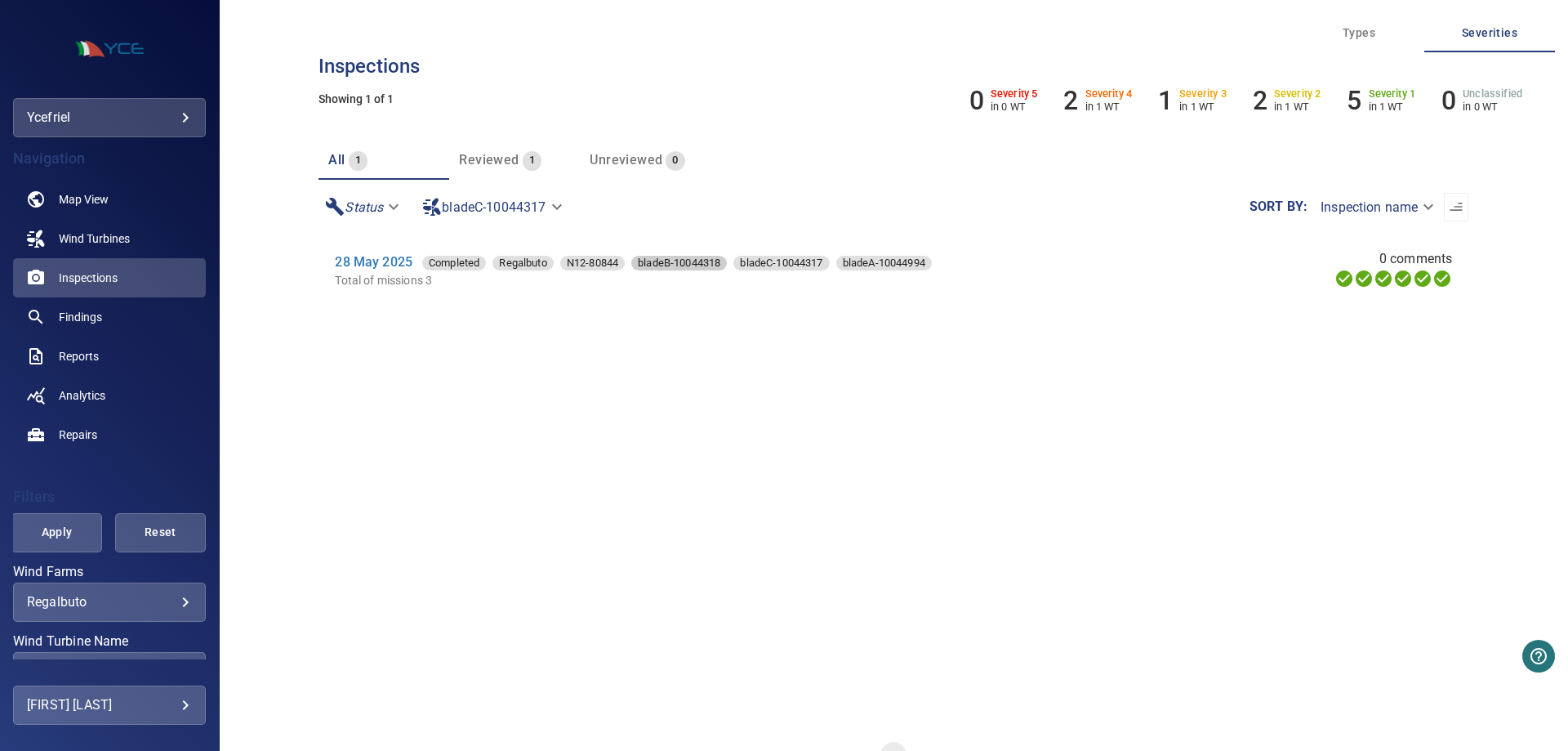 click on "bladeB-10044318" at bounding box center [679, 263] 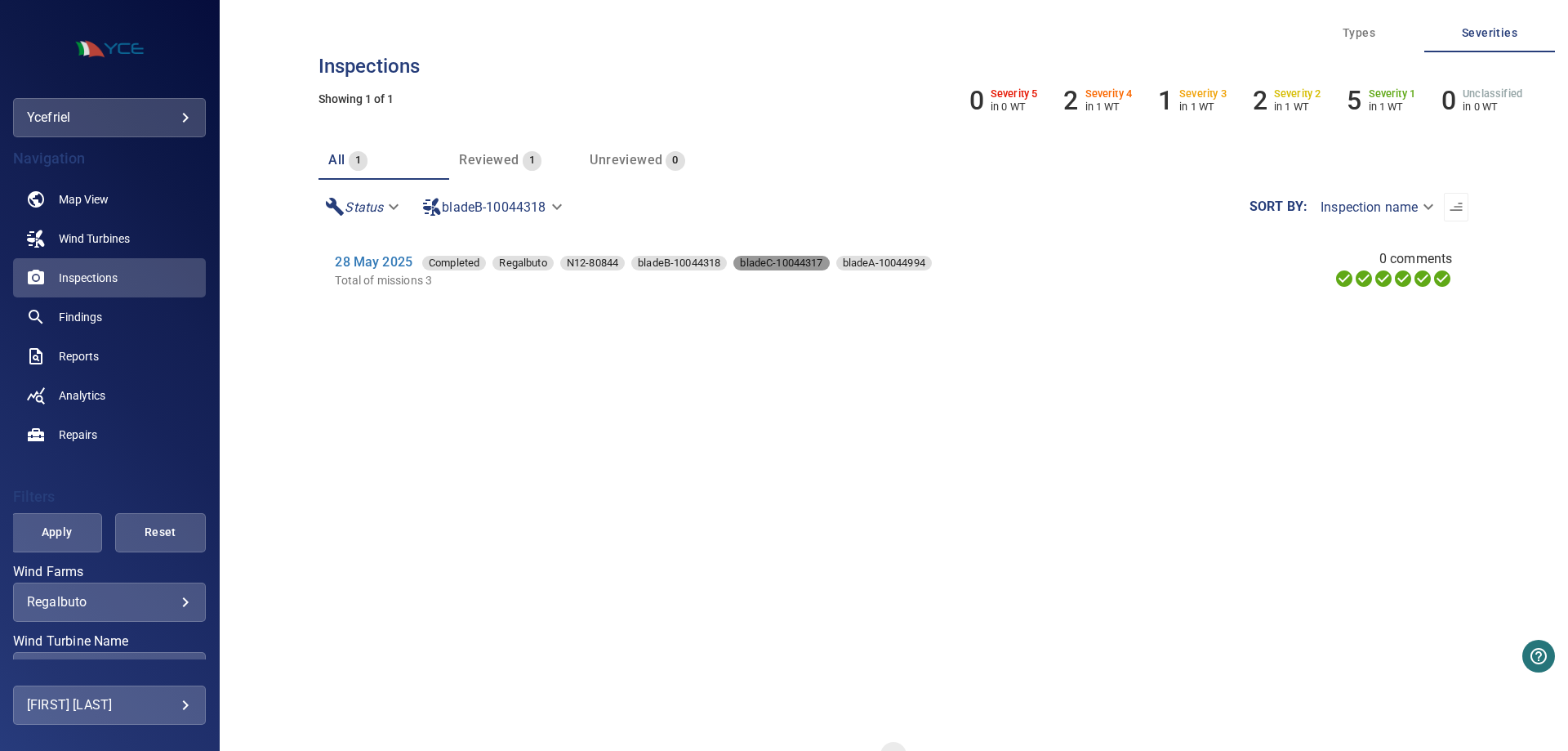 click on "bladeC-10044317" at bounding box center [781, 263] 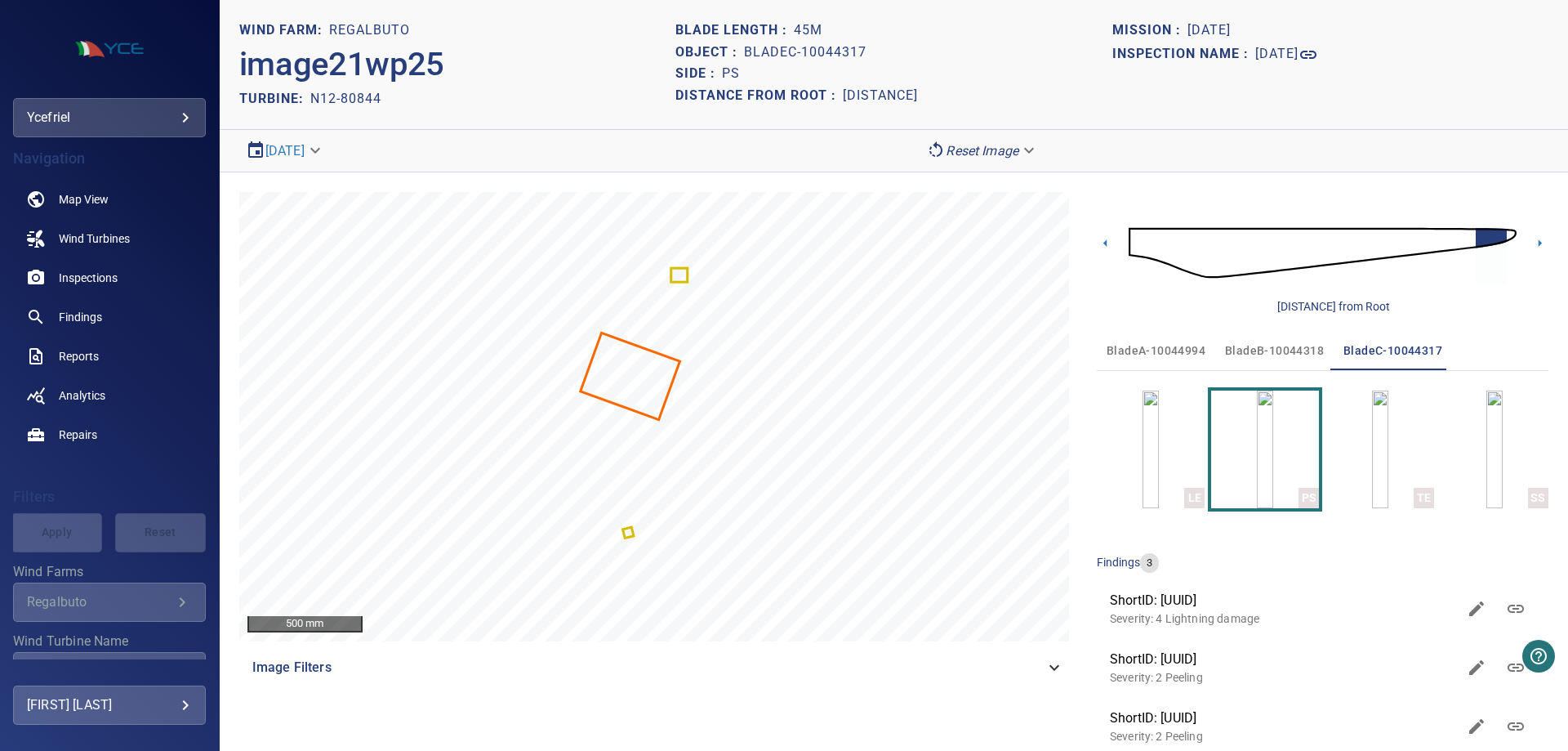 click on "LE PS TE SS" at bounding box center (1322, 449) 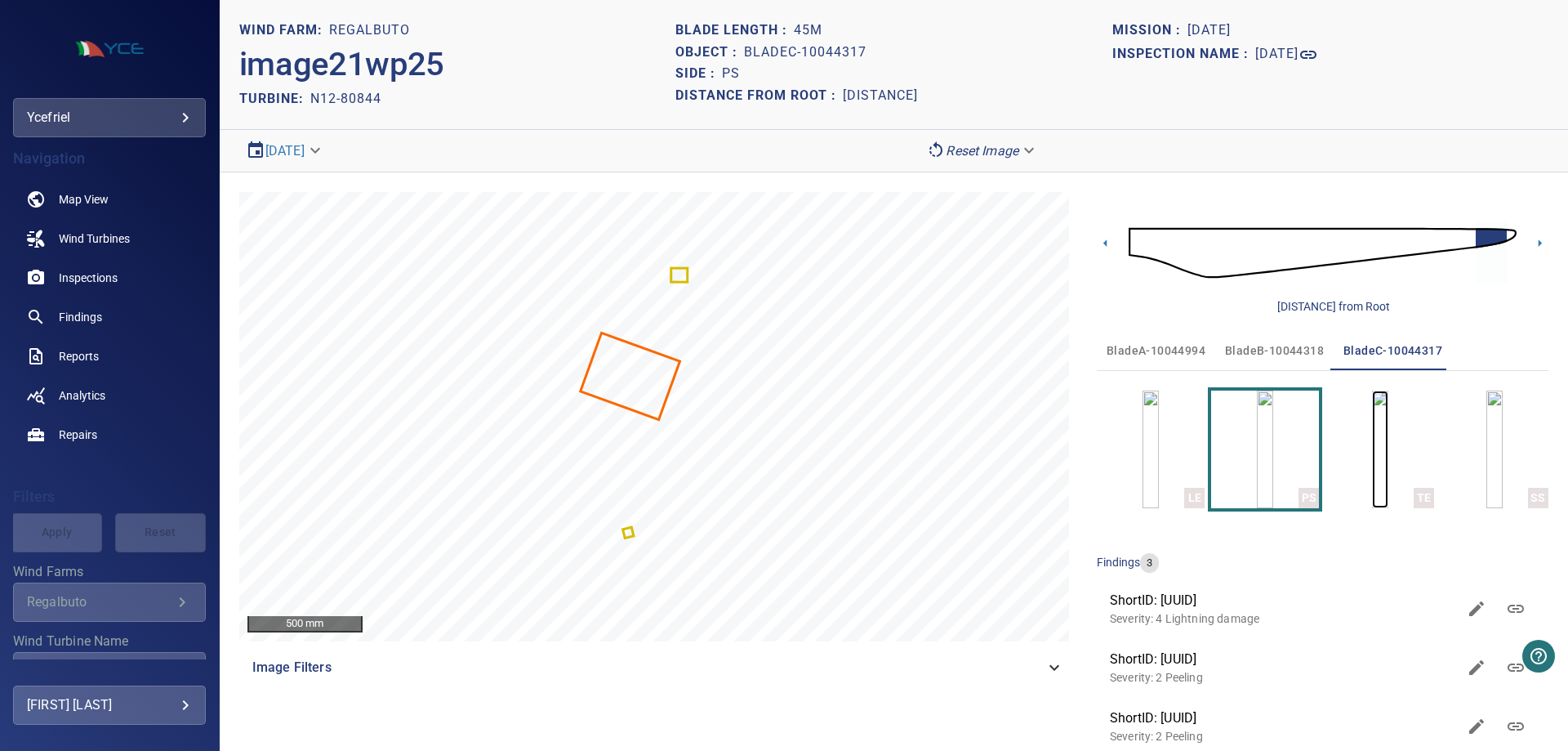 click at bounding box center [1380, 449] 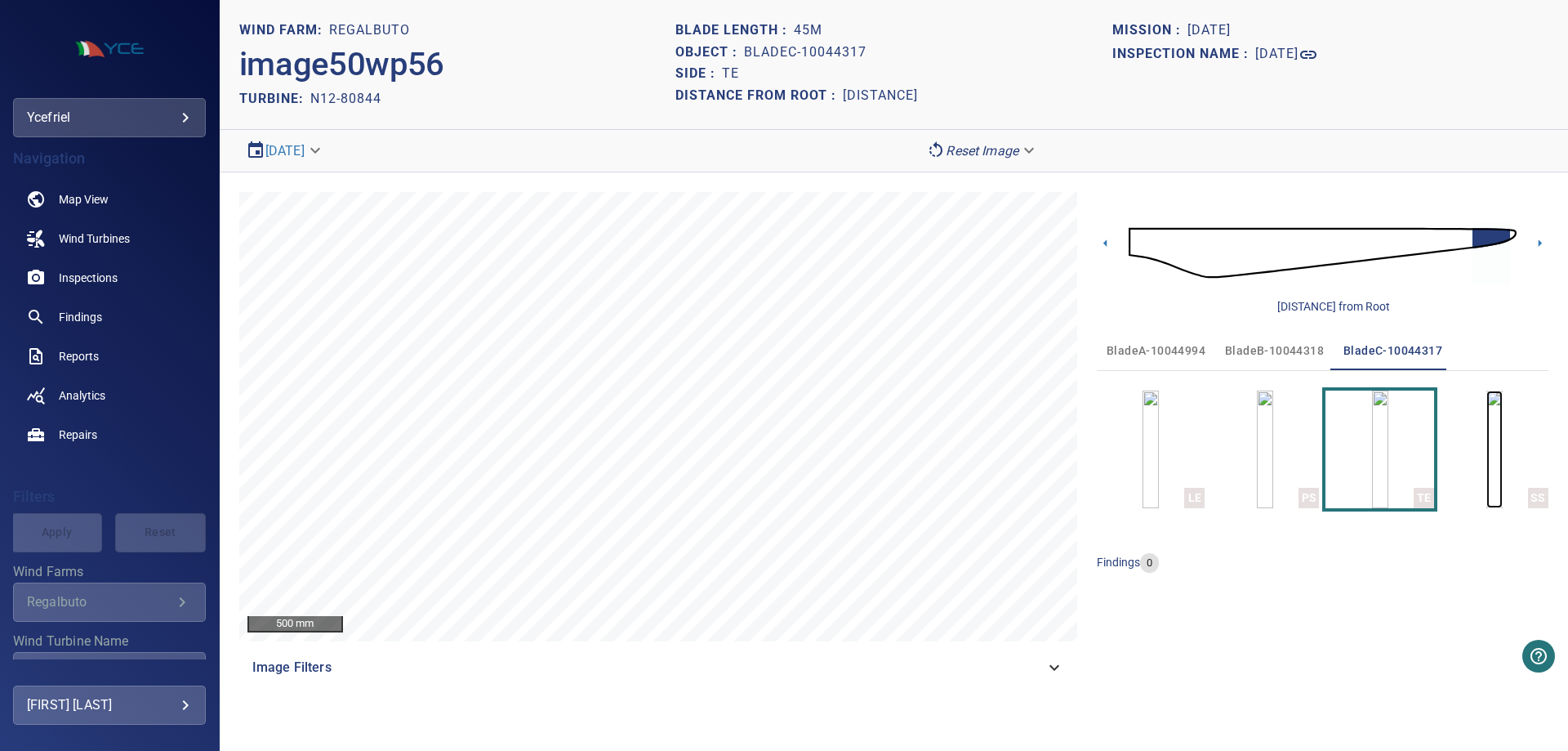 click at bounding box center (1494, 449) 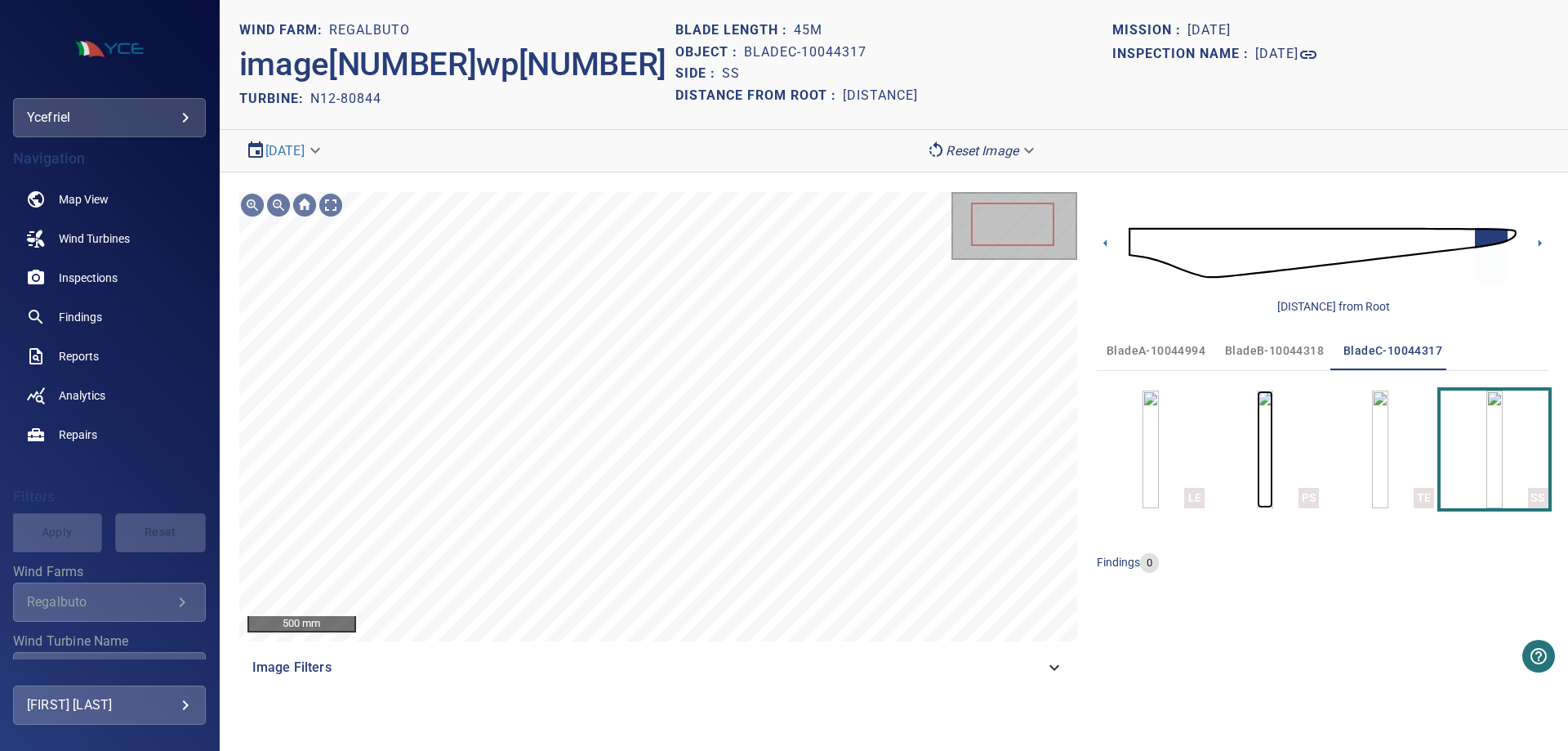 click at bounding box center (1265, 449) 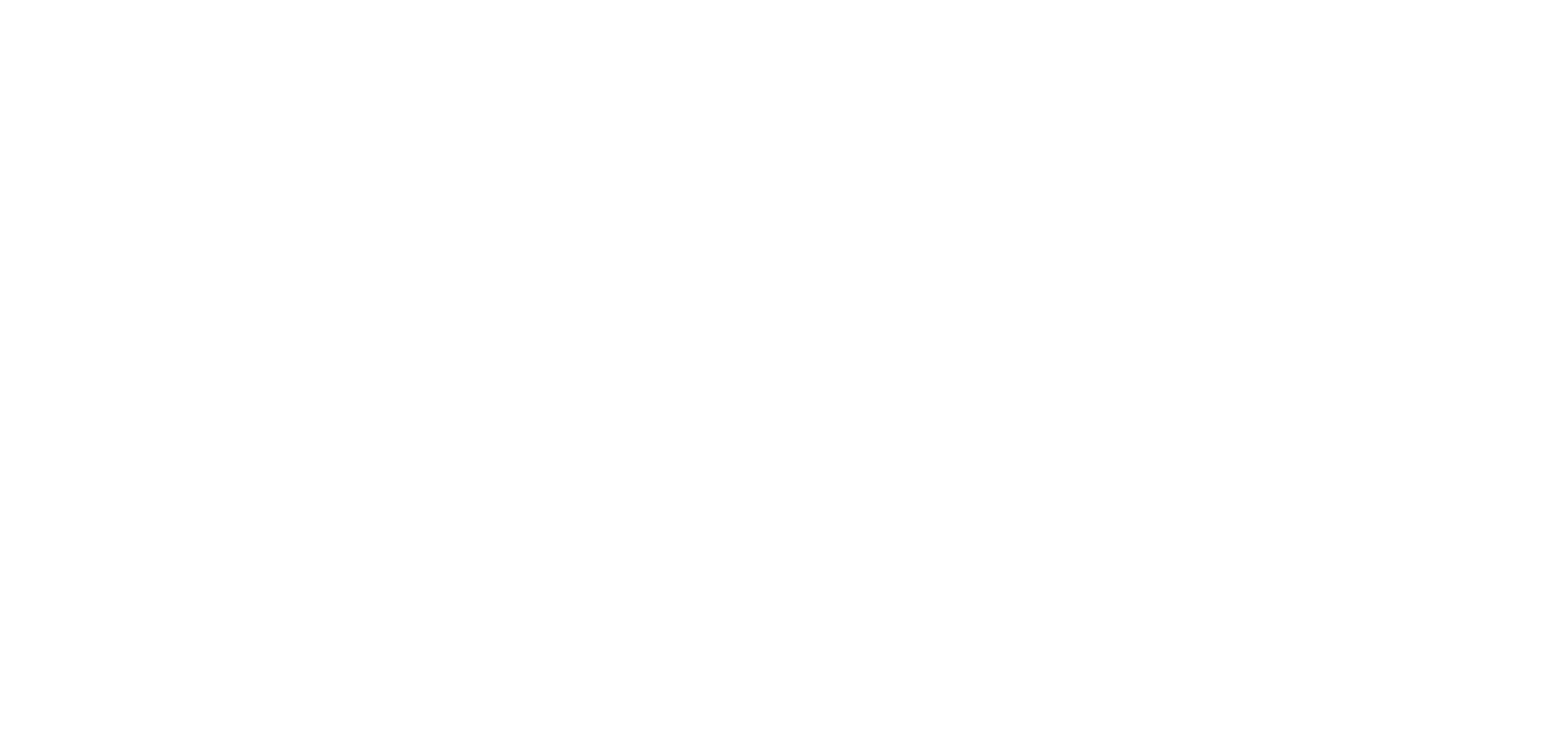 scroll, scrollTop: 0, scrollLeft: 0, axis: both 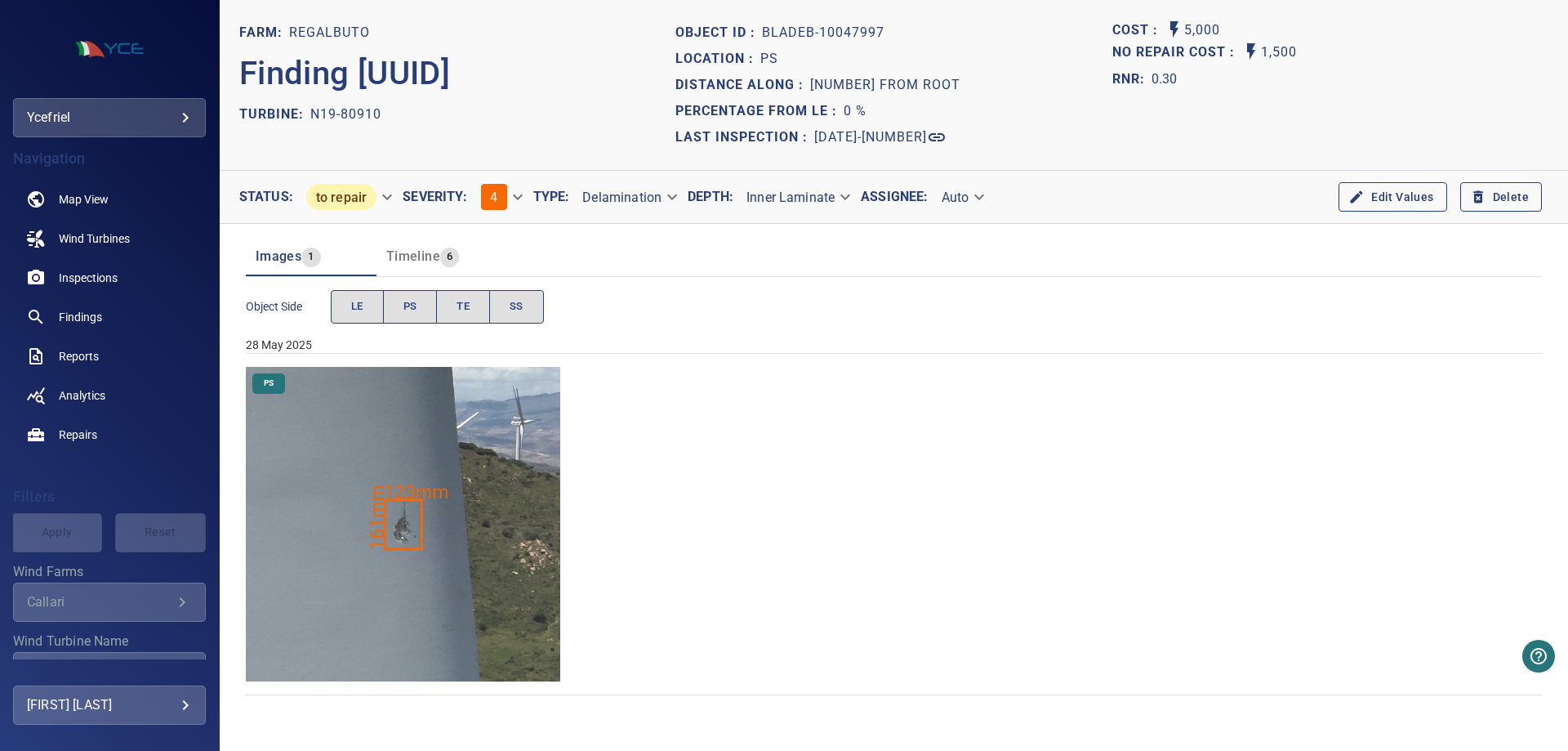 click at bounding box center [403, 524] 